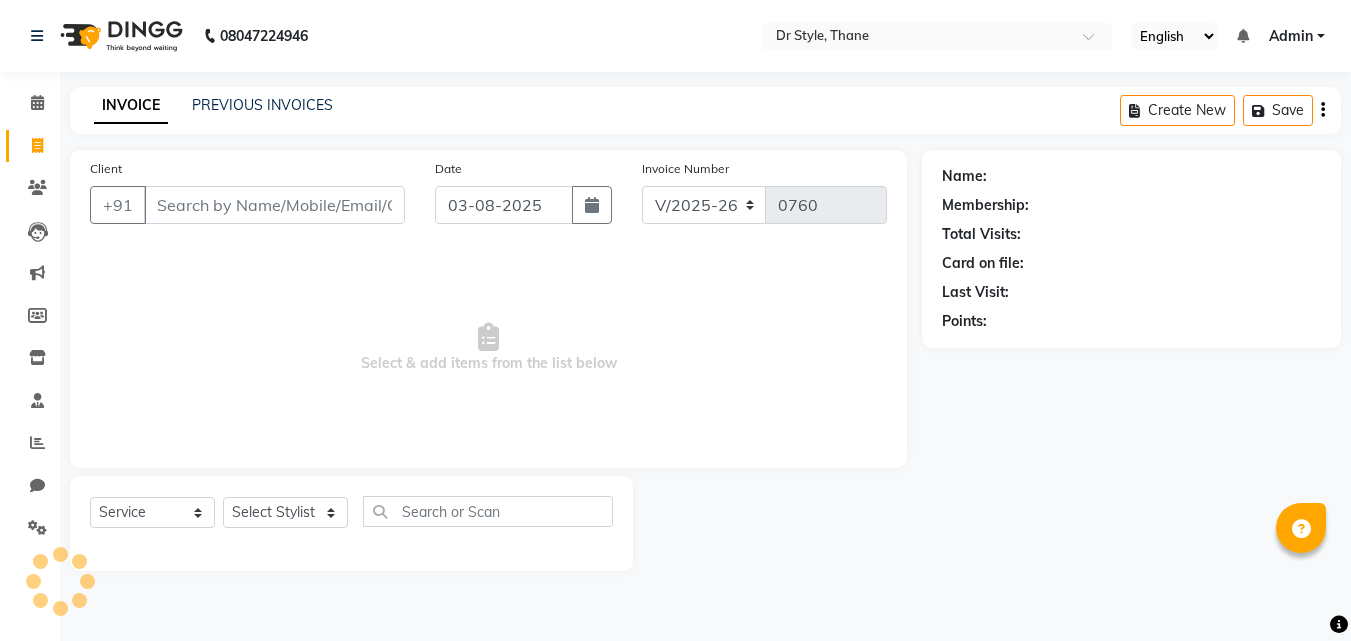 select on "7832" 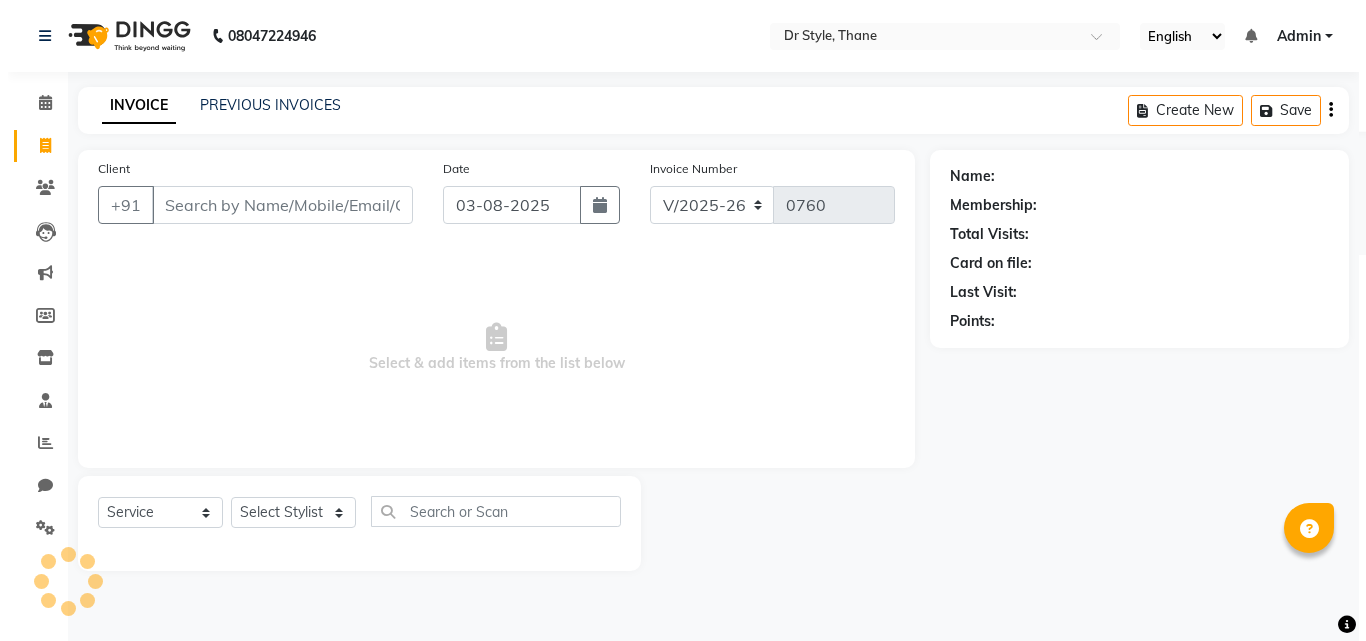 scroll, scrollTop: 0, scrollLeft: 0, axis: both 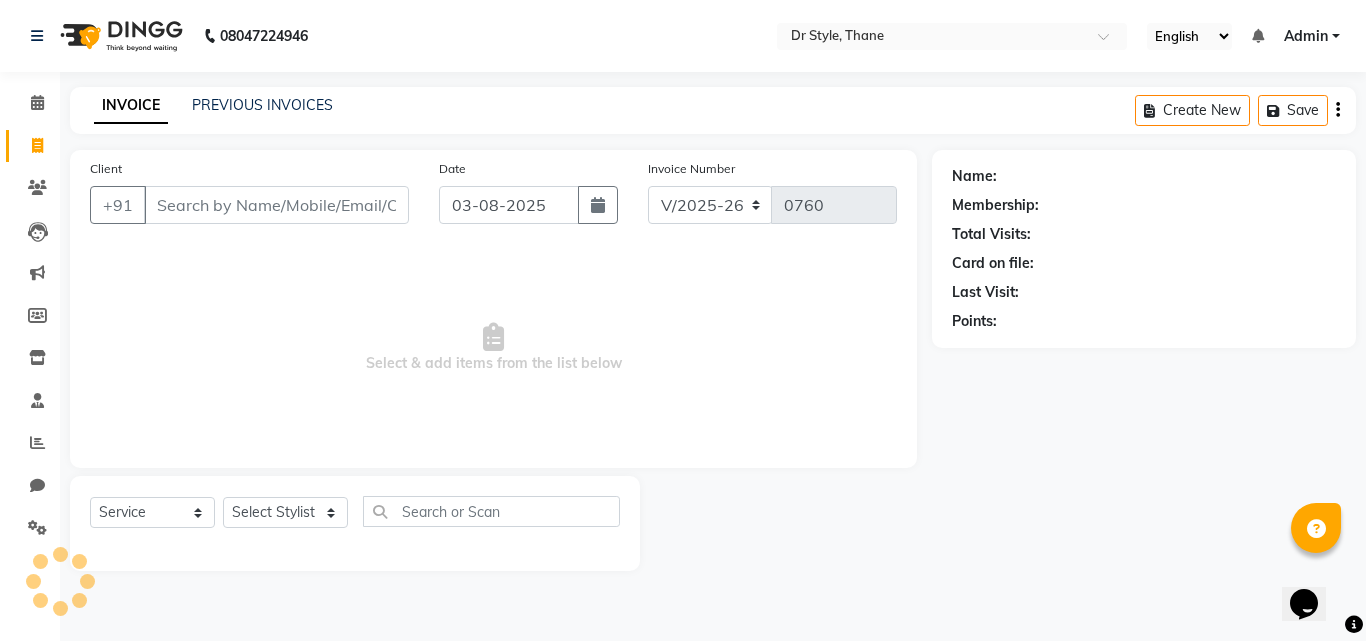 click on "Client" at bounding box center (276, 205) 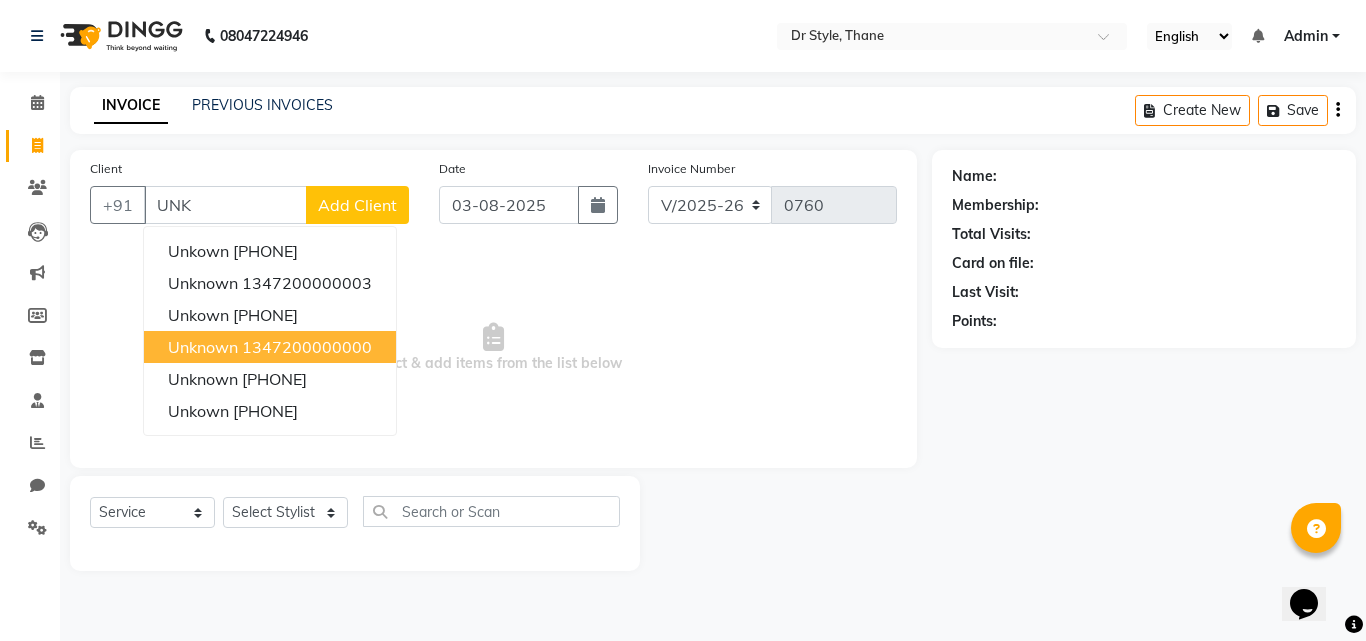 click on "unknown" at bounding box center [203, 347] 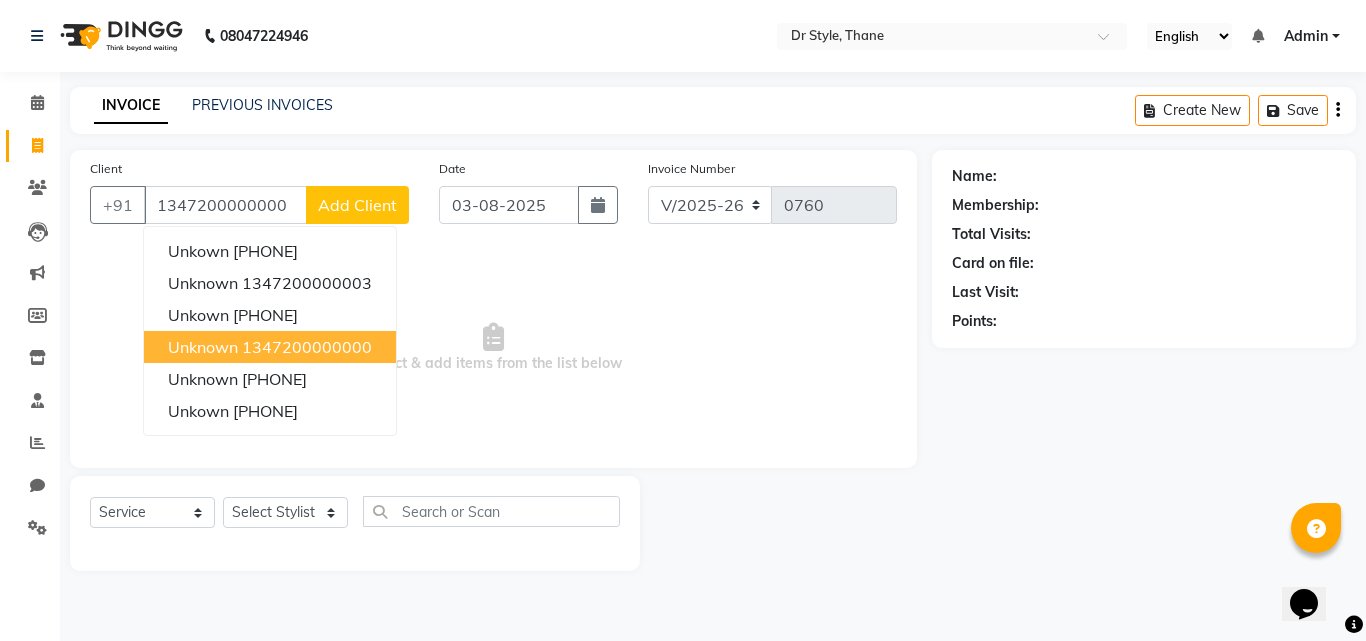 type on "1347200000000" 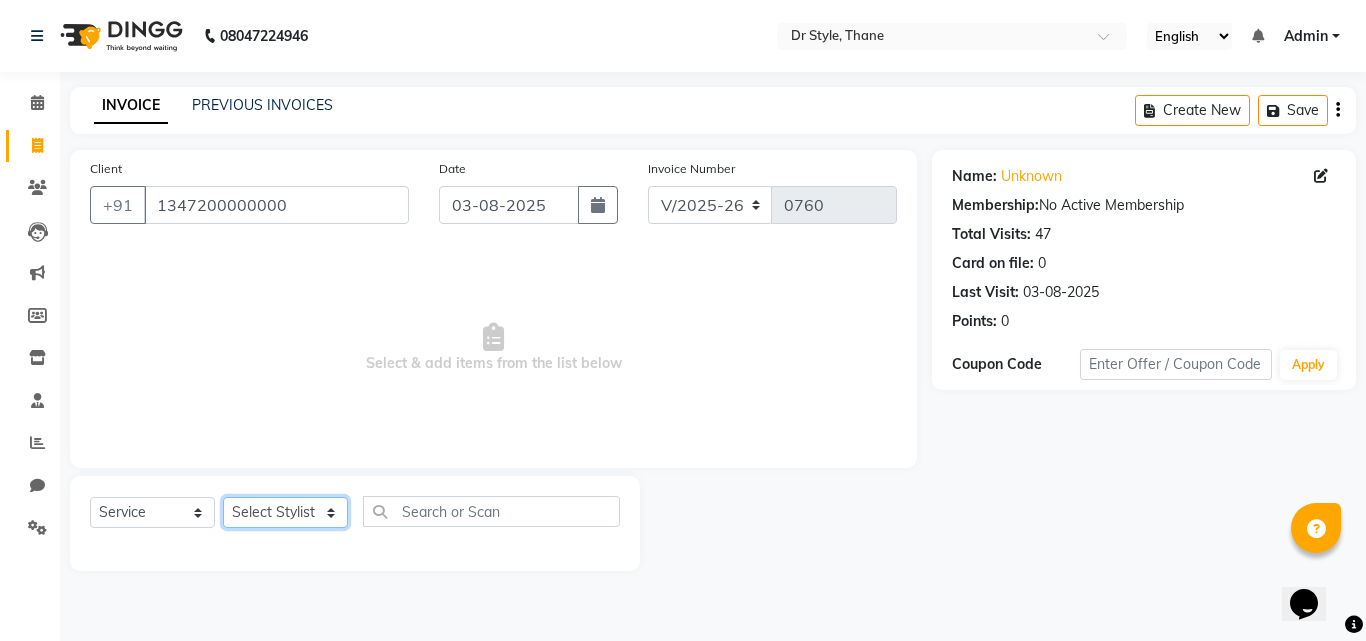click on "Select Stylist Amir Apeksha Haider Salmani HASIM Salman Sheetal Panchal" 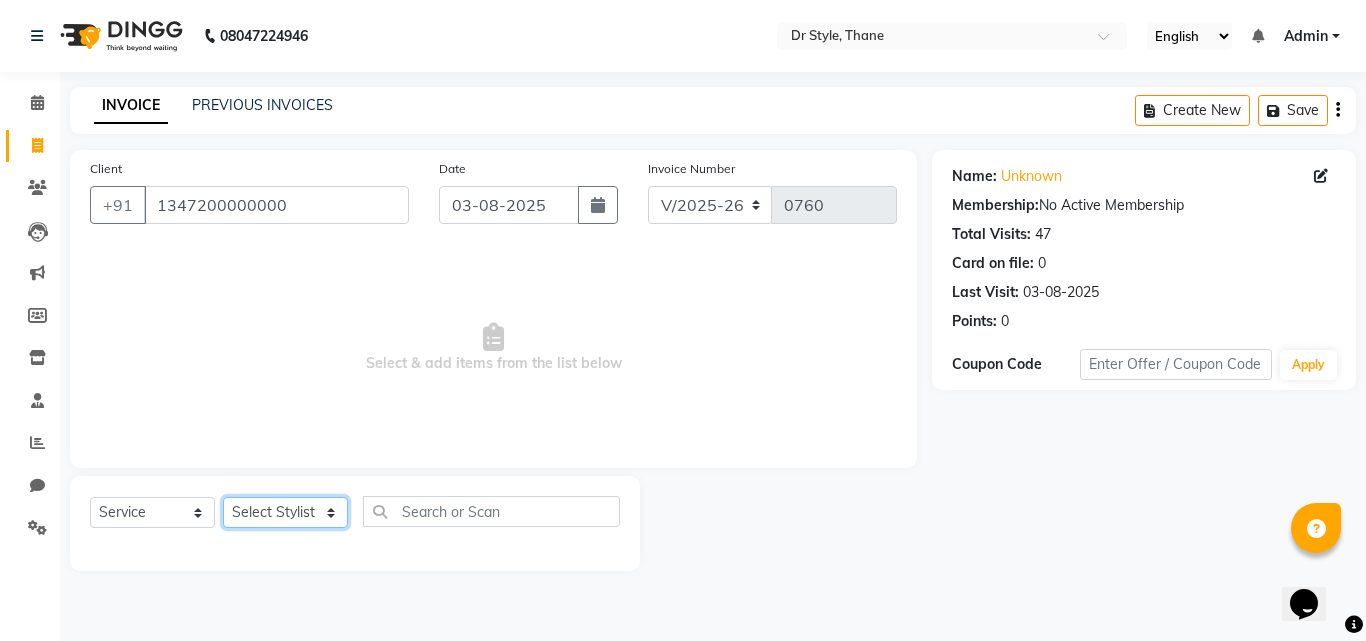 select on "69916" 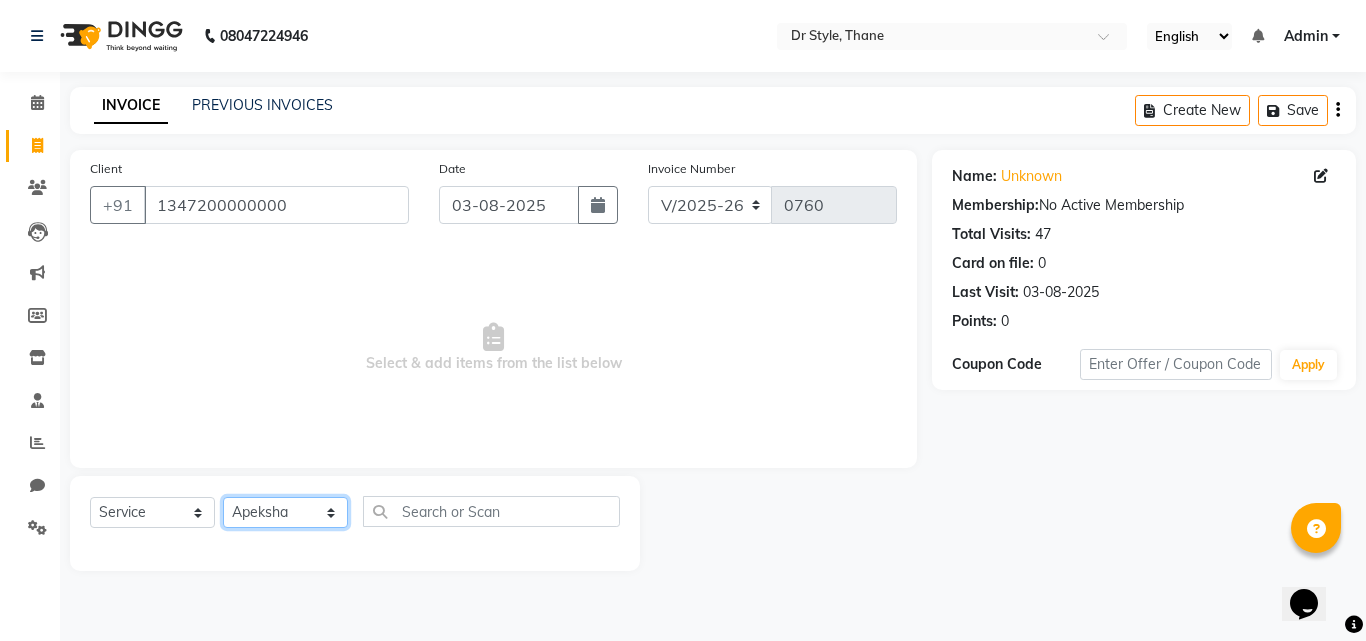 click on "Select Stylist Amir Apeksha Haider Salmani HASIM Salman Sheetal Panchal" 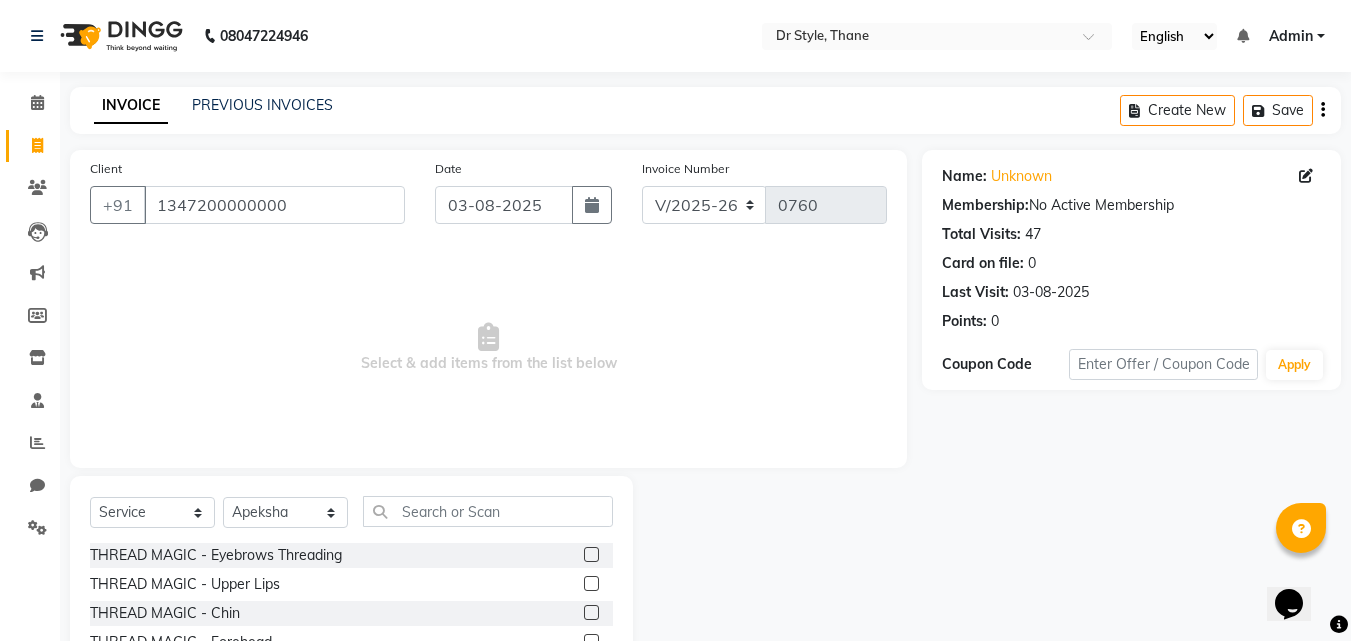 click 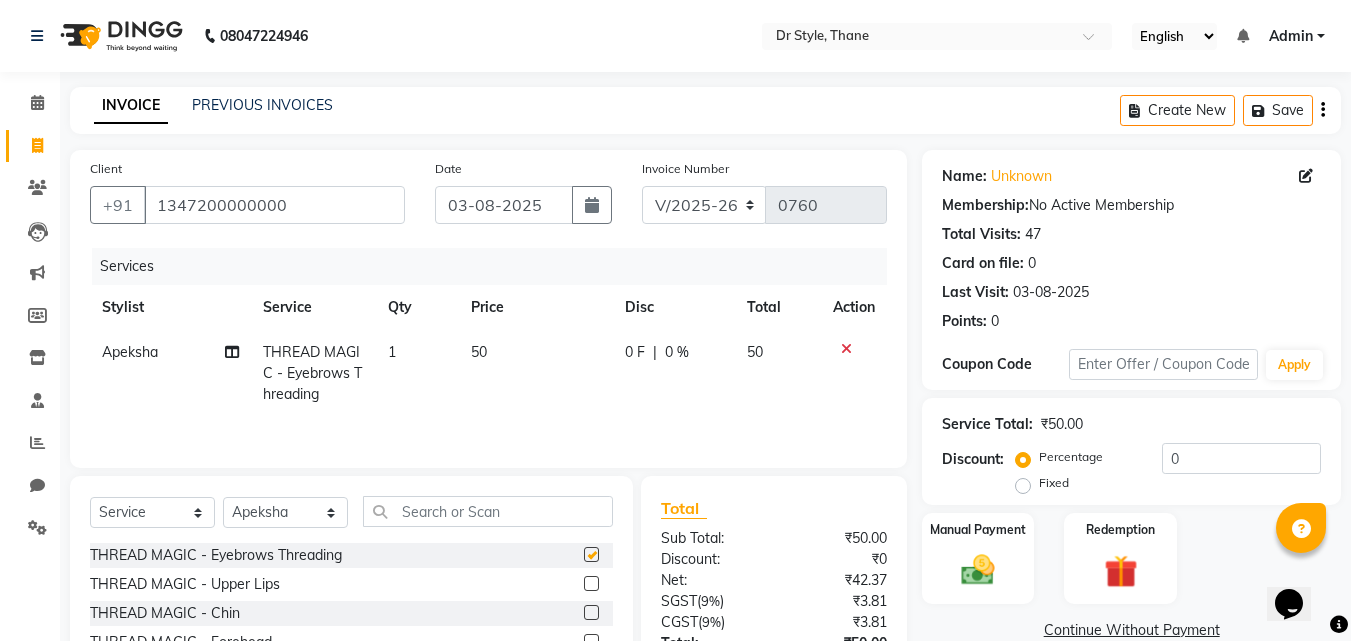 checkbox on "false" 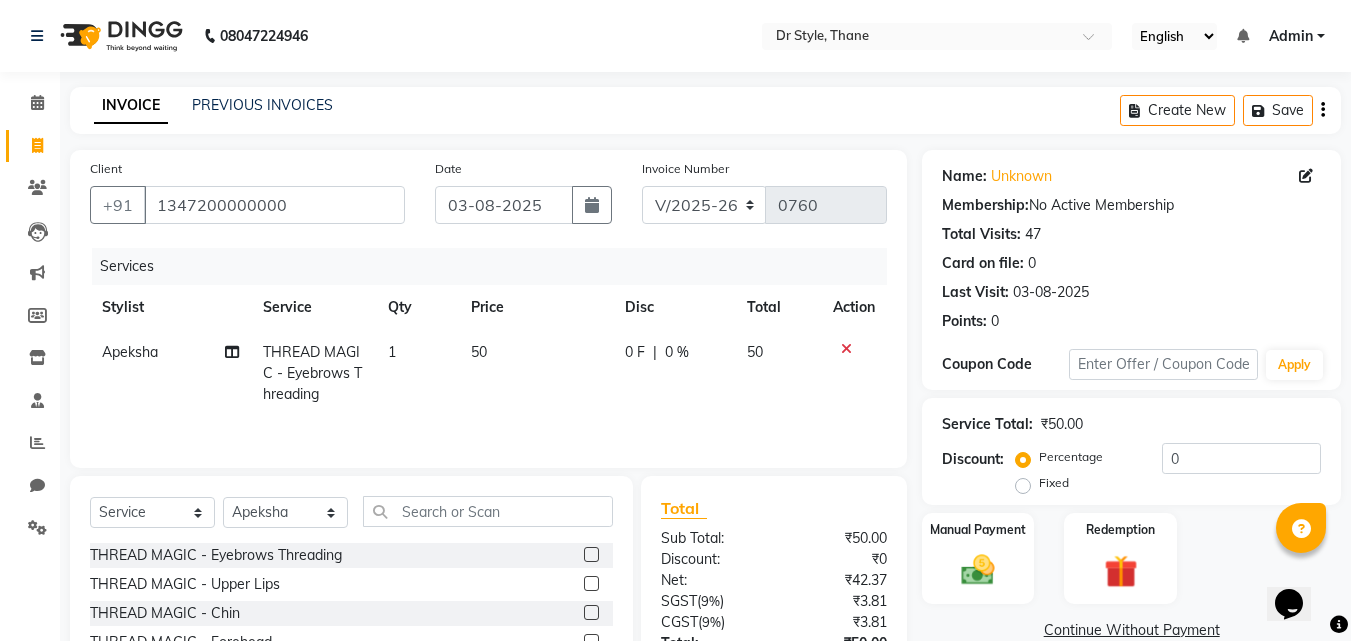 click 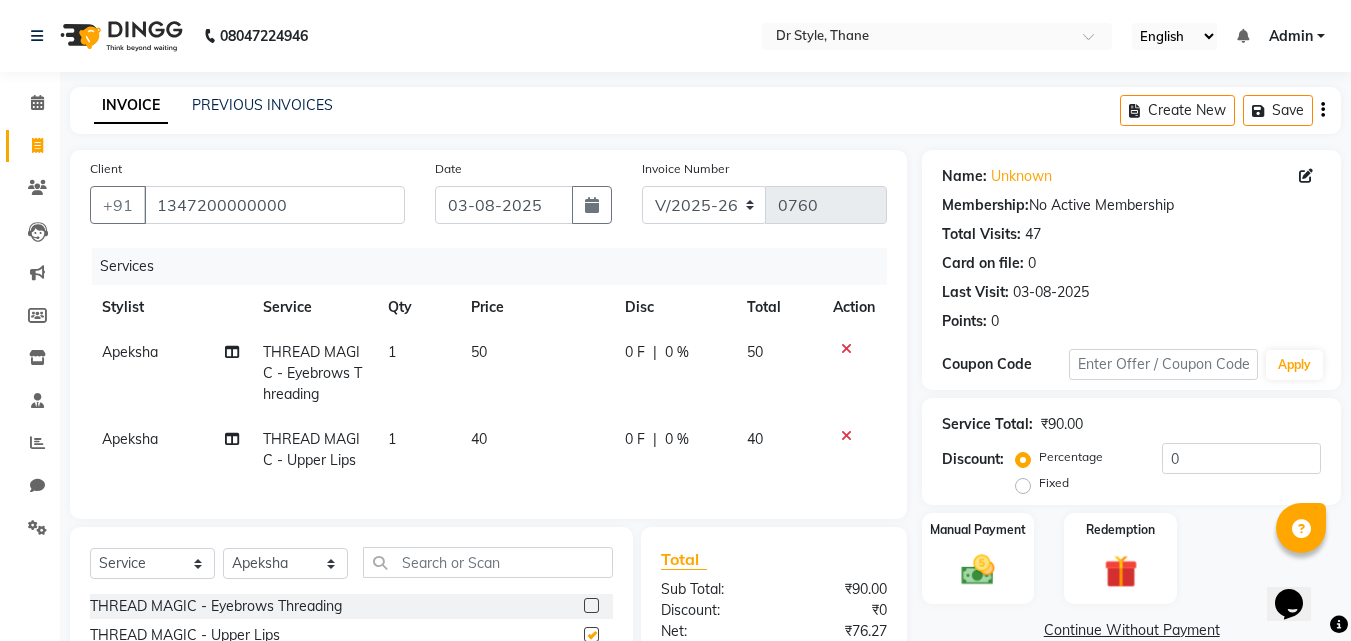 checkbox on "false" 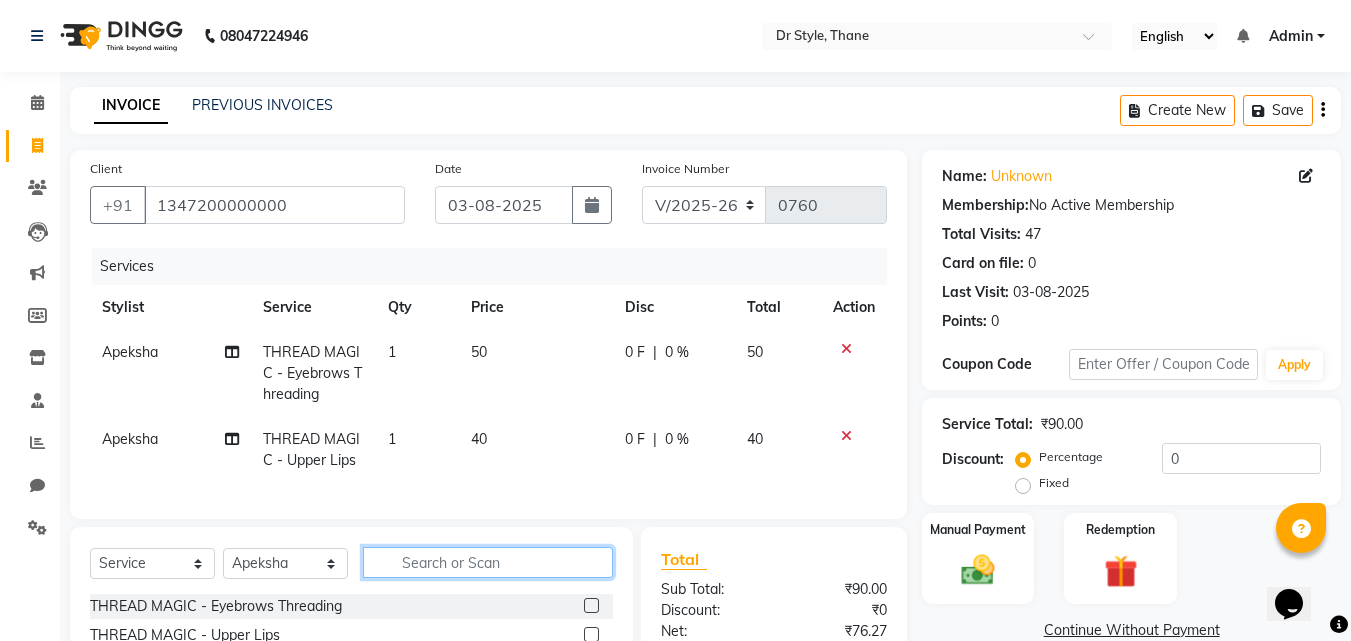 click 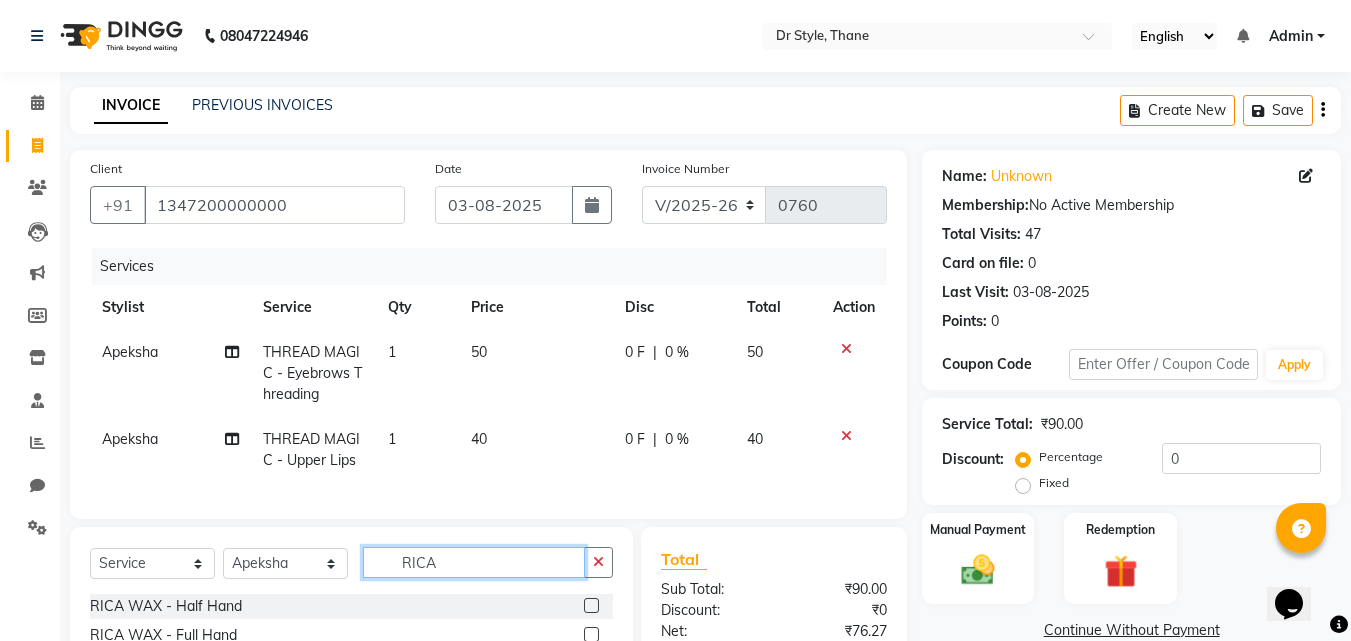 scroll, scrollTop: 200, scrollLeft: 0, axis: vertical 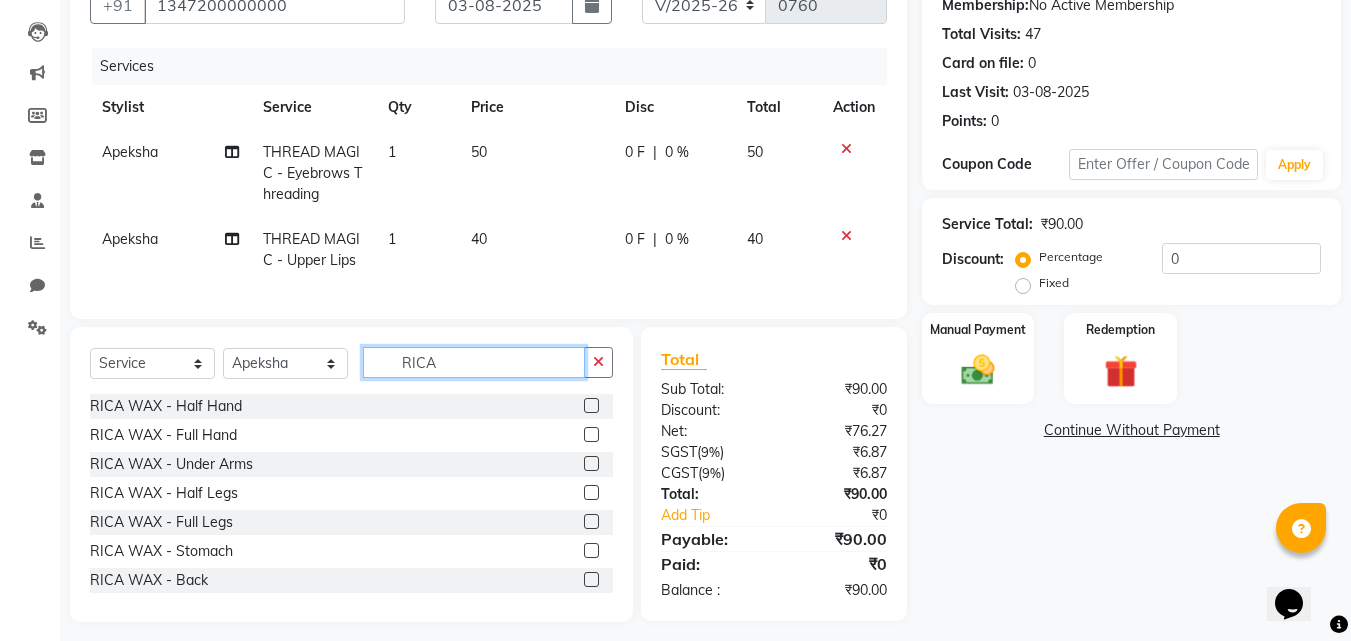 type on "RICA" 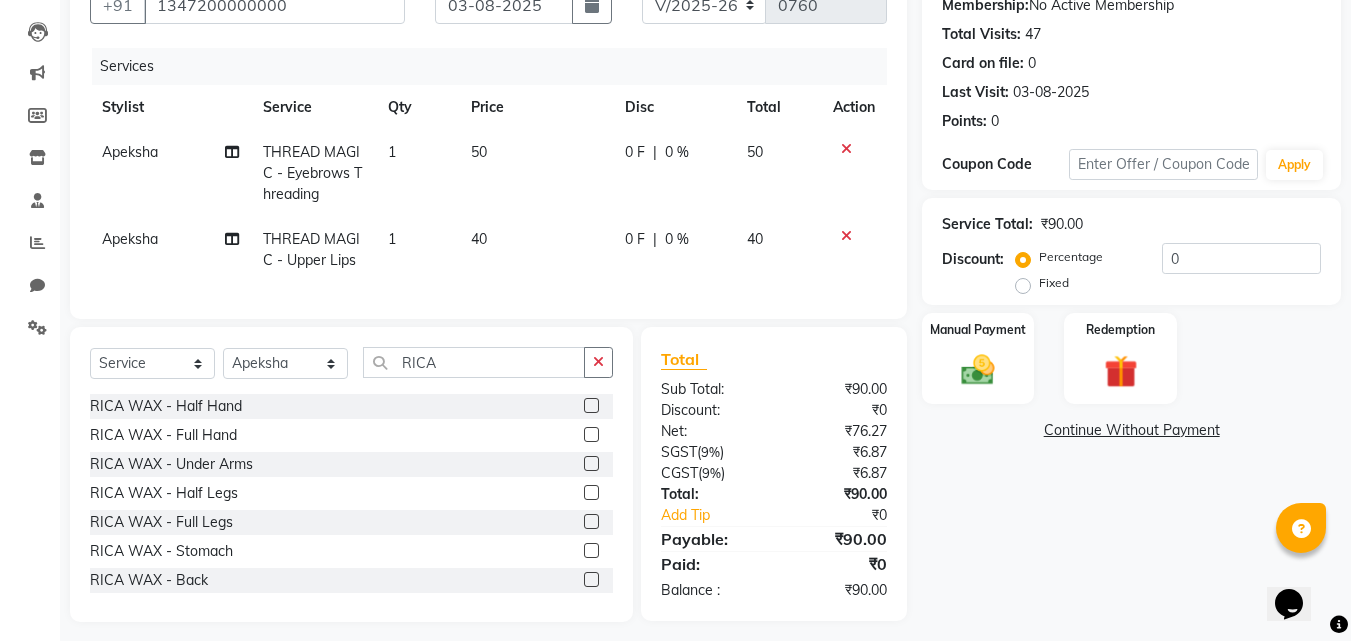 click 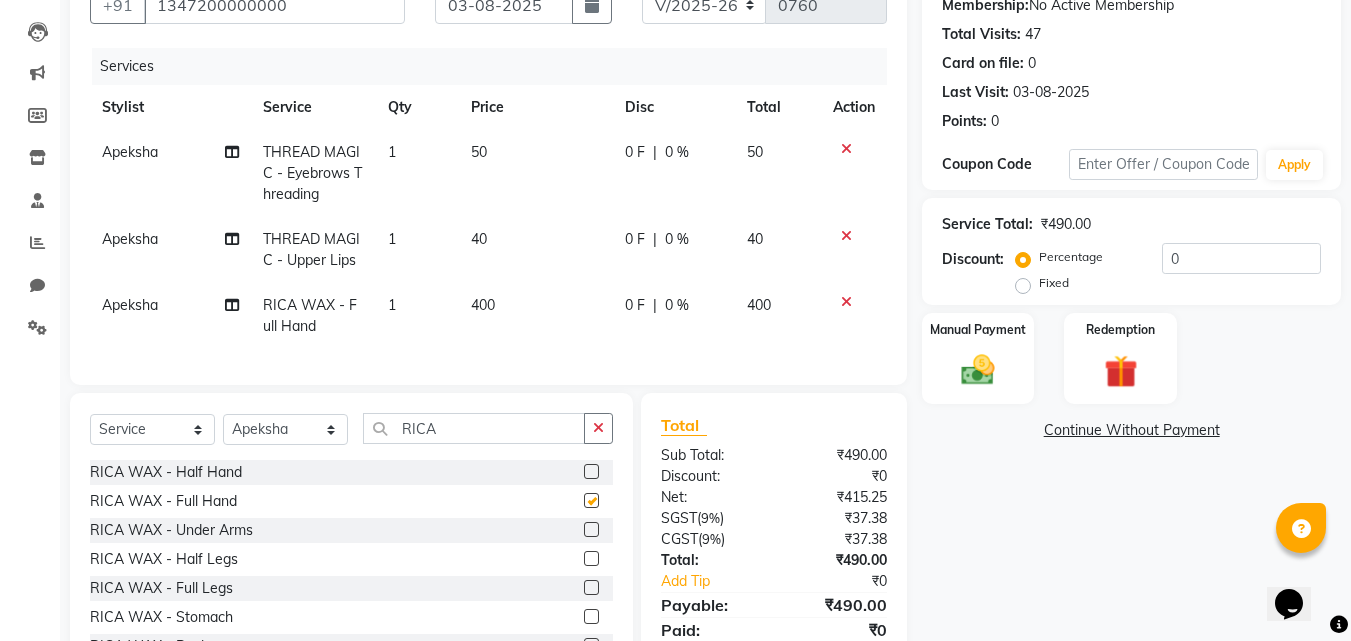 checkbox on "false" 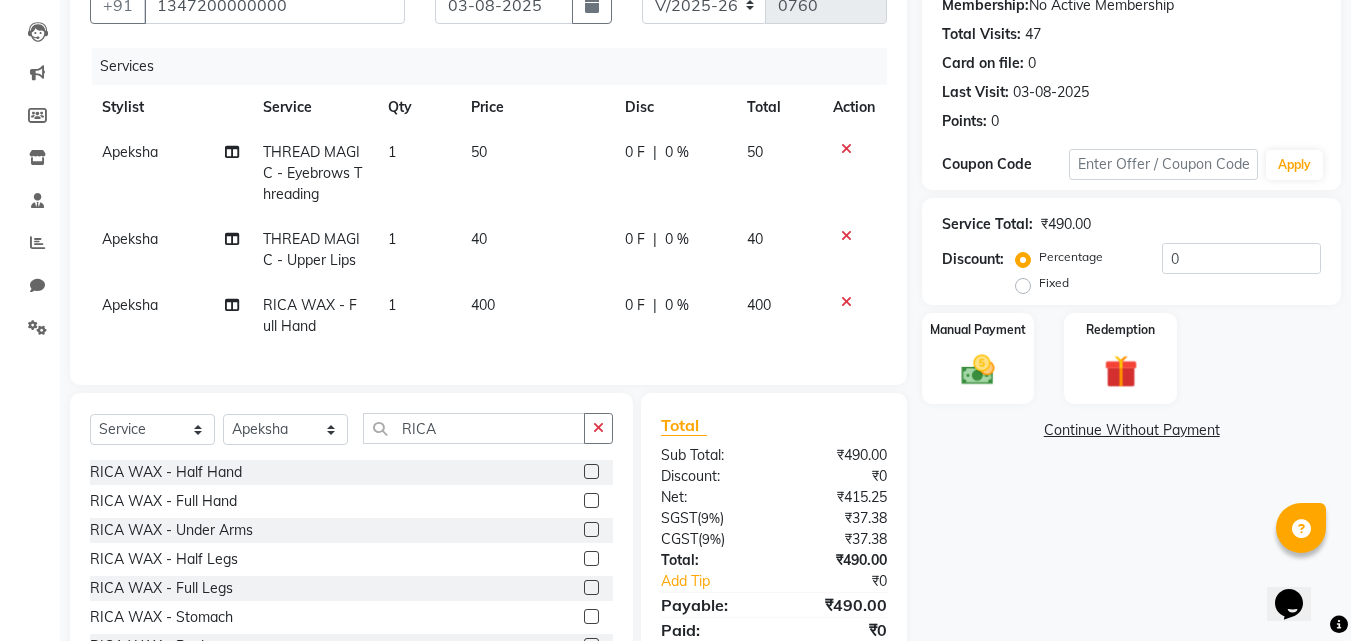click 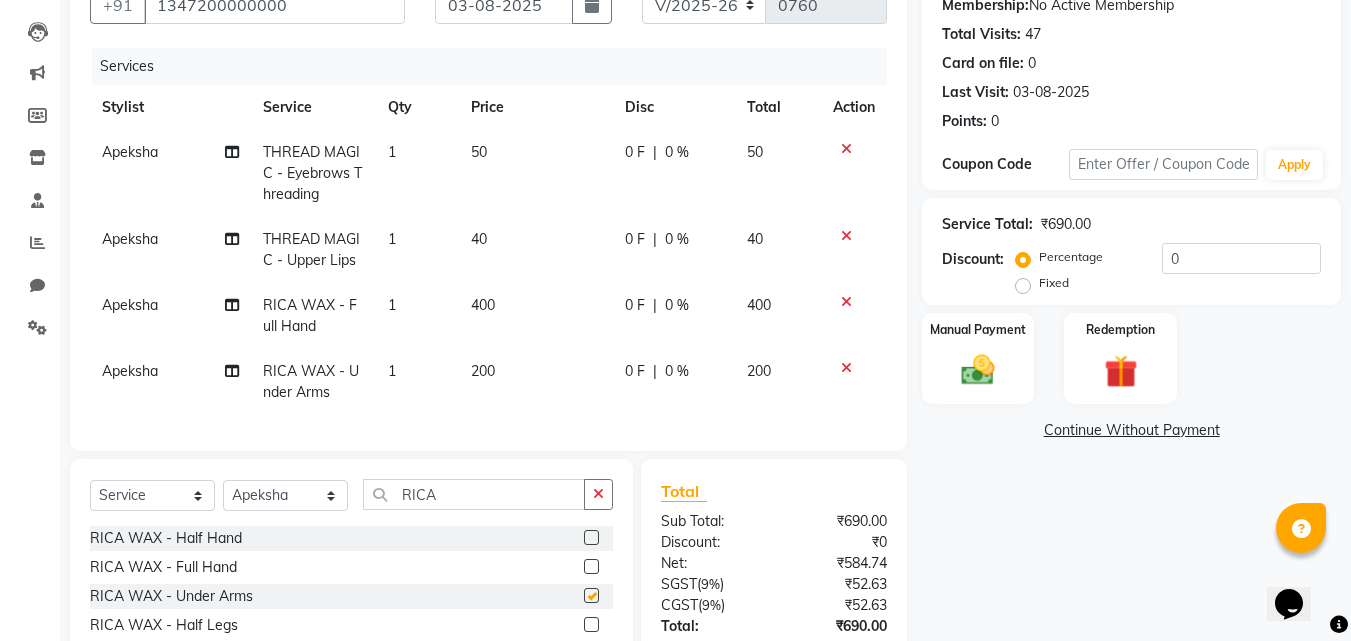 checkbox on "false" 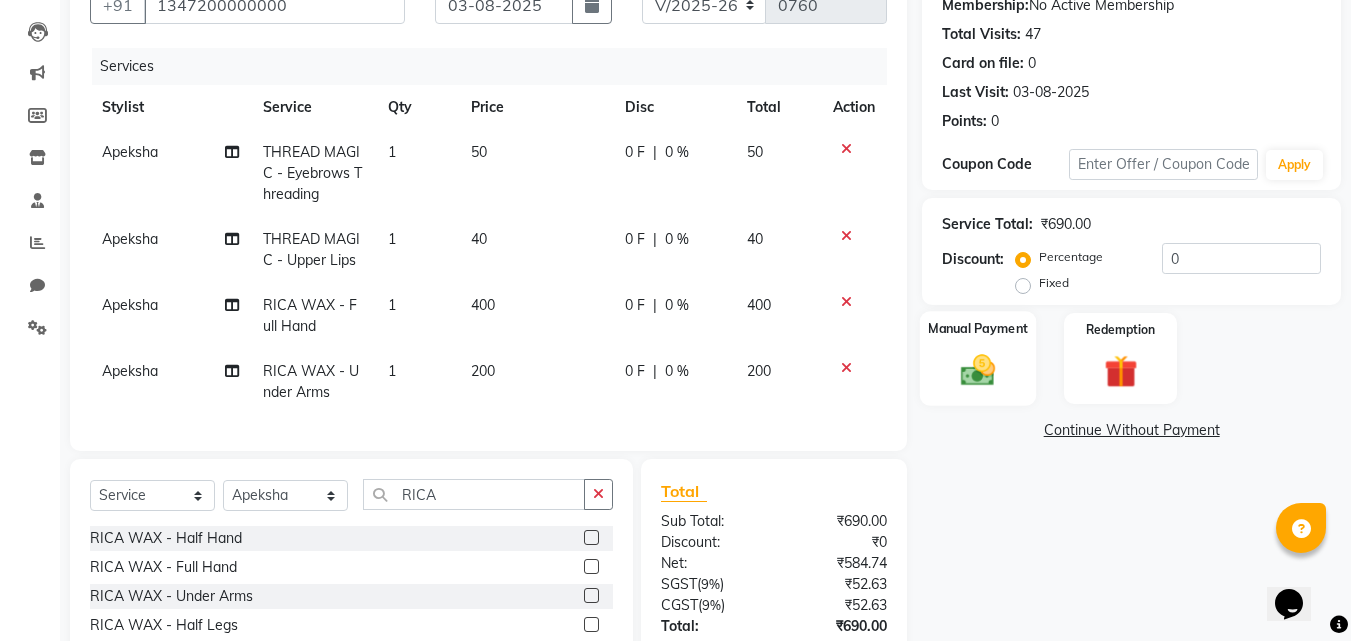 click 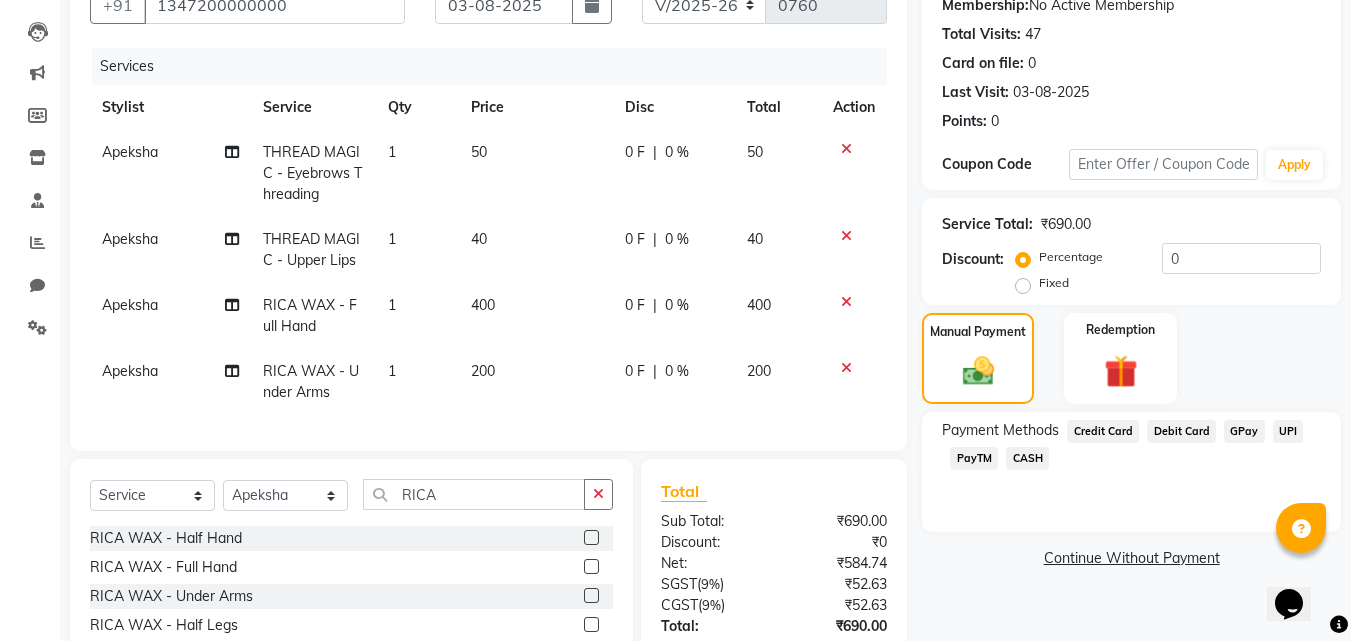 click on "GPay" 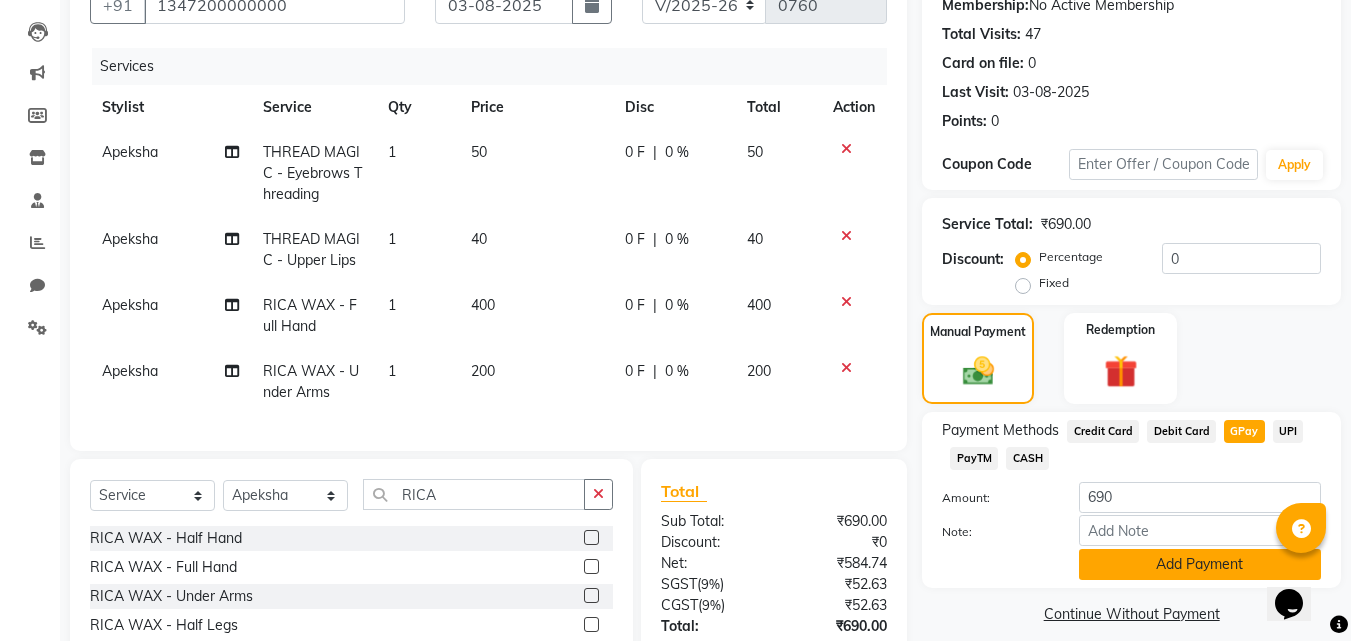 click on "Add Payment" 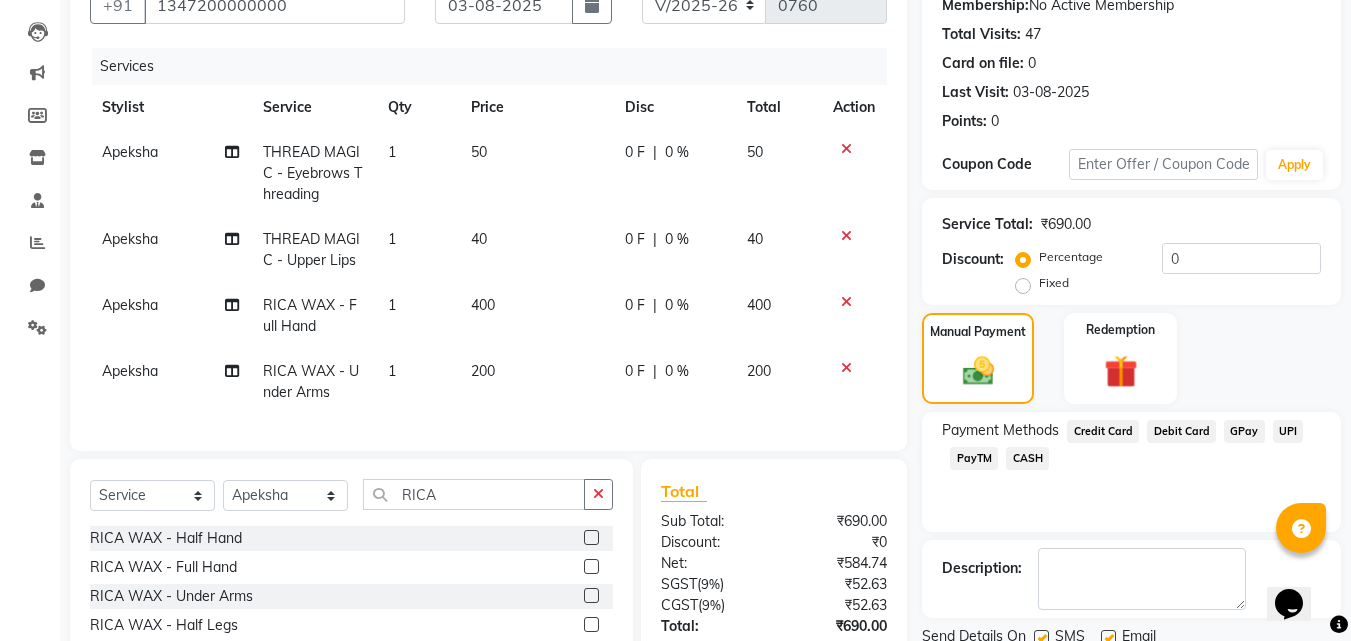 scroll, scrollTop: 399, scrollLeft: 0, axis: vertical 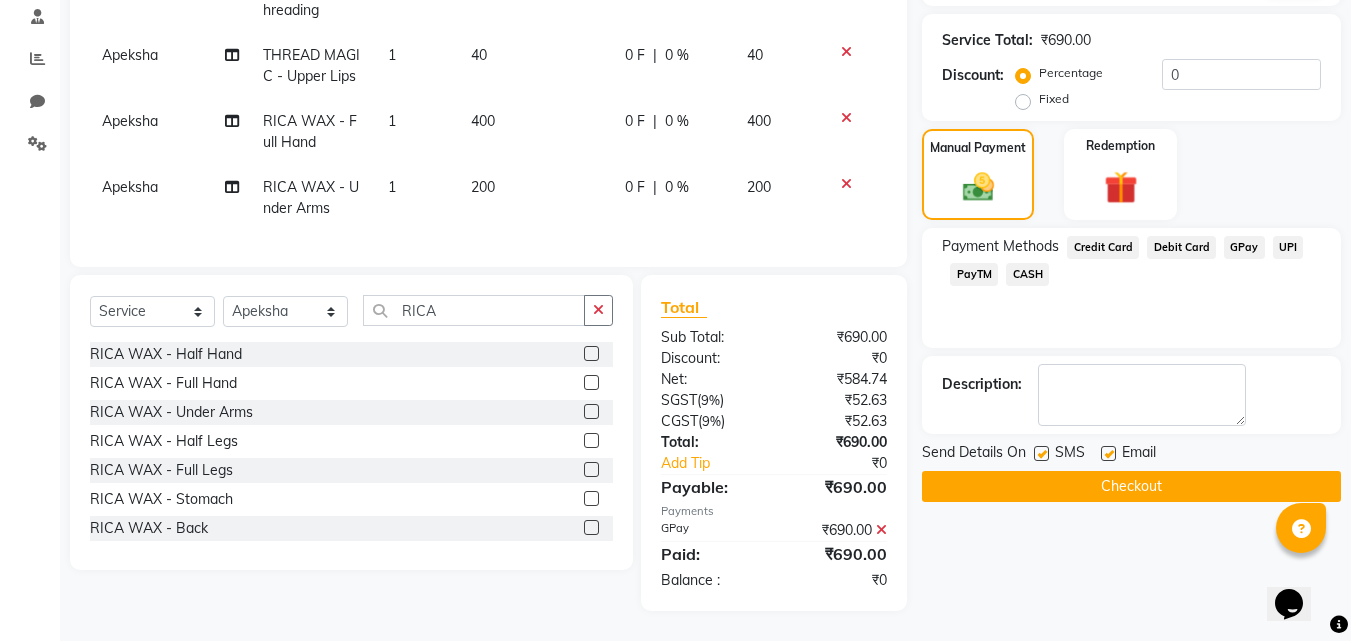 click on "Checkout" 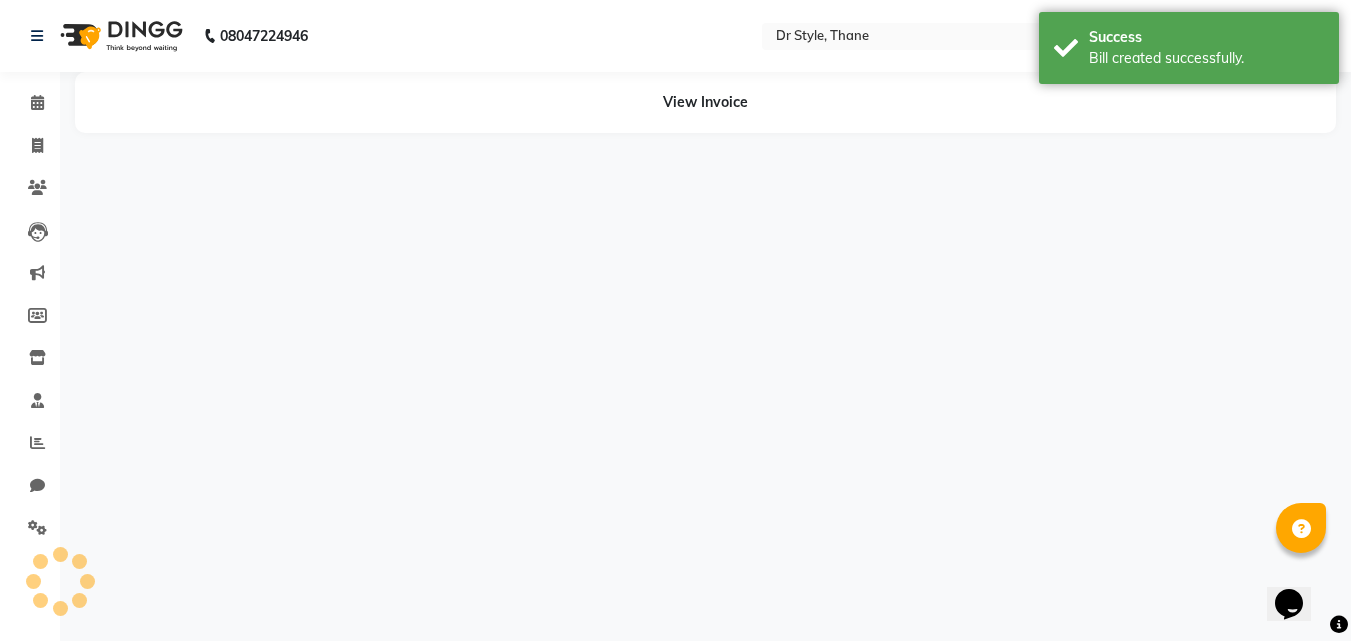 scroll, scrollTop: 0, scrollLeft: 0, axis: both 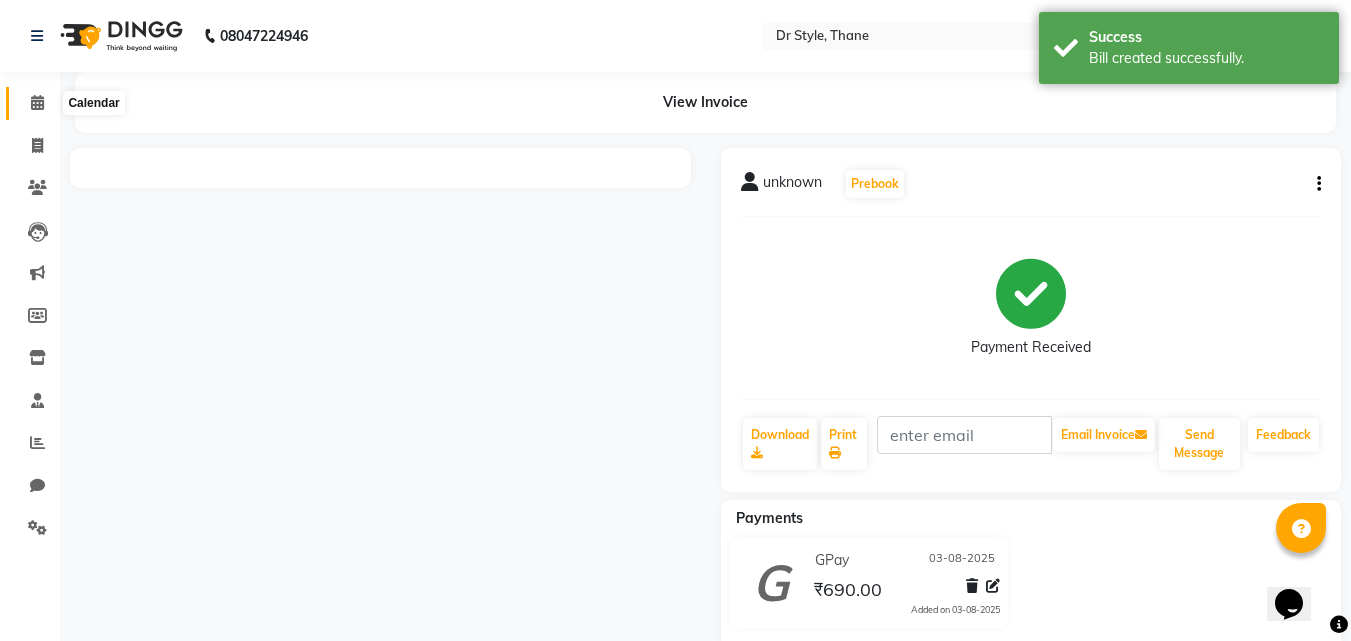 click 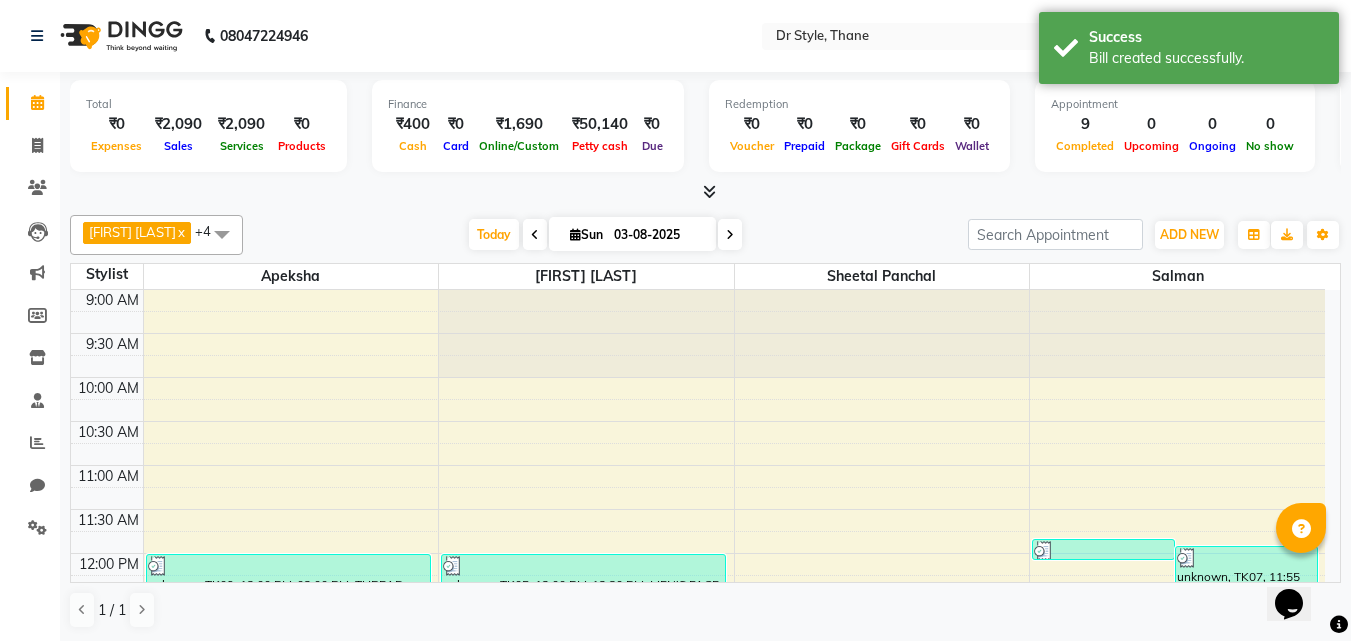 scroll, scrollTop: 353, scrollLeft: 0, axis: vertical 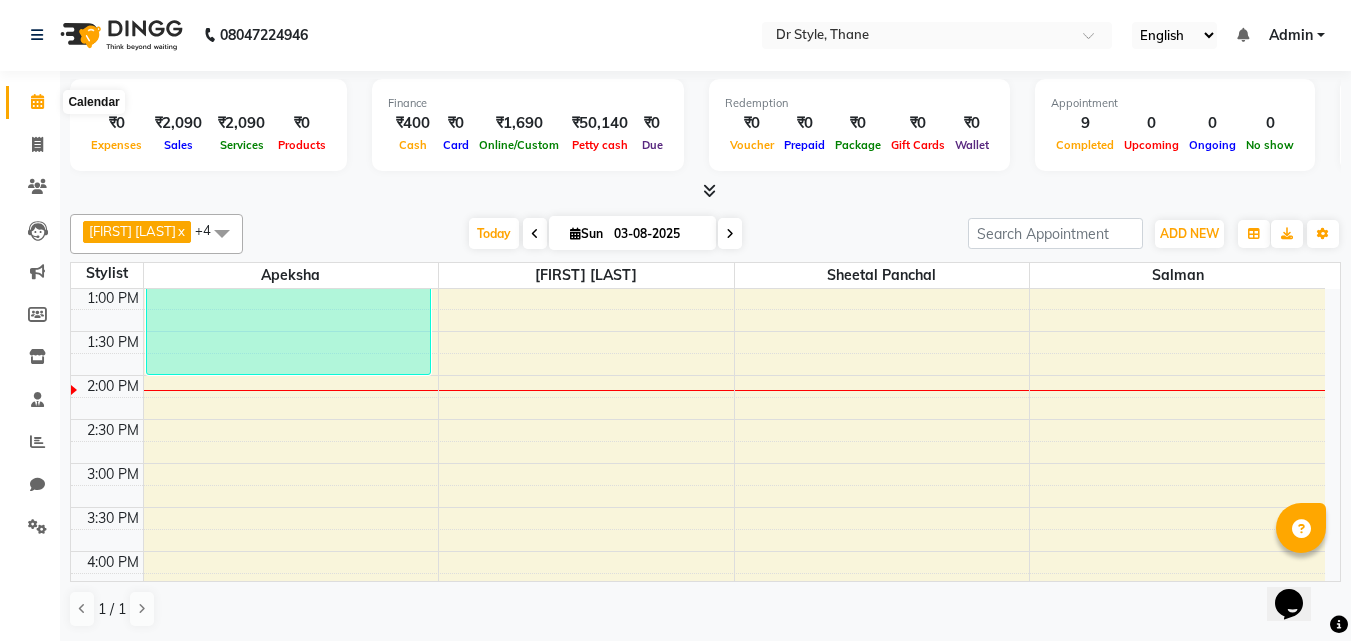 drag, startPoint x: 0, startPoint y: 77, endPoint x: 41, endPoint y: 108, distance: 51.40039 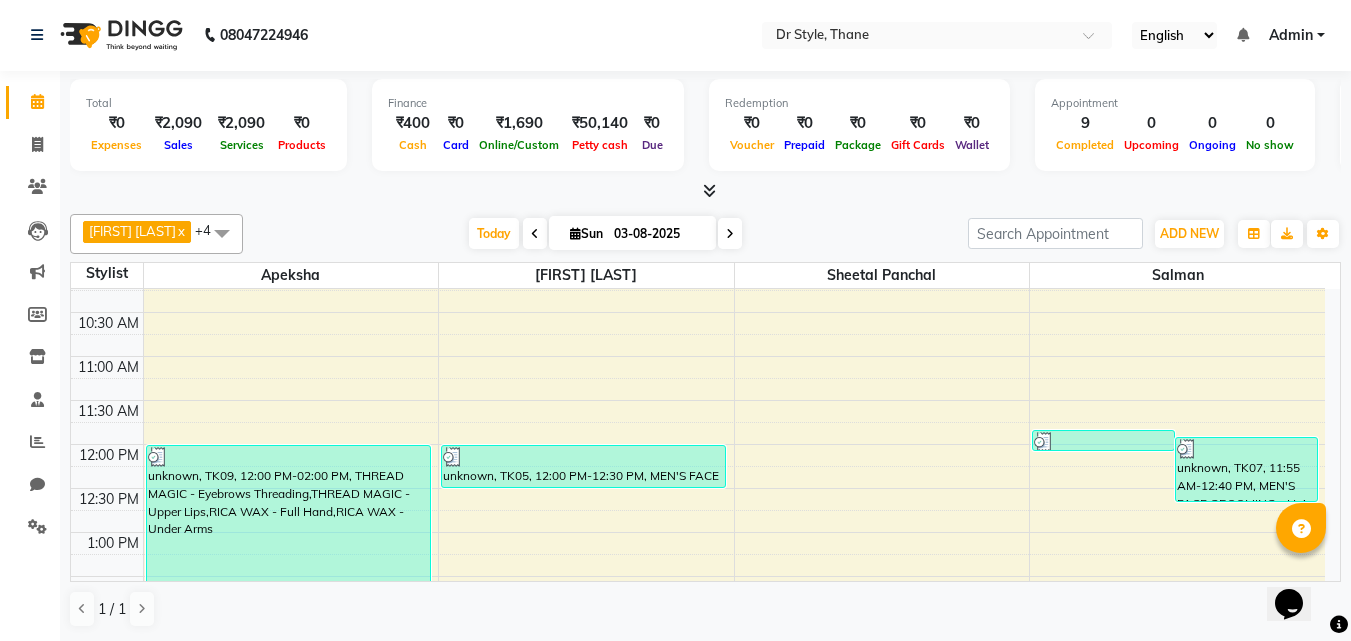 scroll, scrollTop: 200, scrollLeft: 0, axis: vertical 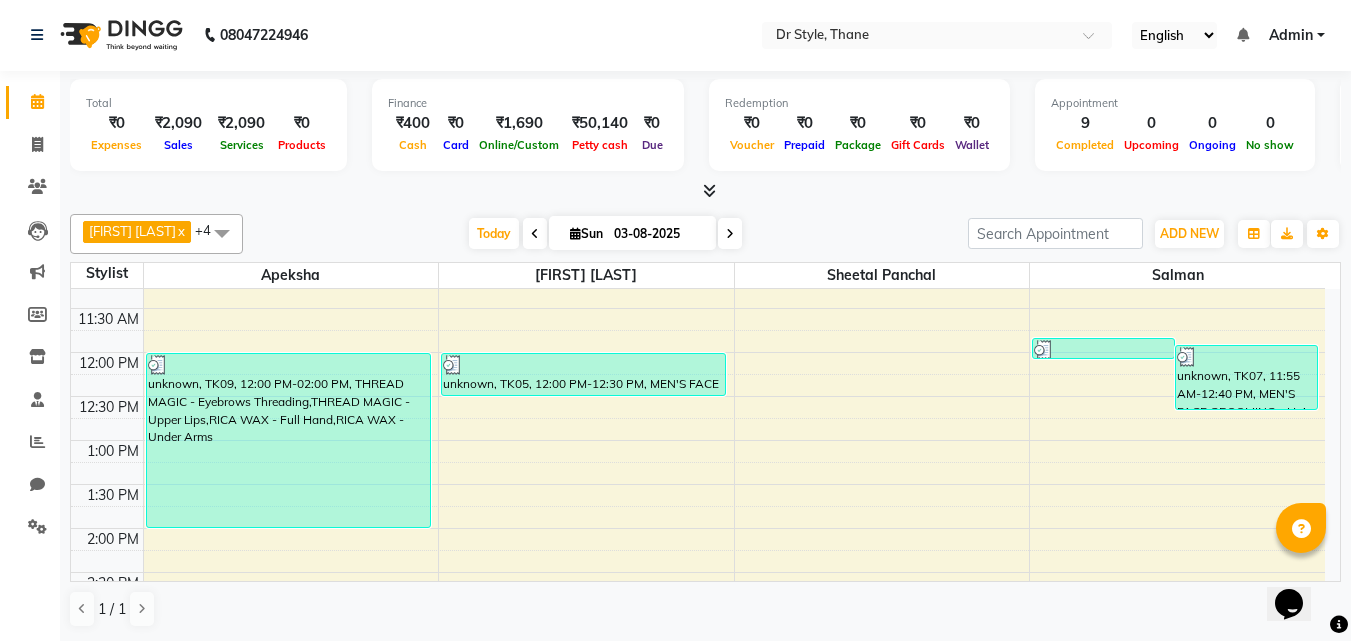 click on "Total  ₹0  Expenses ₹2,090  Sales ₹2,090  Services ₹0  Products Finance  ₹400  Cash ₹0  Card ₹1,690  Online/Custom ₹50,140 Petty cash ₹0 Due  Redemption  ₹0 Voucher ₹0 Prepaid ₹0 Package ₹0  Gift Cards ₹0  Wallet  Appointment  9 Completed 0 Upcoming 0 Ongoing 0 No show  Other sales  ₹0  Packages ₹0  Memberships ₹0  Vouchers ₹0  Prepaids ₹0  Gift Cards [FIRST] [LAST]  x [FIRST]  x [FIRST] [LAST]  x [FIRST] [LAST]  x [LAST]  x +4 Select All Amir [FIRST] [FIRST] [LAST] [FIRST] [LAST] [FIRST] [LAST] Today  Sun 03-08-2025 Toggle Dropdown Add Appointment Add Invoice Add Expense Add Attendance Add Client Add Transaction Toggle Dropdown Add Appointment Add Invoice Add Expense Add Attendance Add Client ADD NEW Toggle Dropdown Add Appointment Add Invoice Add Expense Add Attendance Add Client Add Transaction [FIRST] [LAST]  x [FIRST]  x [FIRST] [LAST]  x [FIRST] [LAST]  x [LAST]  x +4 Select All Amir [FIRST] [FIRST] [LAST] [FIRST] [LAST] [FIRST] [LAST] Group By  Staff View" 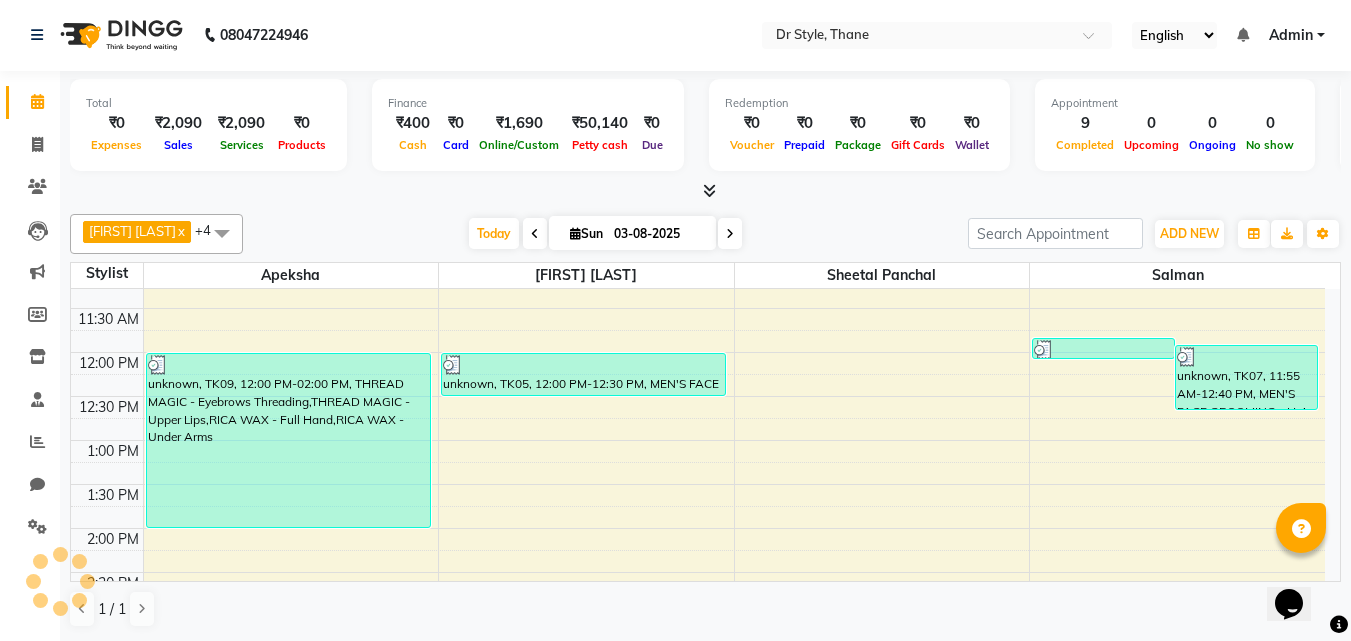 drag, startPoint x: 1350, startPoint y: 584, endPoint x: 1228, endPoint y: 543, distance: 128.7051 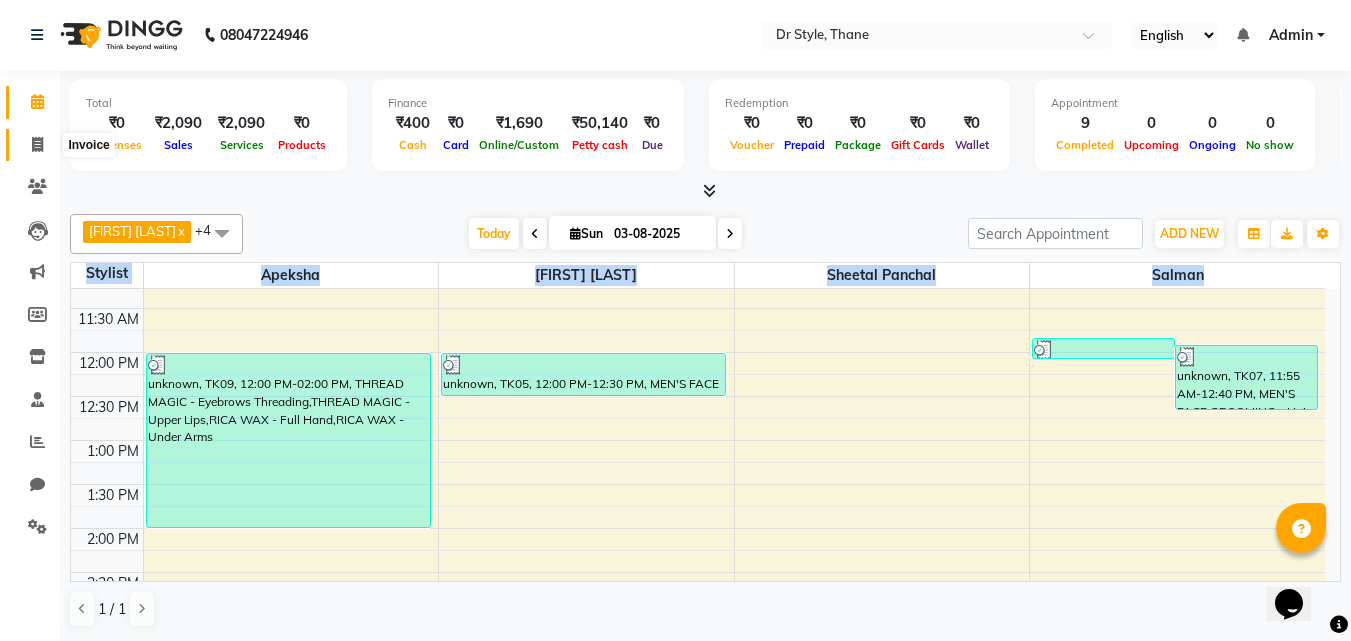 click 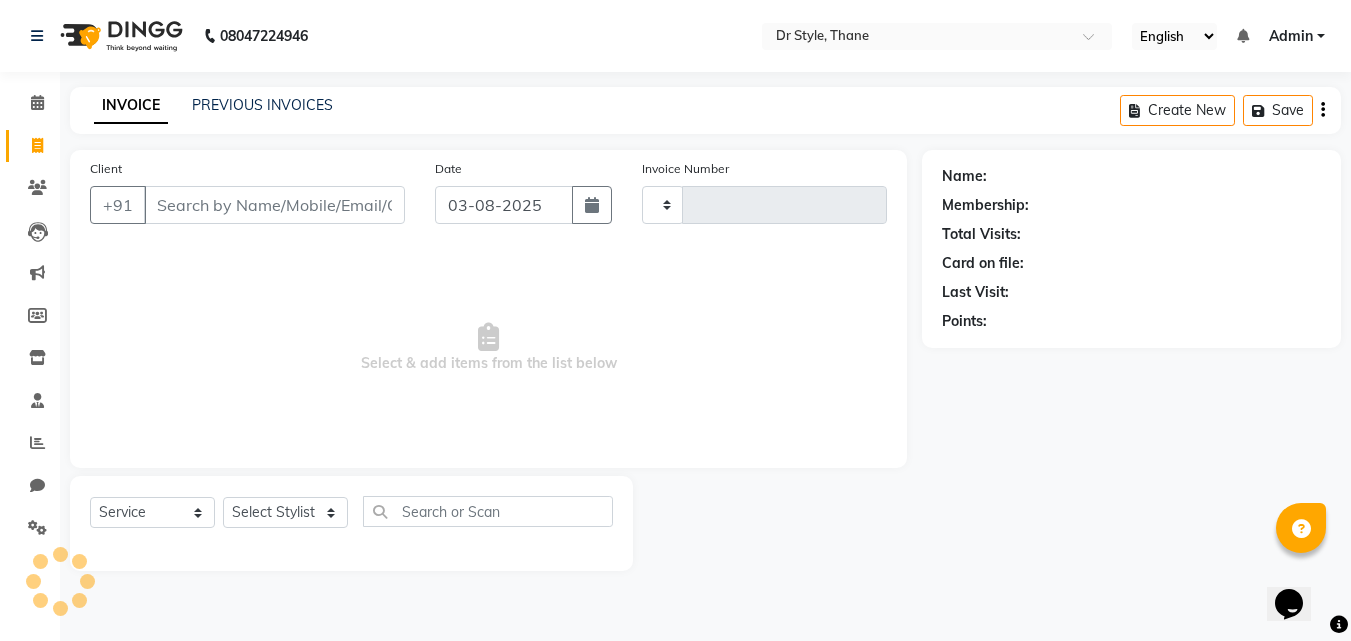 type on "0761" 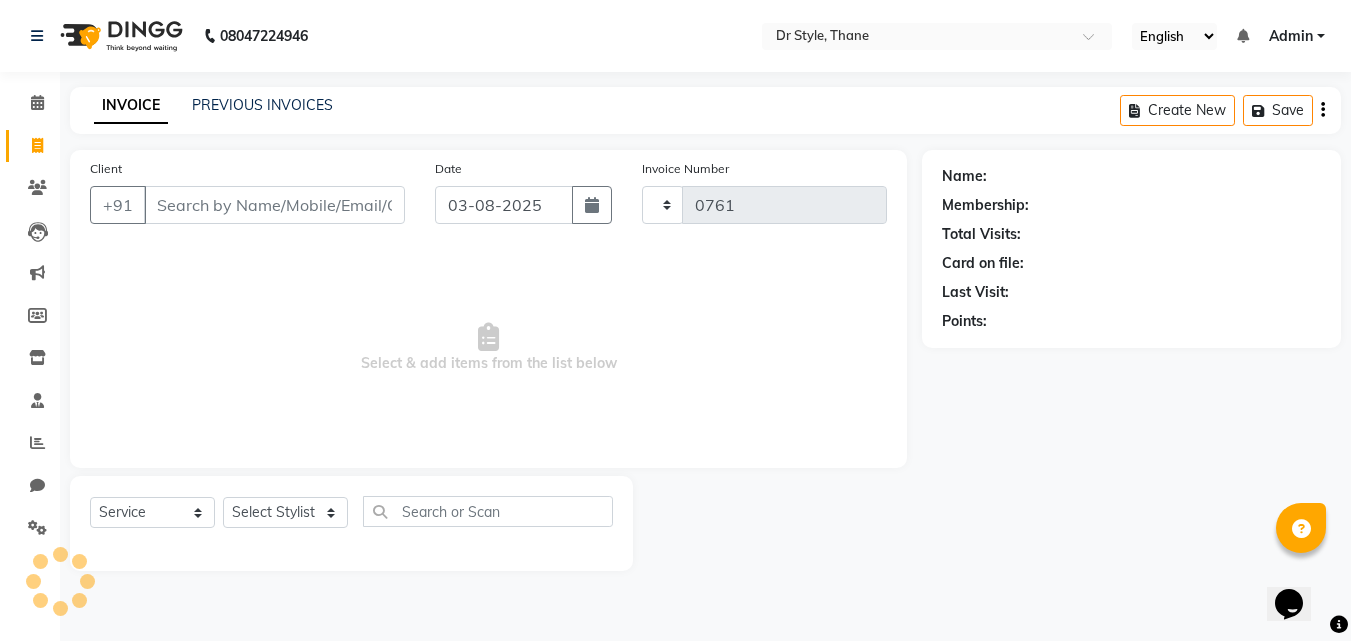 scroll, scrollTop: 0, scrollLeft: 0, axis: both 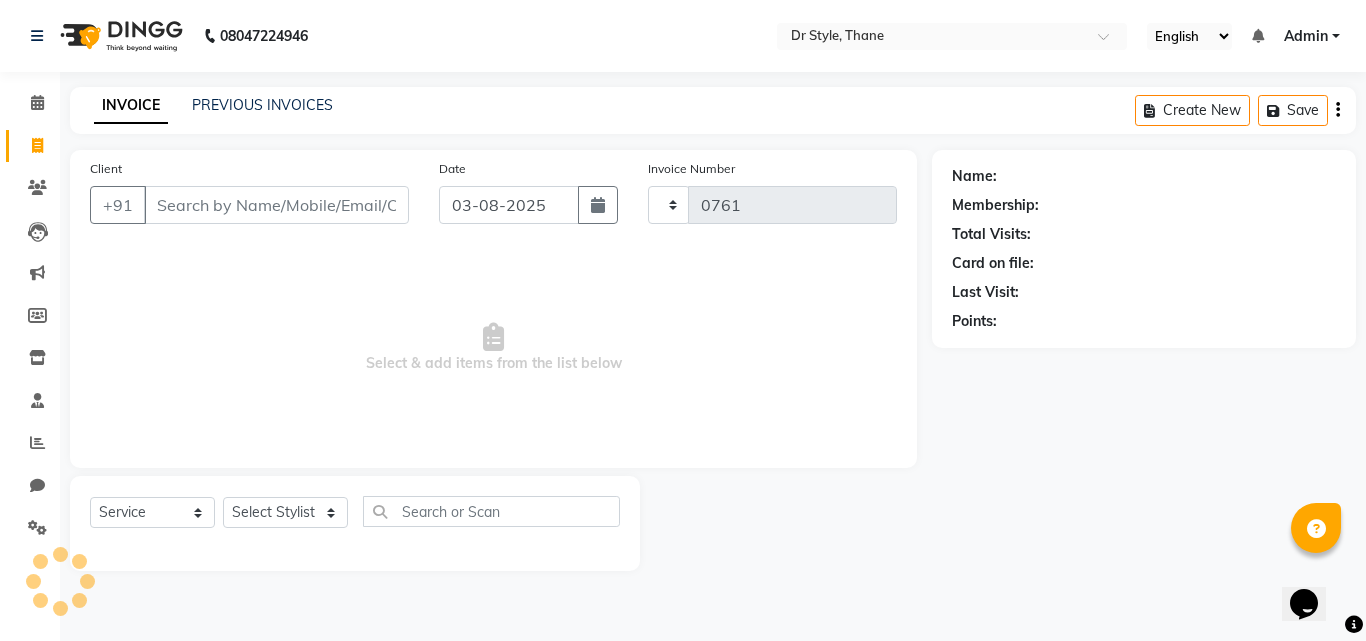 select on "7832" 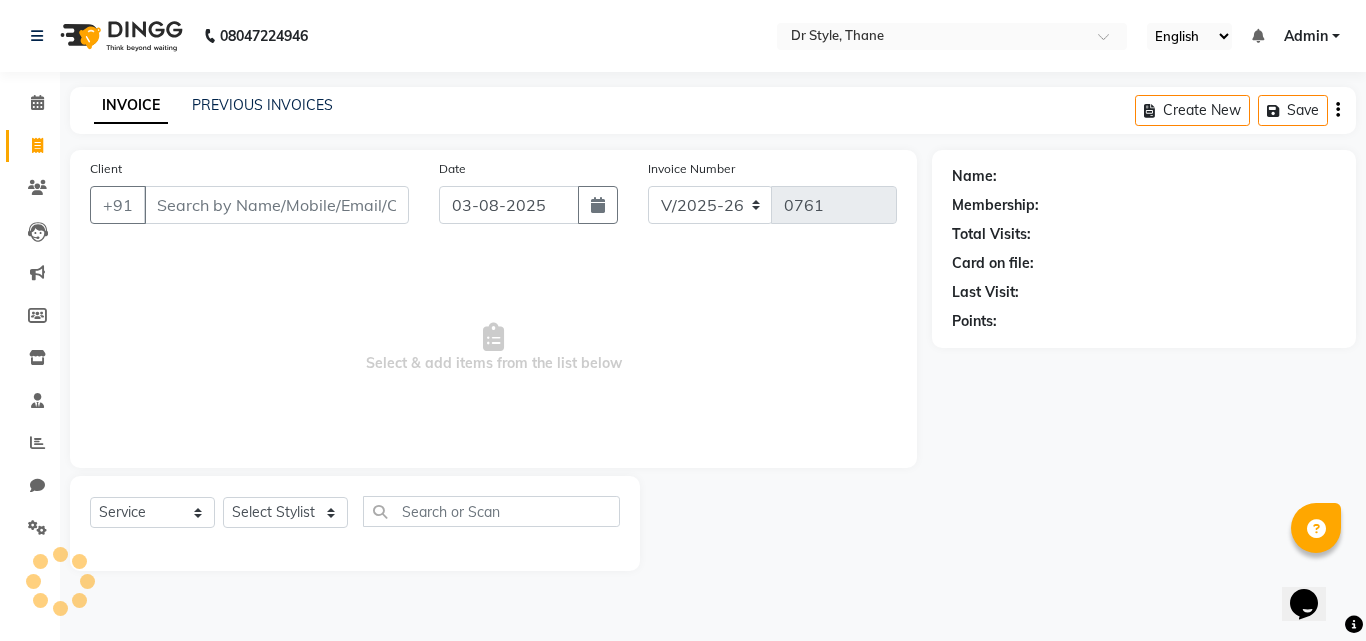 click on "Client" at bounding box center [276, 205] 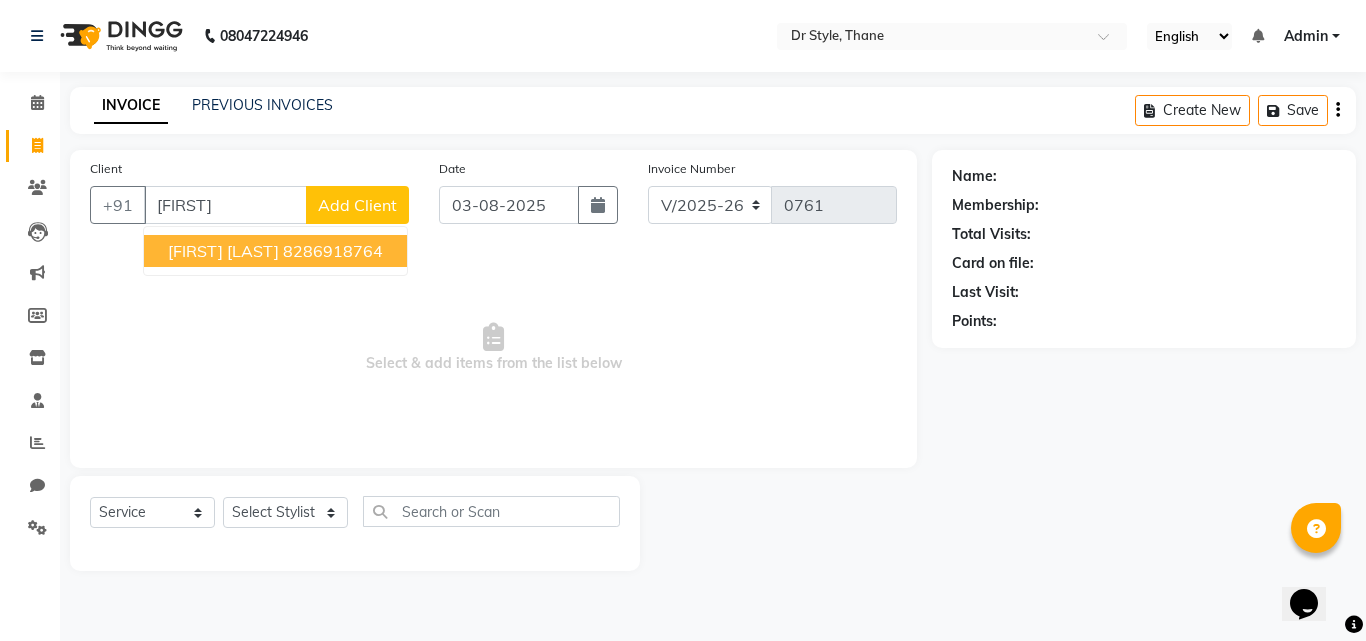 click on "[FIRST] [LAST]" at bounding box center (223, 251) 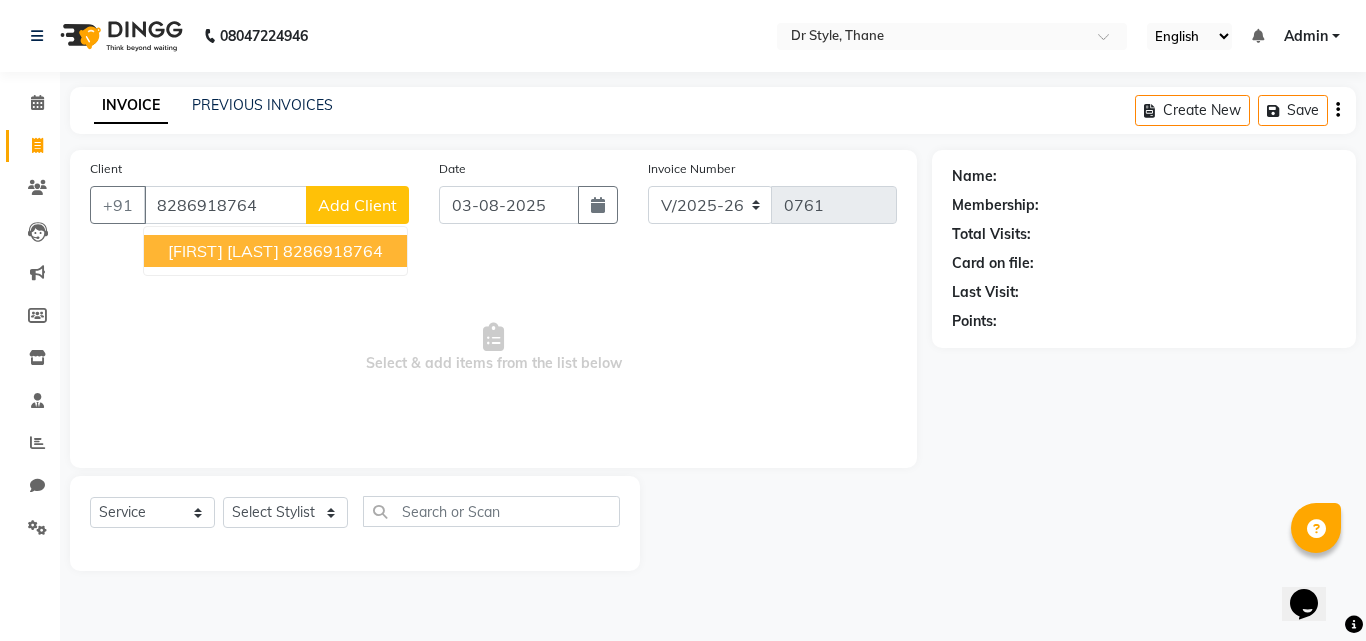 type on "8286918764" 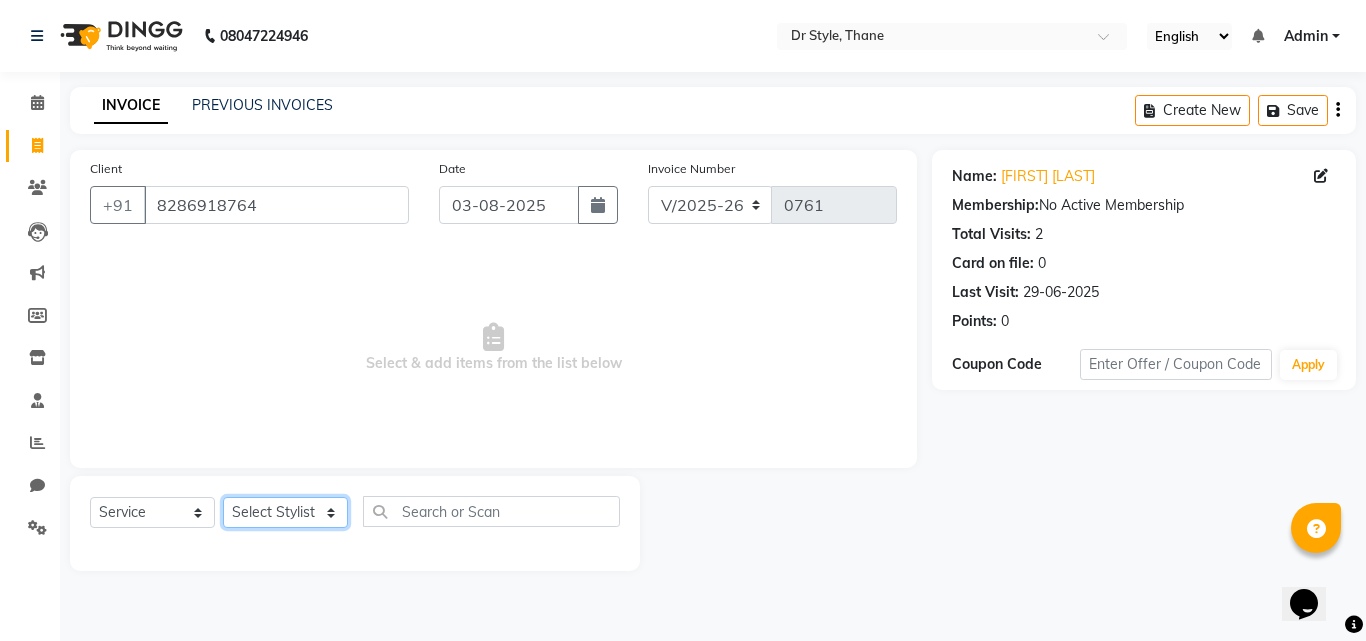 click on "Select Stylist Amir Apeksha Haider Salmani HASIM Salman Sheetal Panchal" 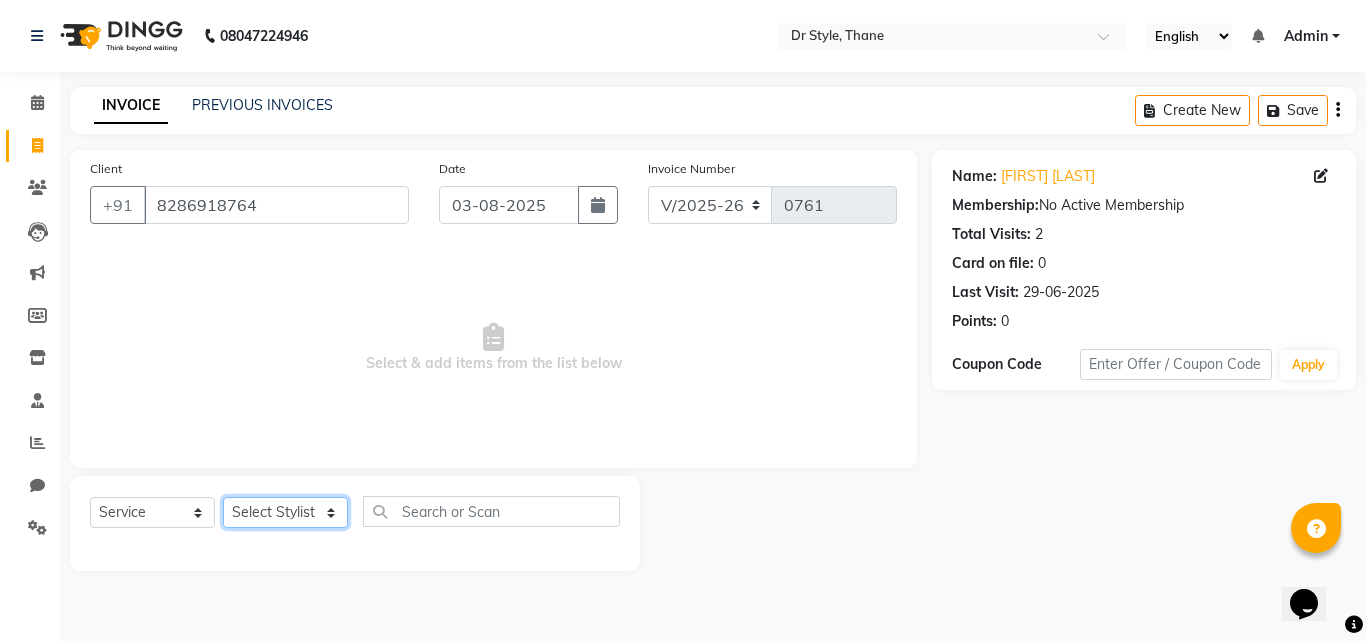 select on "80995" 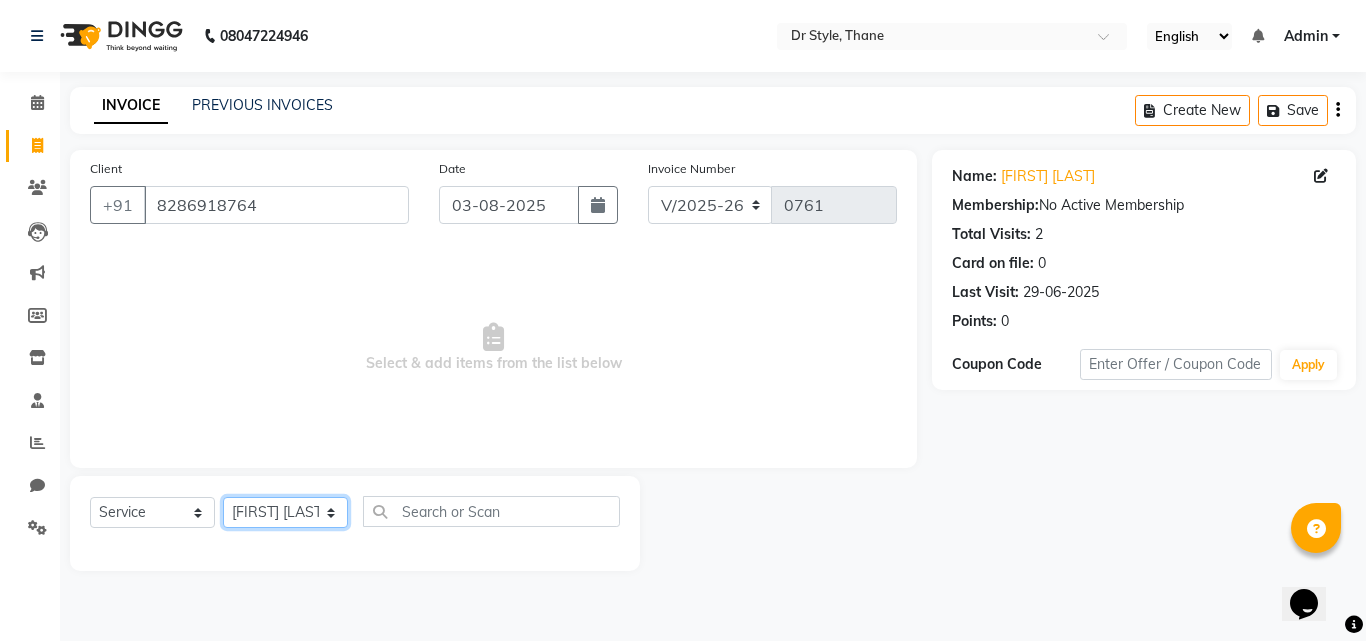 click on "Select Stylist Amir Apeksha Haider Salmani HASIM Salman Sheetal Panchal" 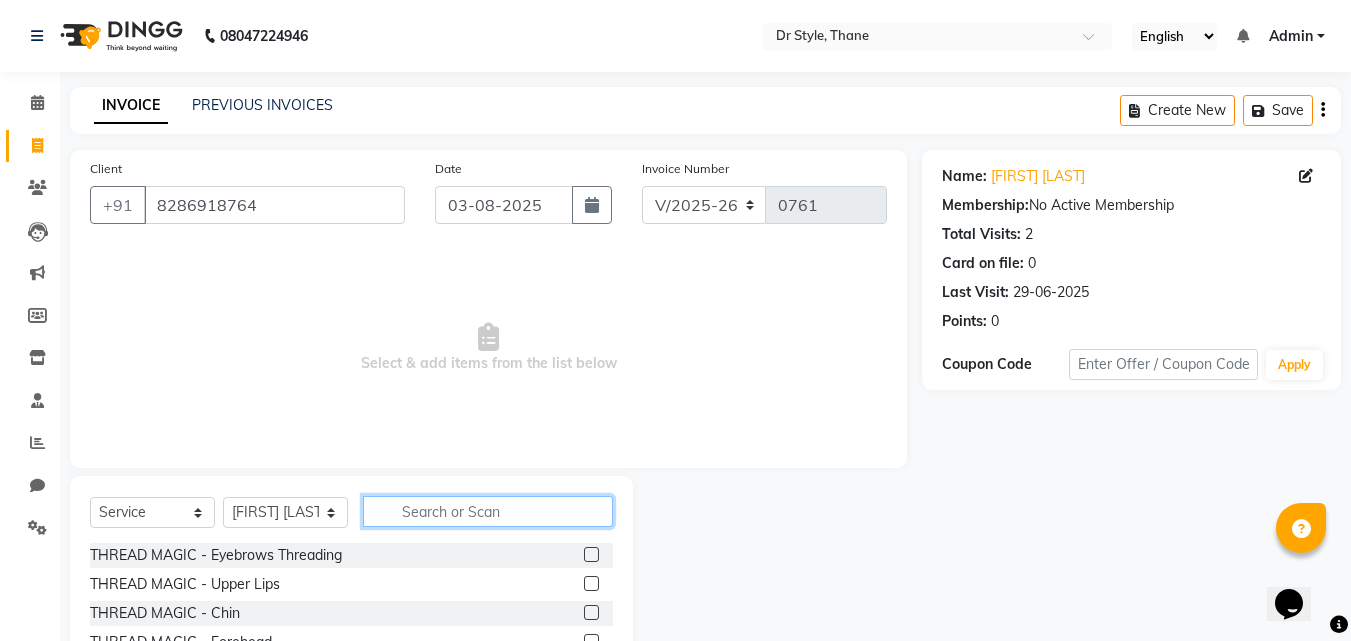 click 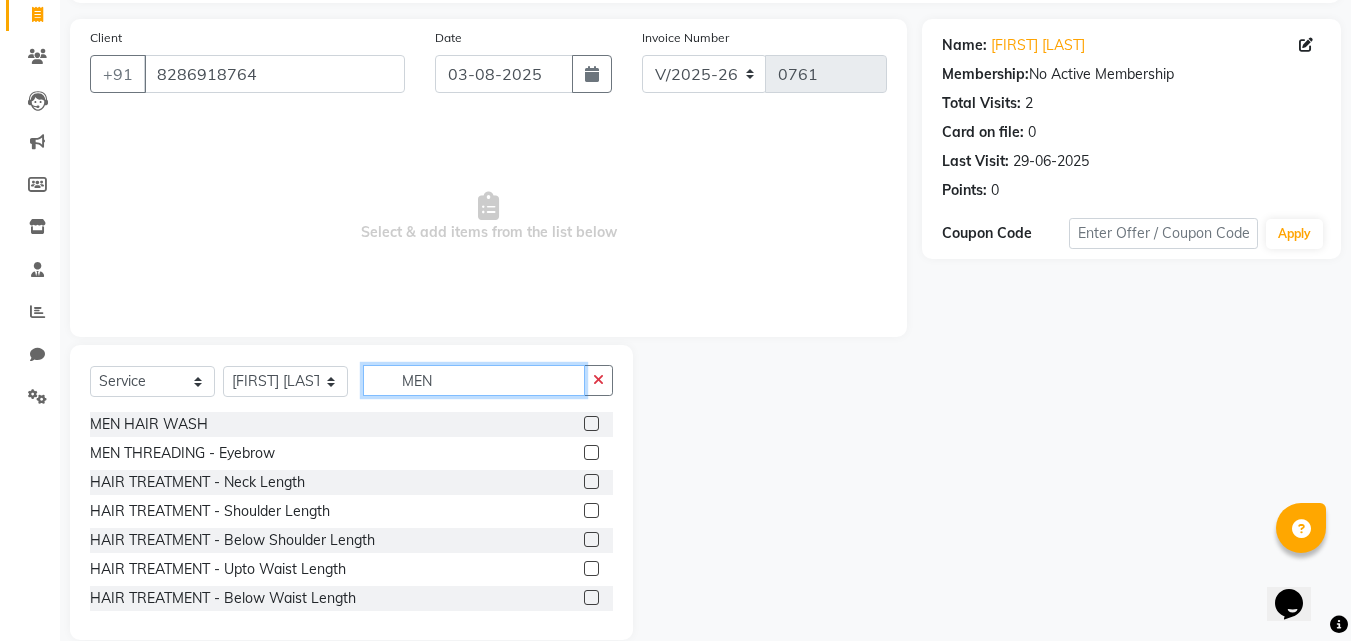 scroll, scrollTop: 160, scrollLeft: 0, axis: vertical 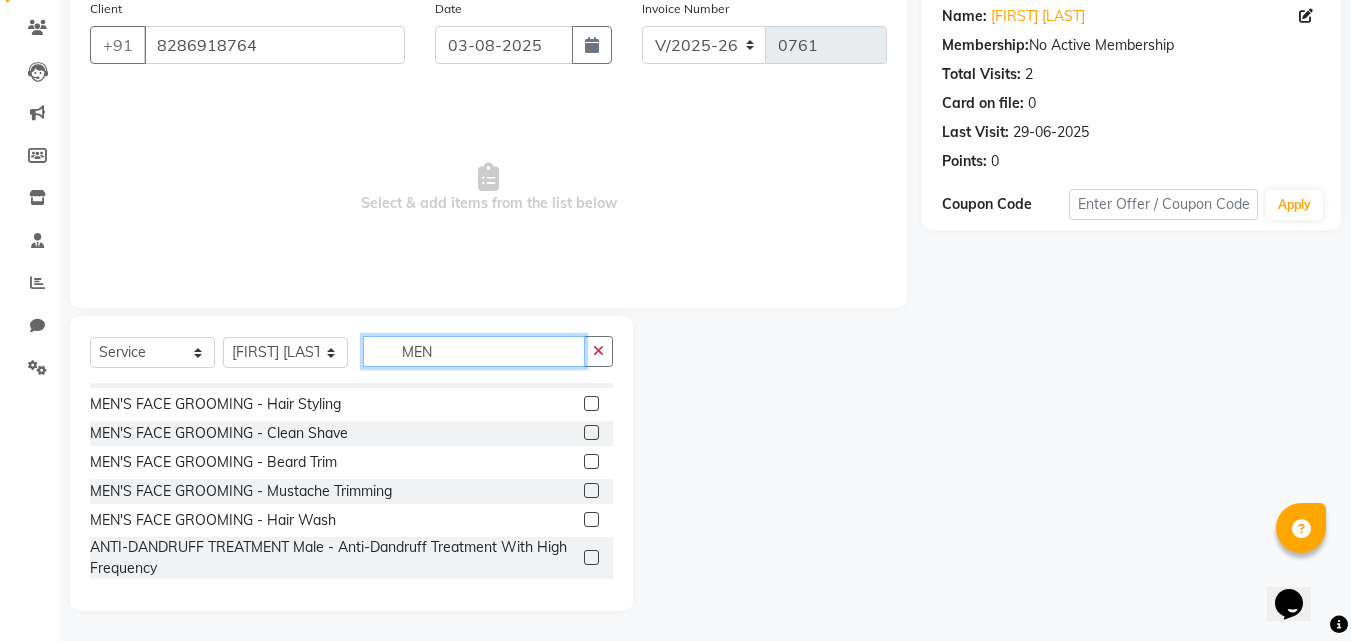 type on "MEN" 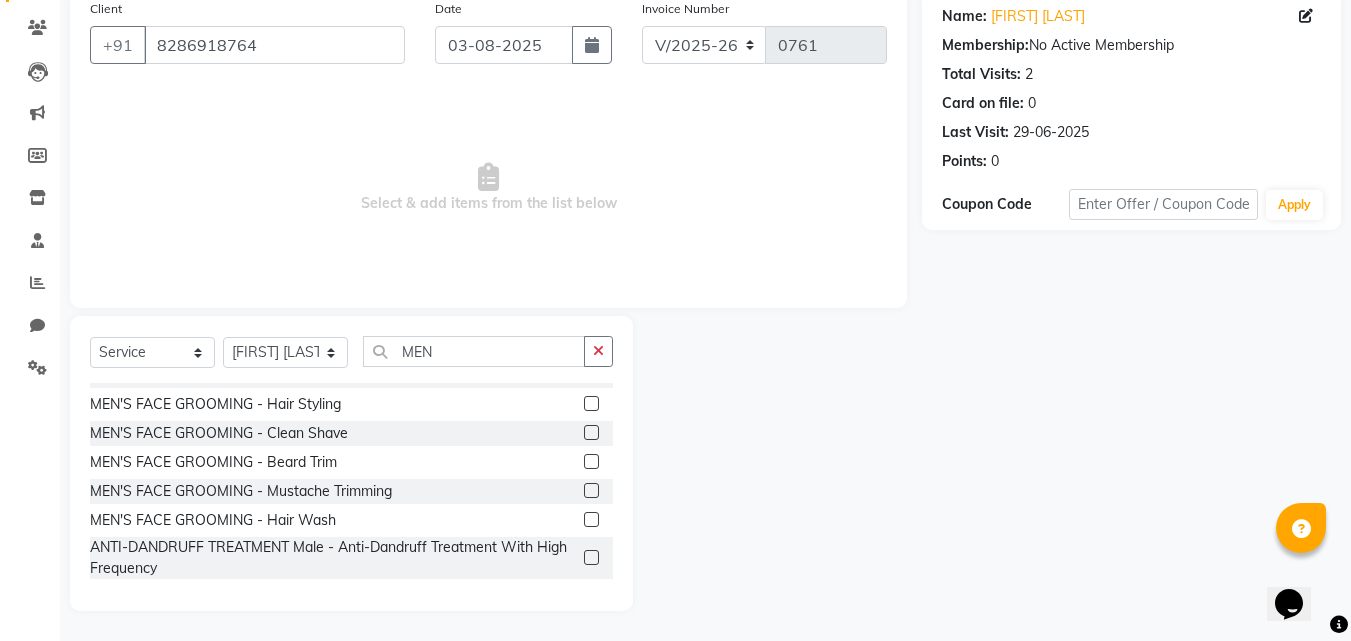 click 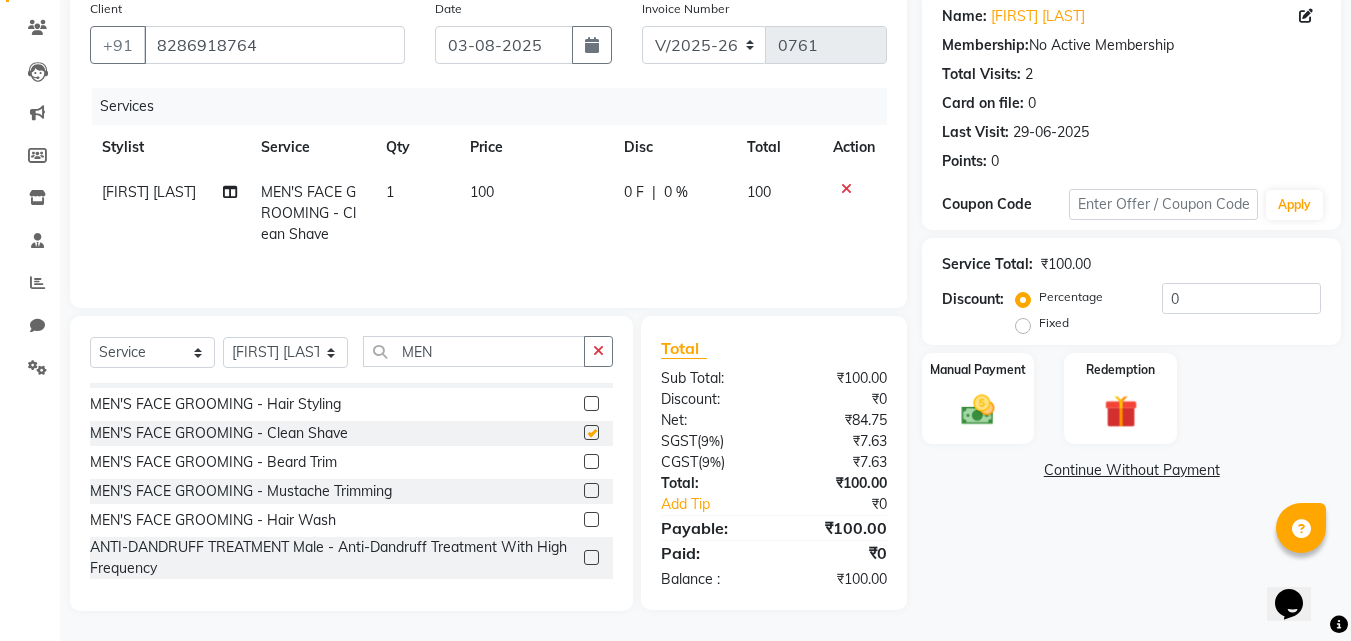 checkbox on "false" 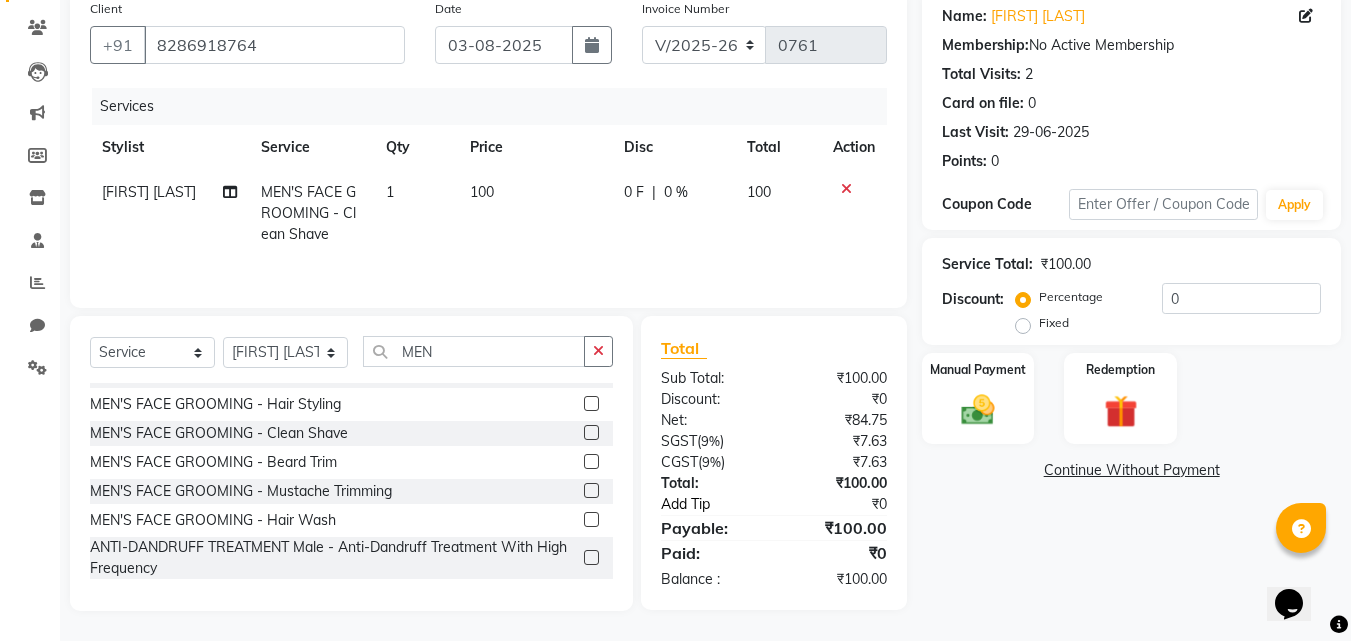 click on "Add Tip" 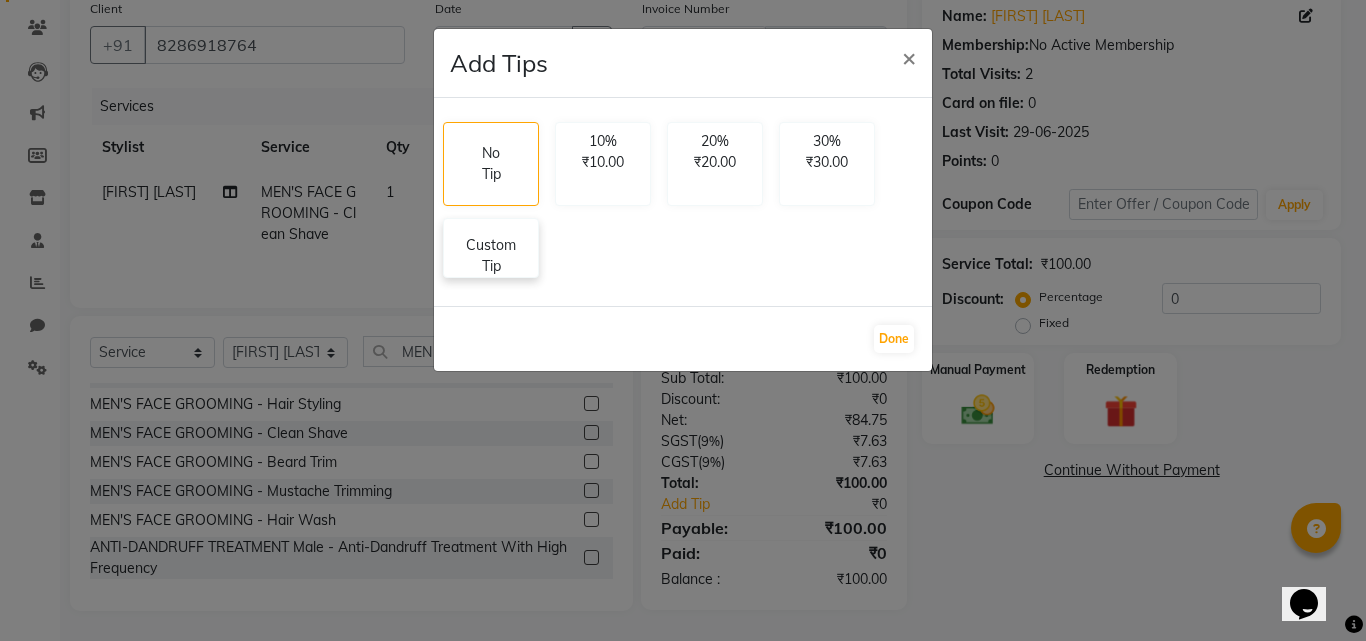 click on "Custom Tip" 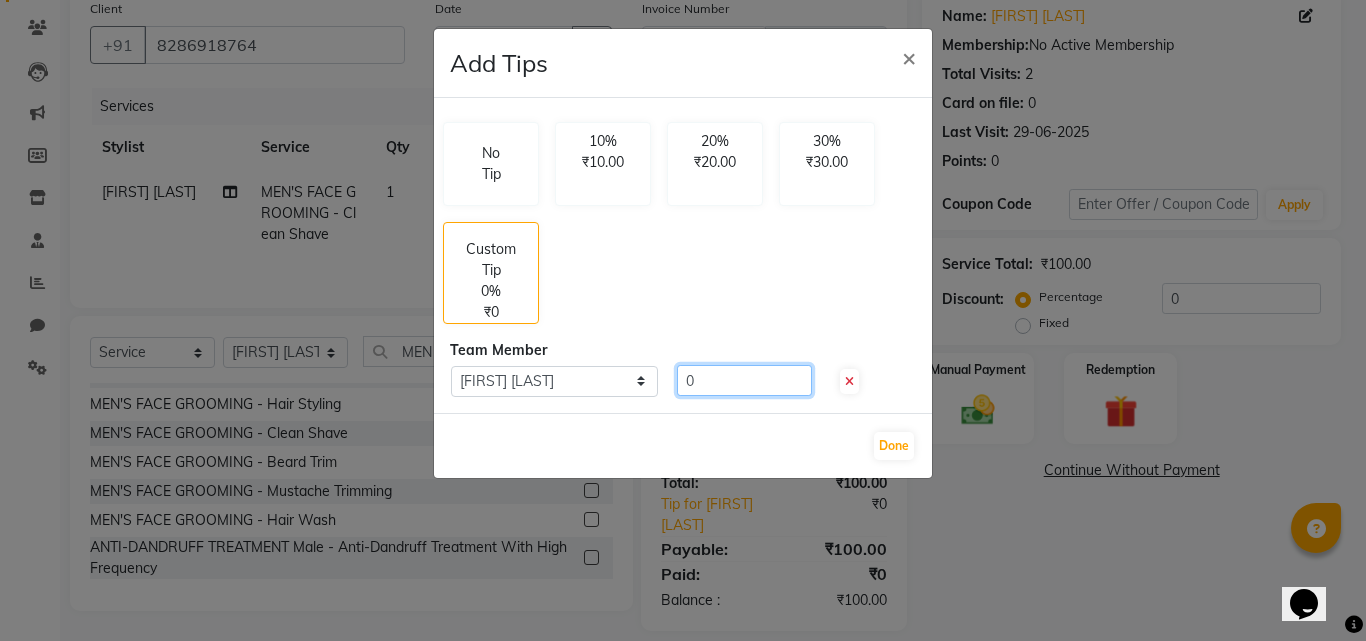 click on "0" 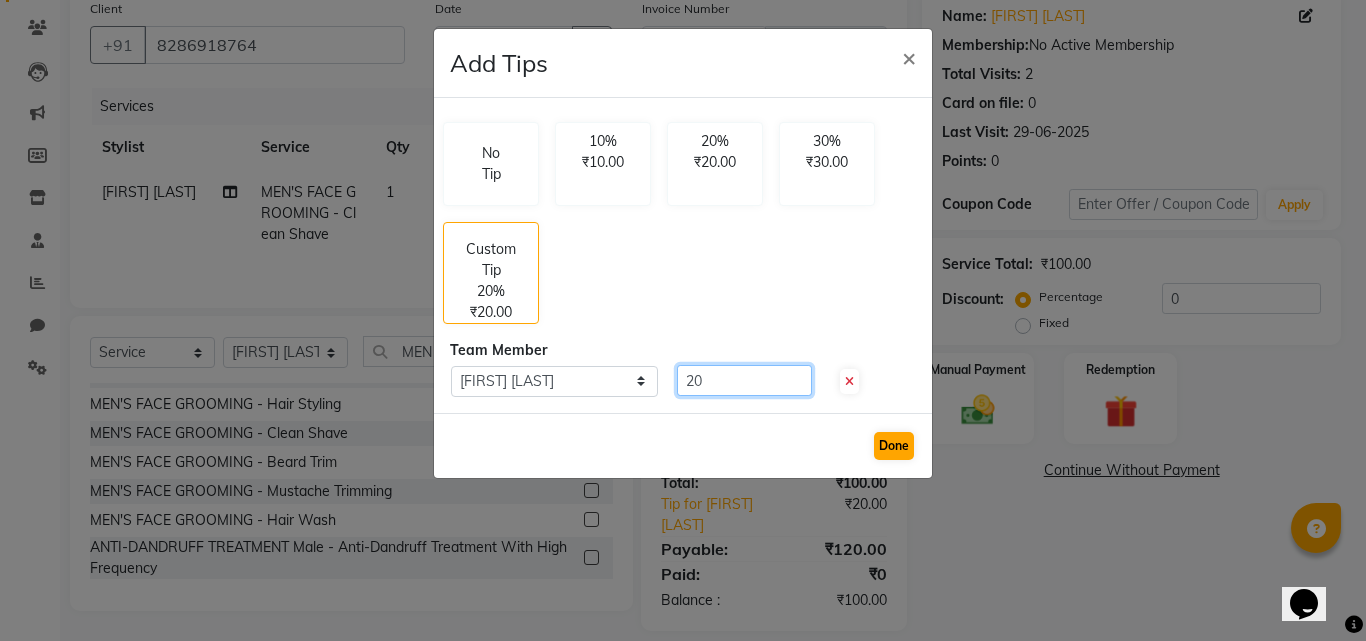 type on "20" 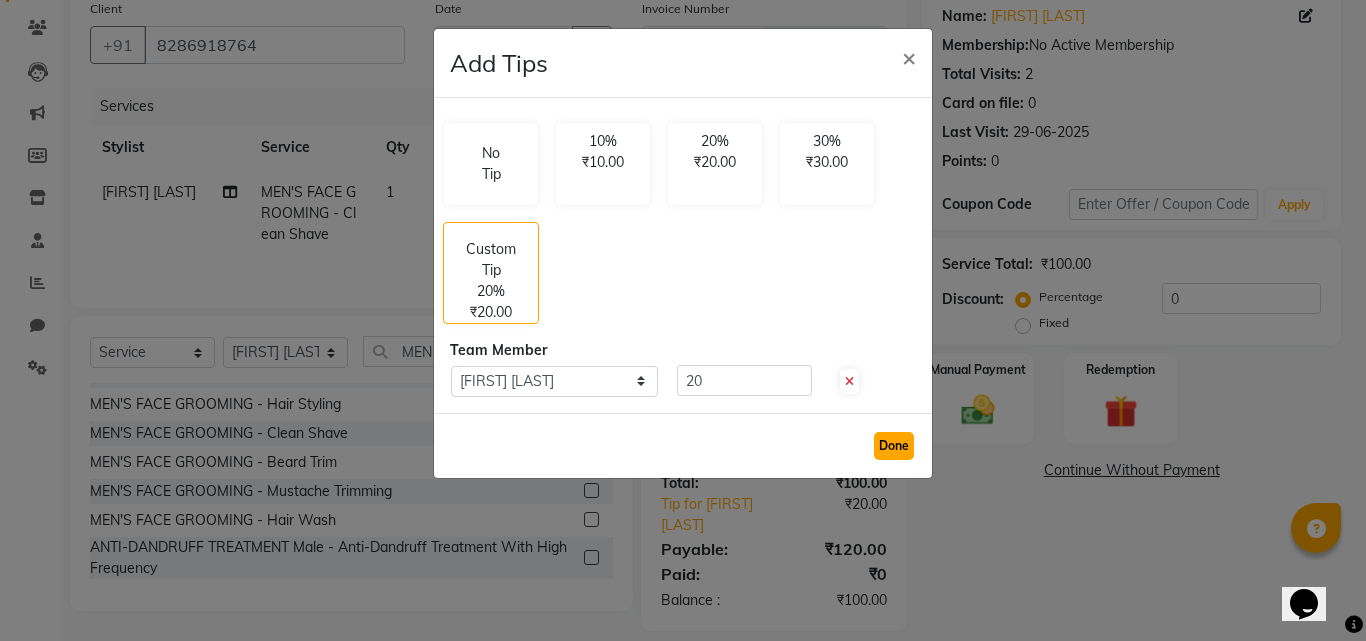 click on "Done" 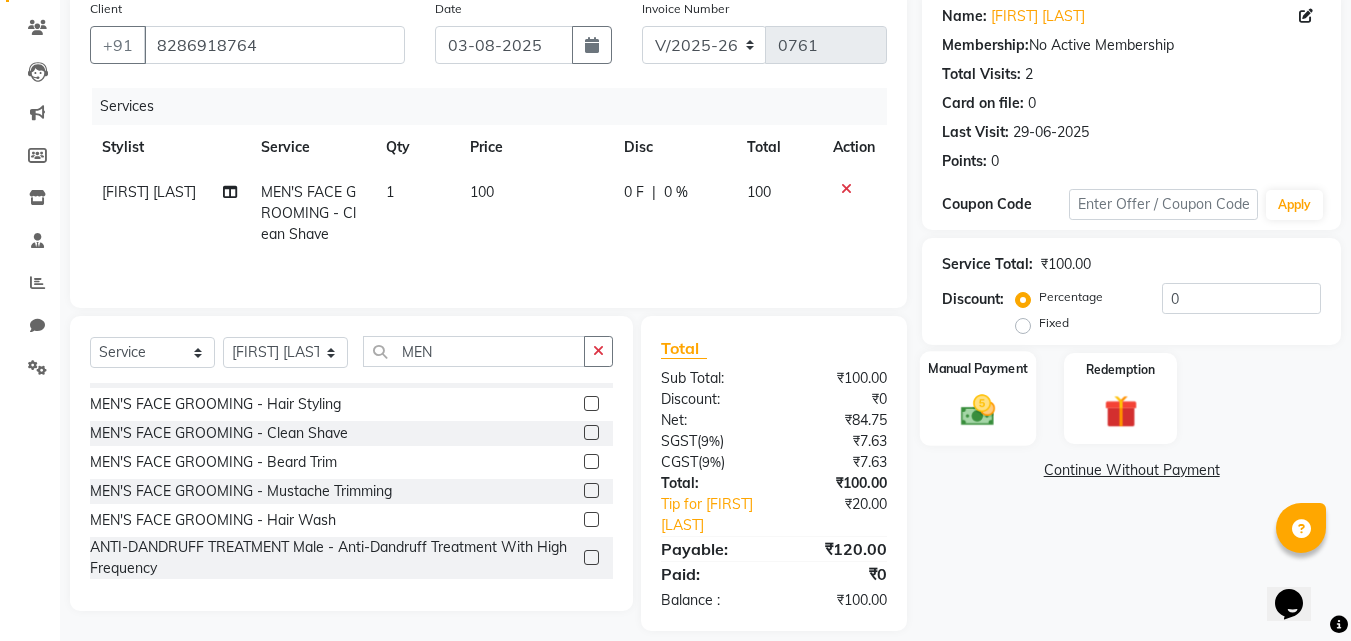 click on "Manual Payment" 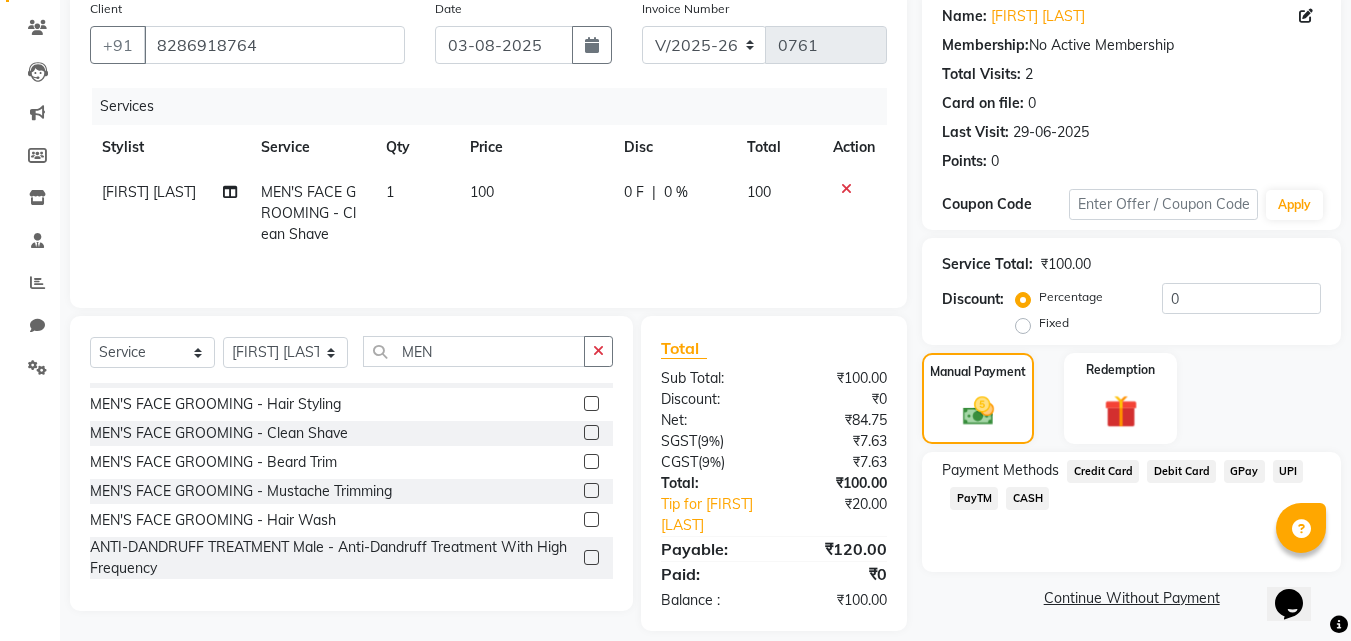 click on "GPay" 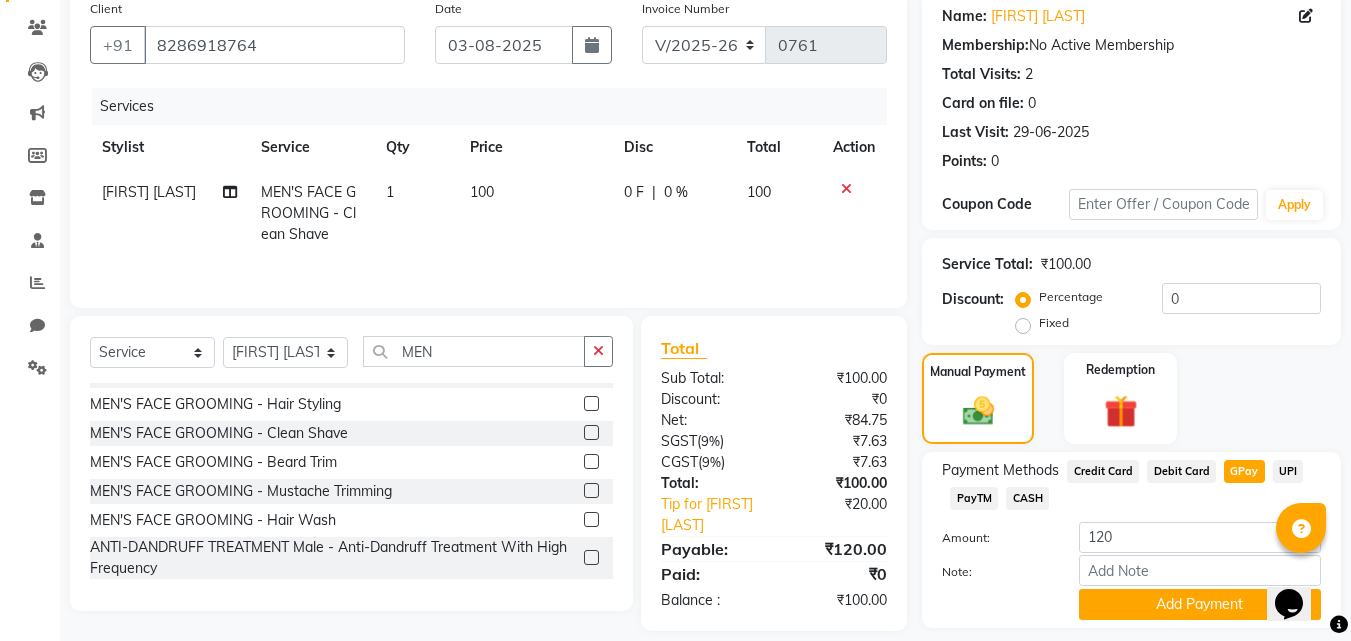 scroll, scrollTop: 218, scrollLeft: 0, axis: vertical 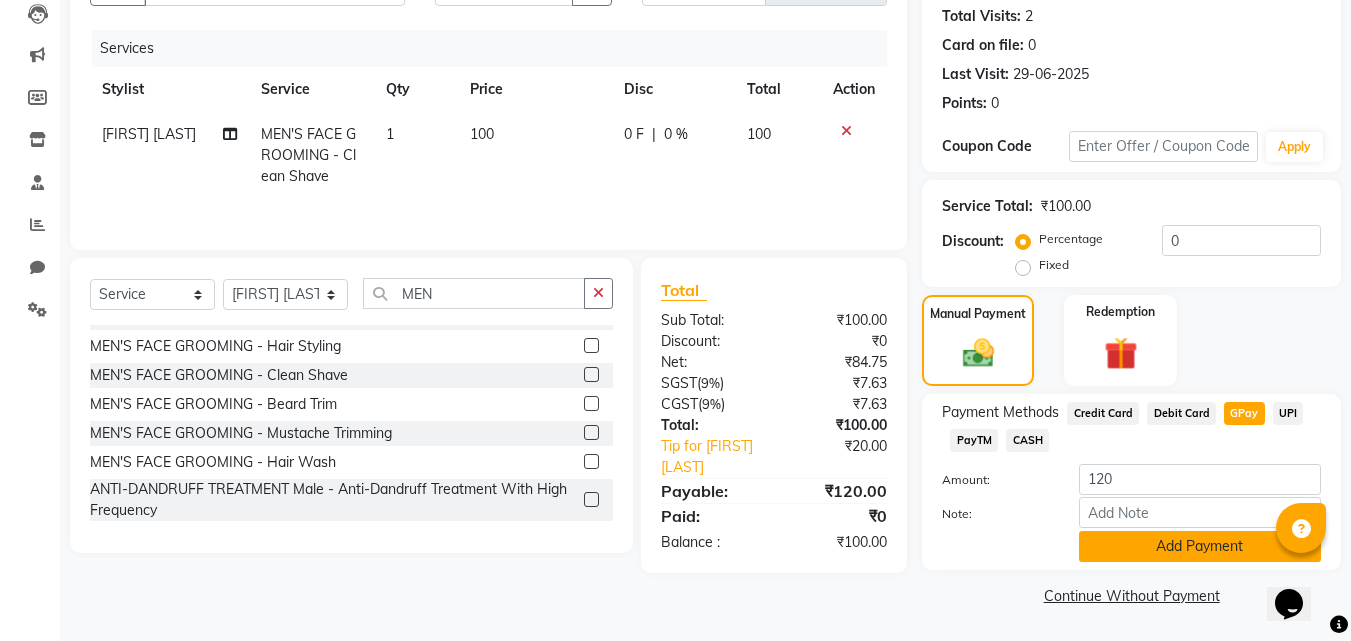 click on "Add Payment" 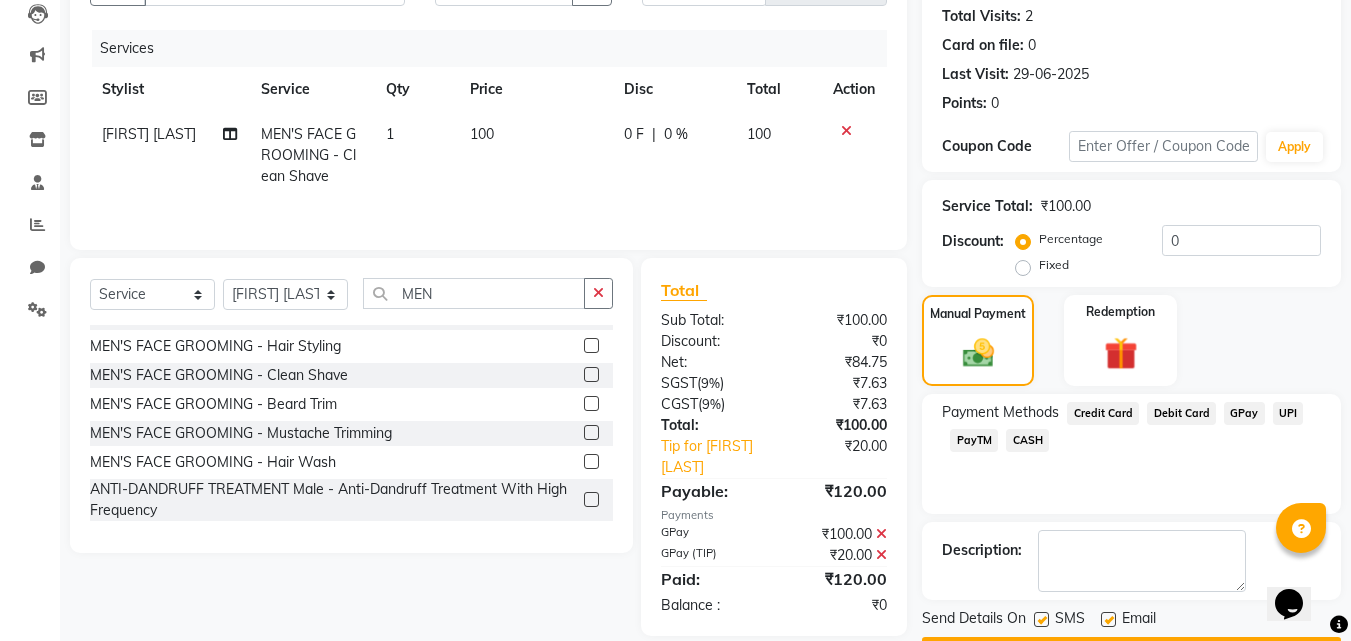 scroll, scrollTop: 275, scrollLeft: 0, axis: vertical 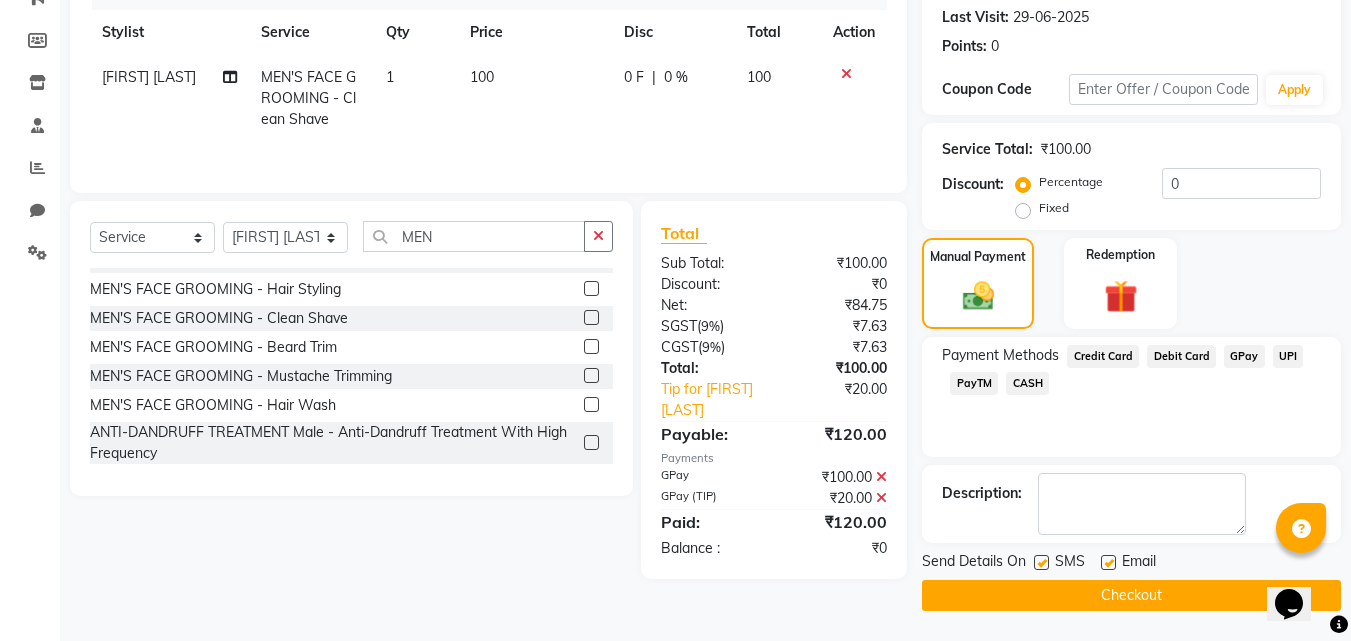 click on "Checkout" 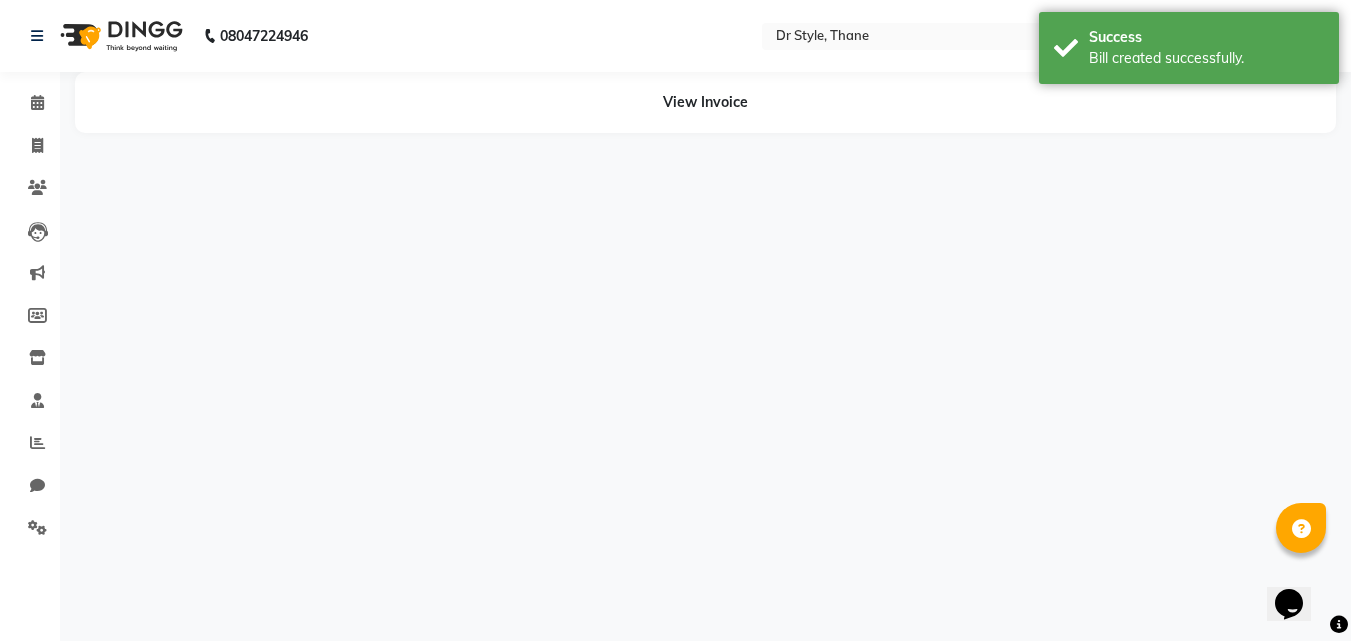 scroll, scrollTop: 0, scrollLeft: 0, axis: both 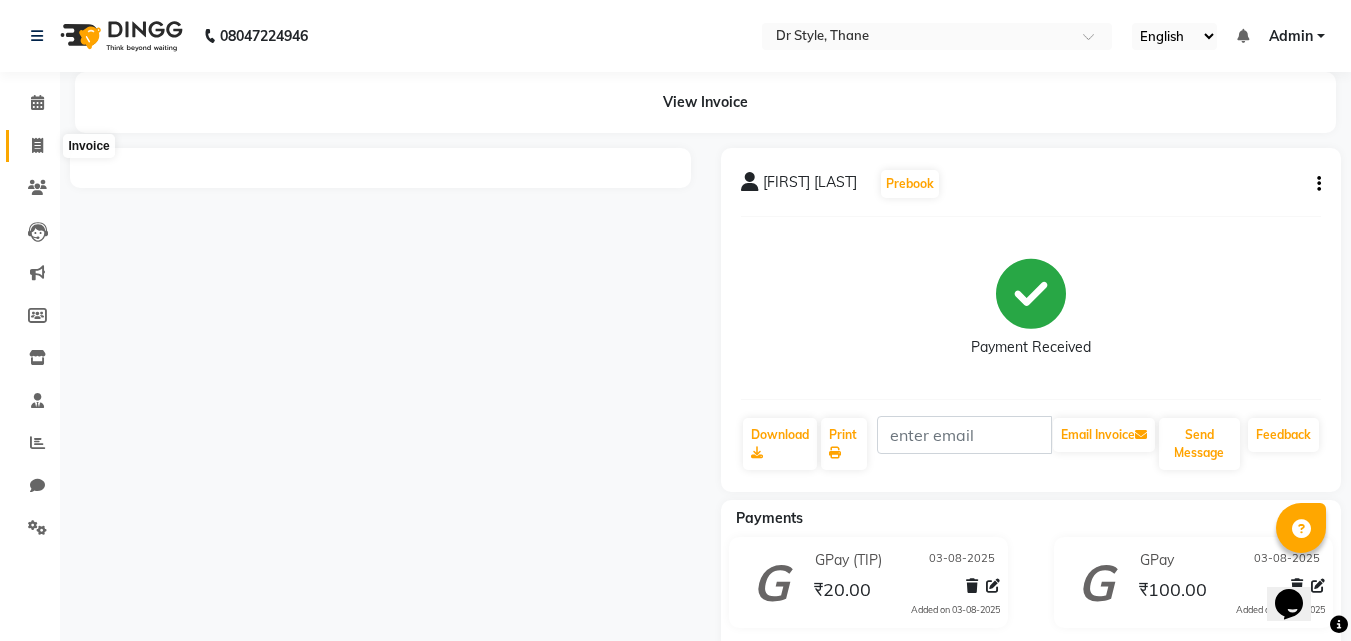 click 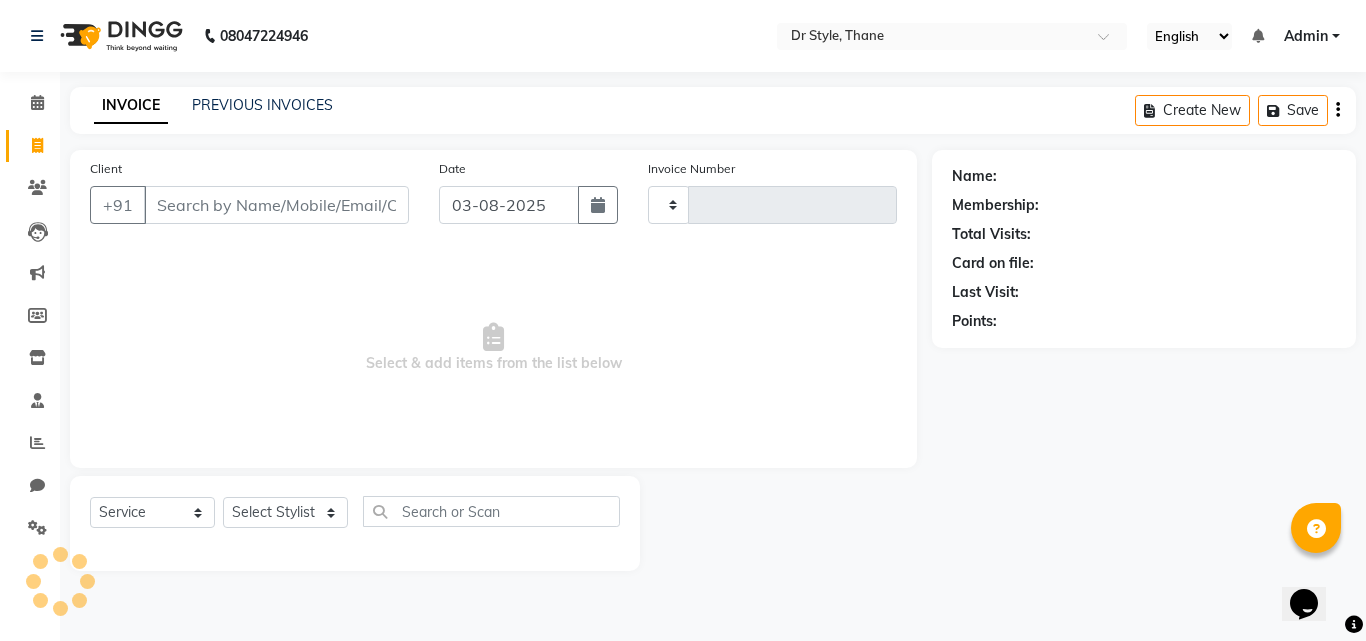 type on "0762" 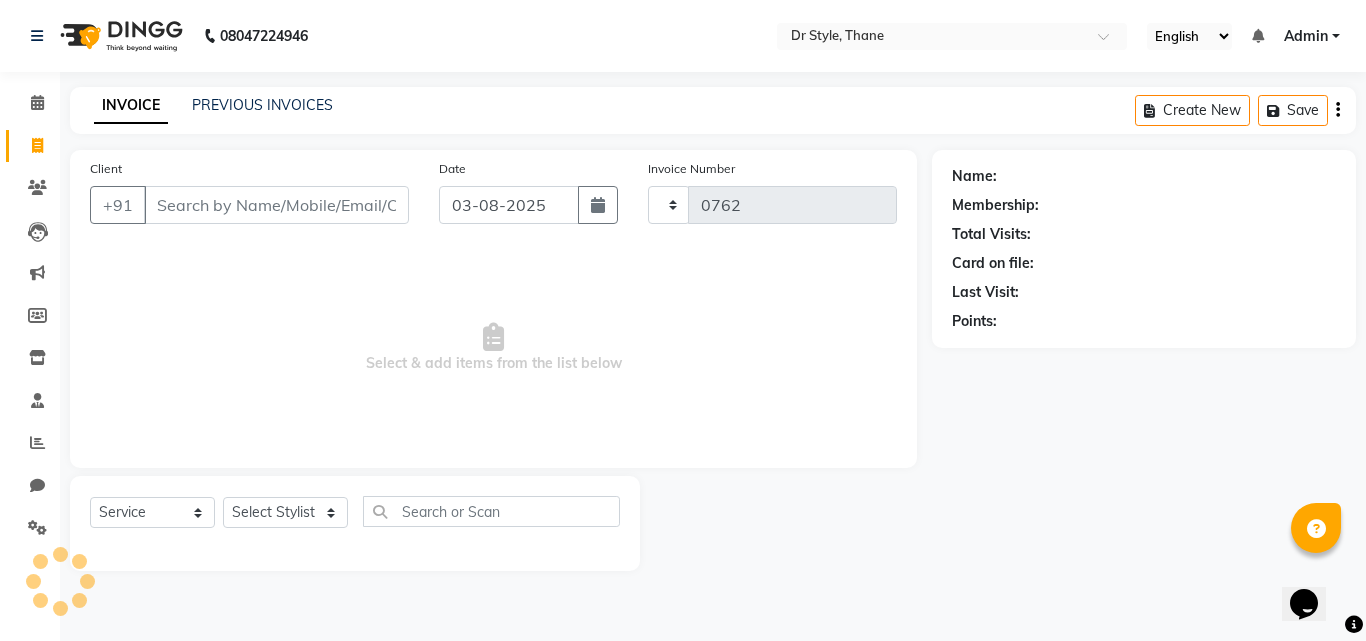 select on "7832" 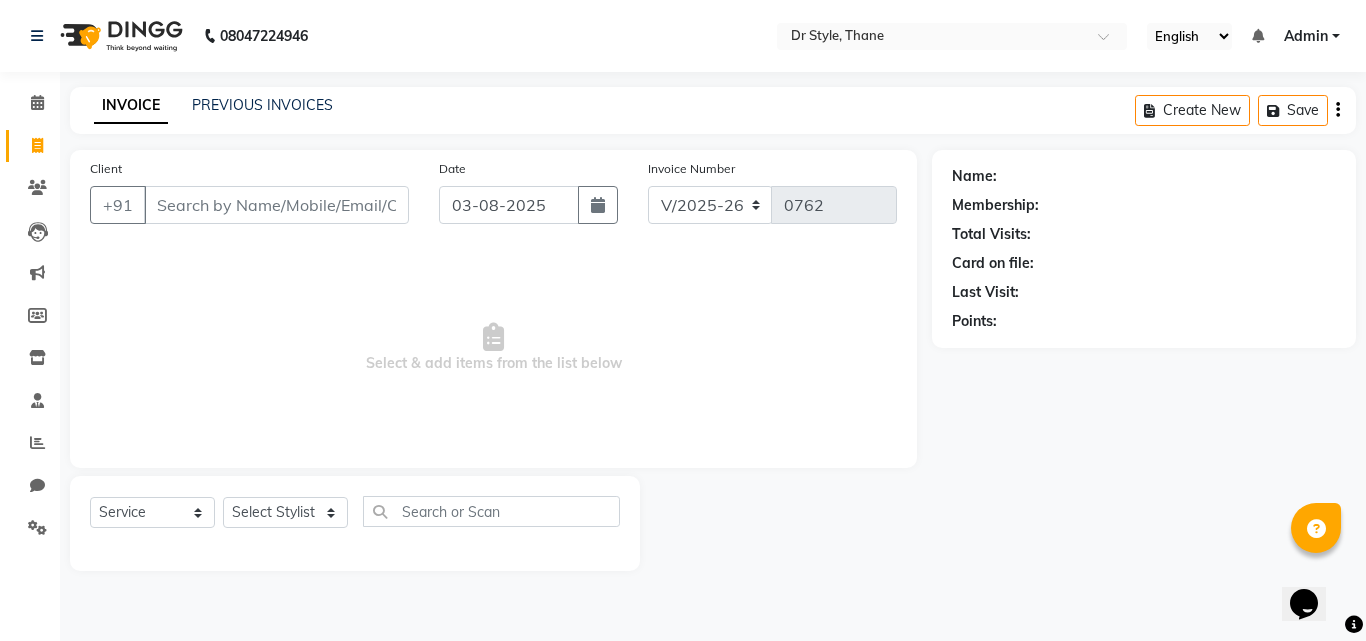 click on "Client" at bounding box center [276, 205] 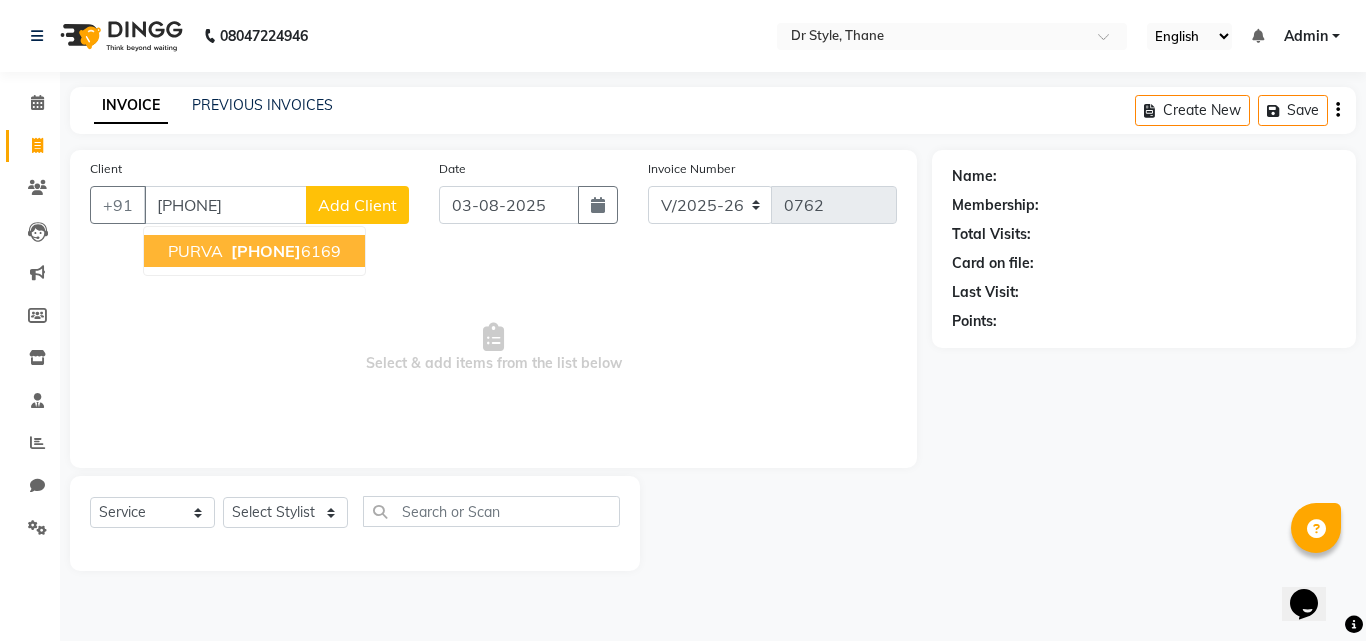 click on "[PHONE]" at bounding box center [284, 251] 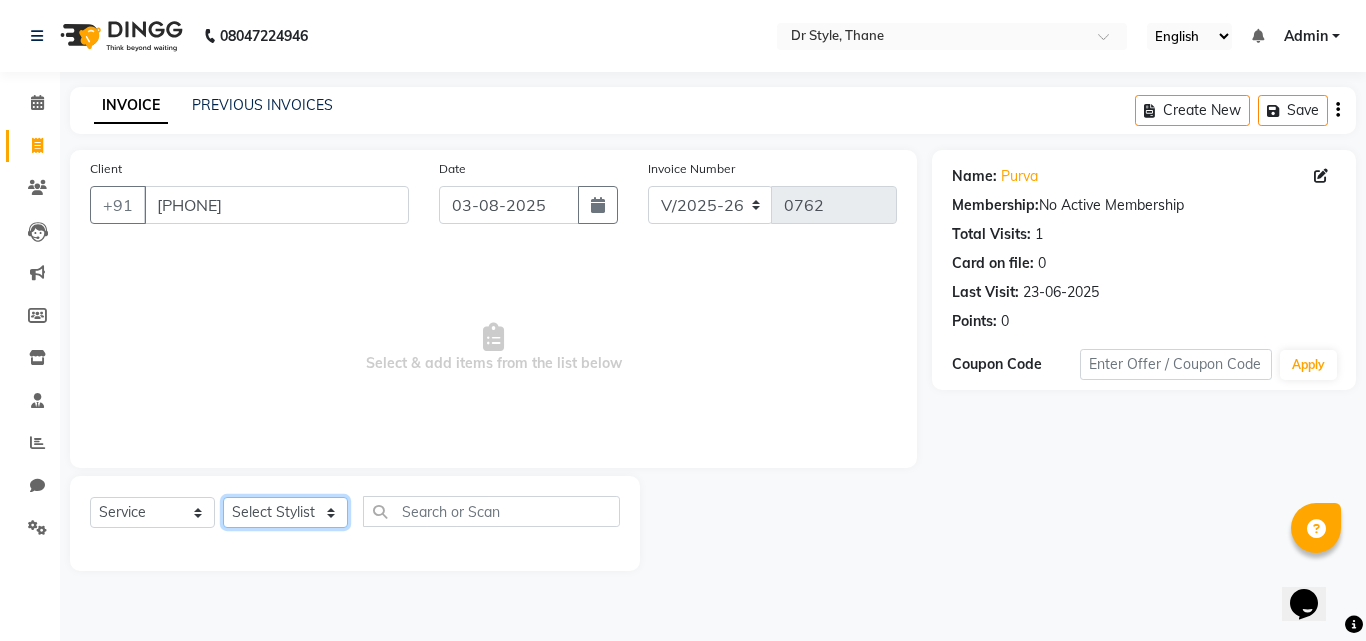 click on "Select Stylist Amir Apeksha Haider Salmani HASIM Salman Sheetal Panchal" 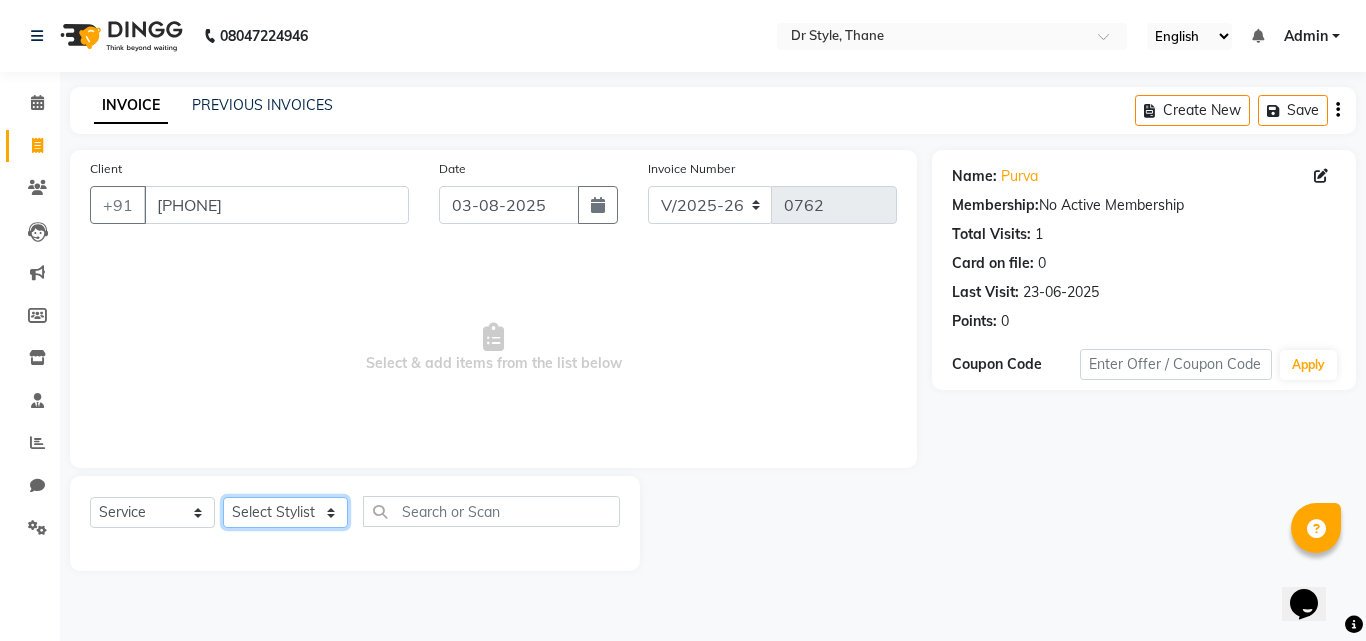 select on "81004" 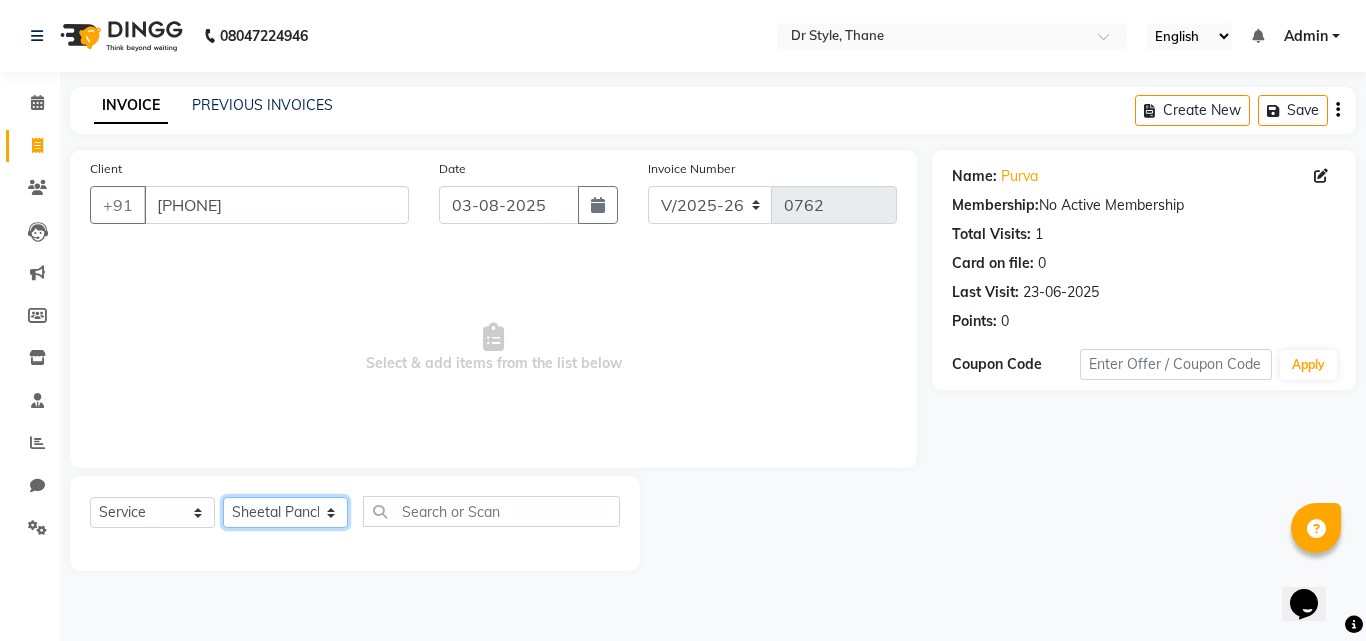 click on "Select Stylist Amir Apeksha Haider Salmani HASIM Salman Sheetal Panchal" 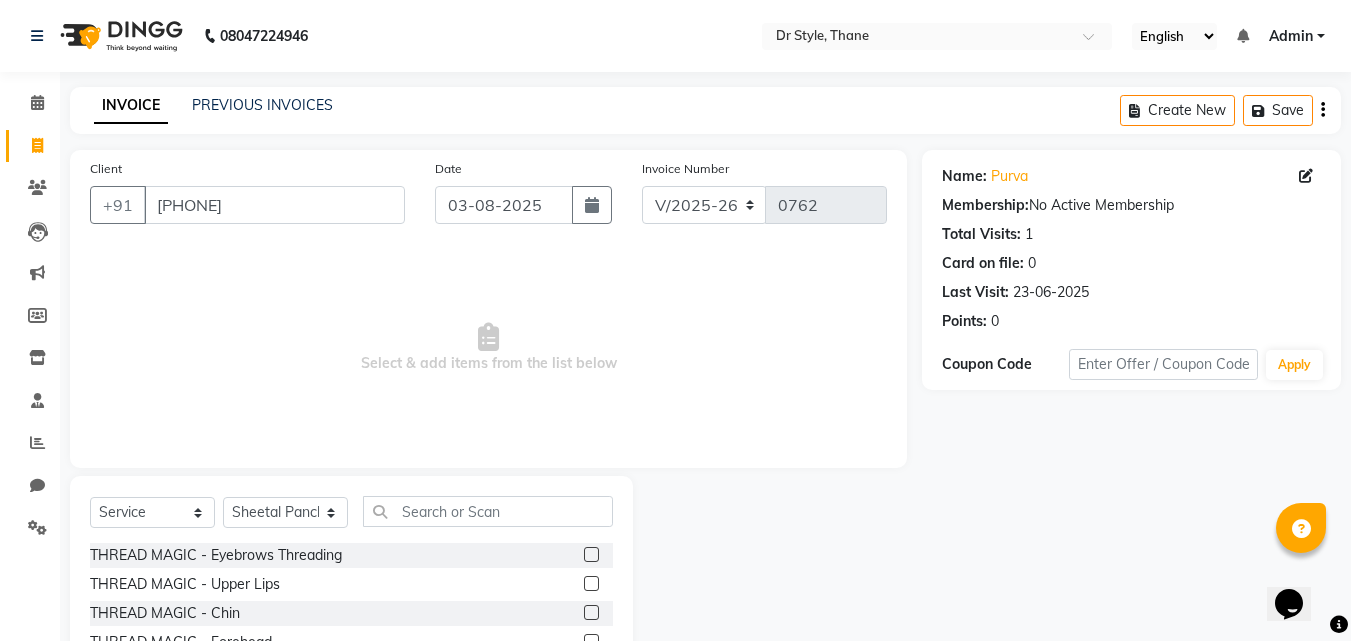click 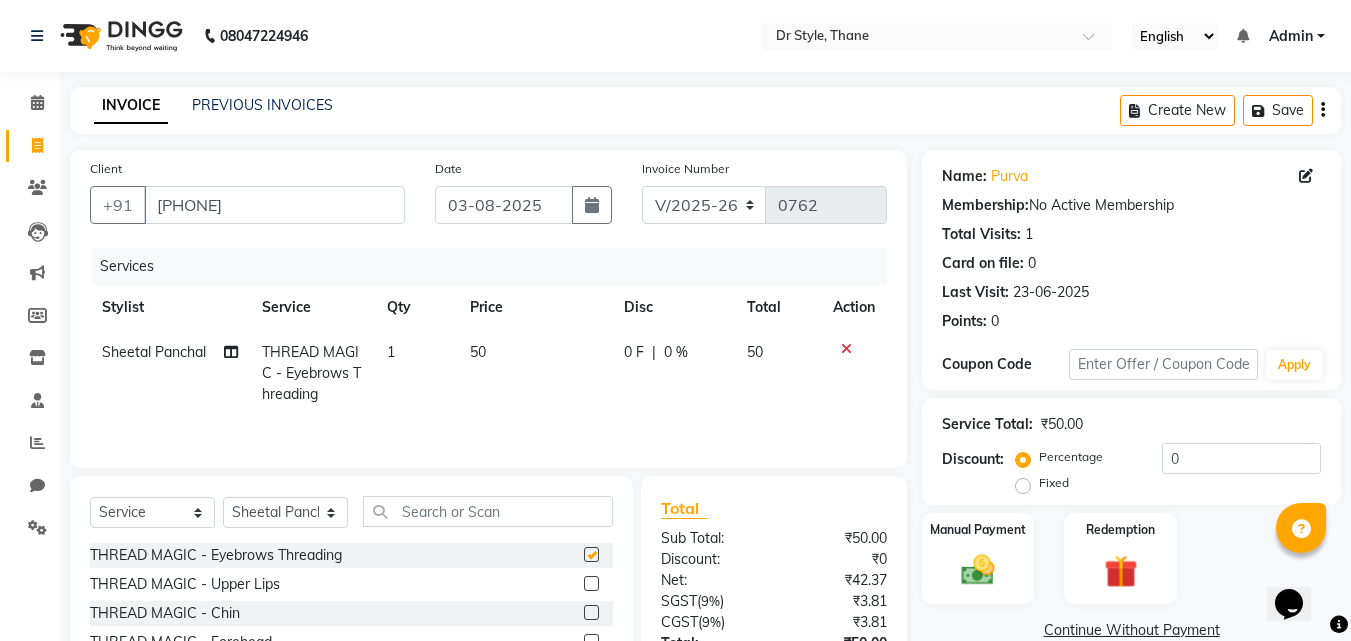 checkbox on "false" 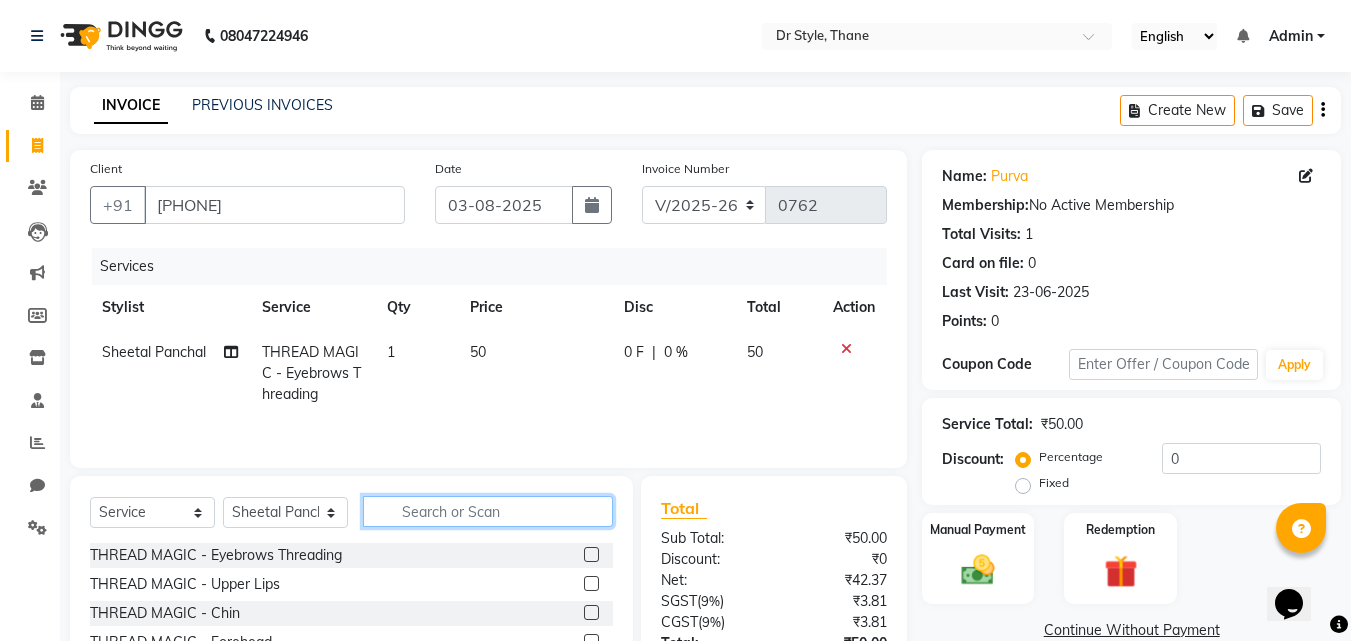 click 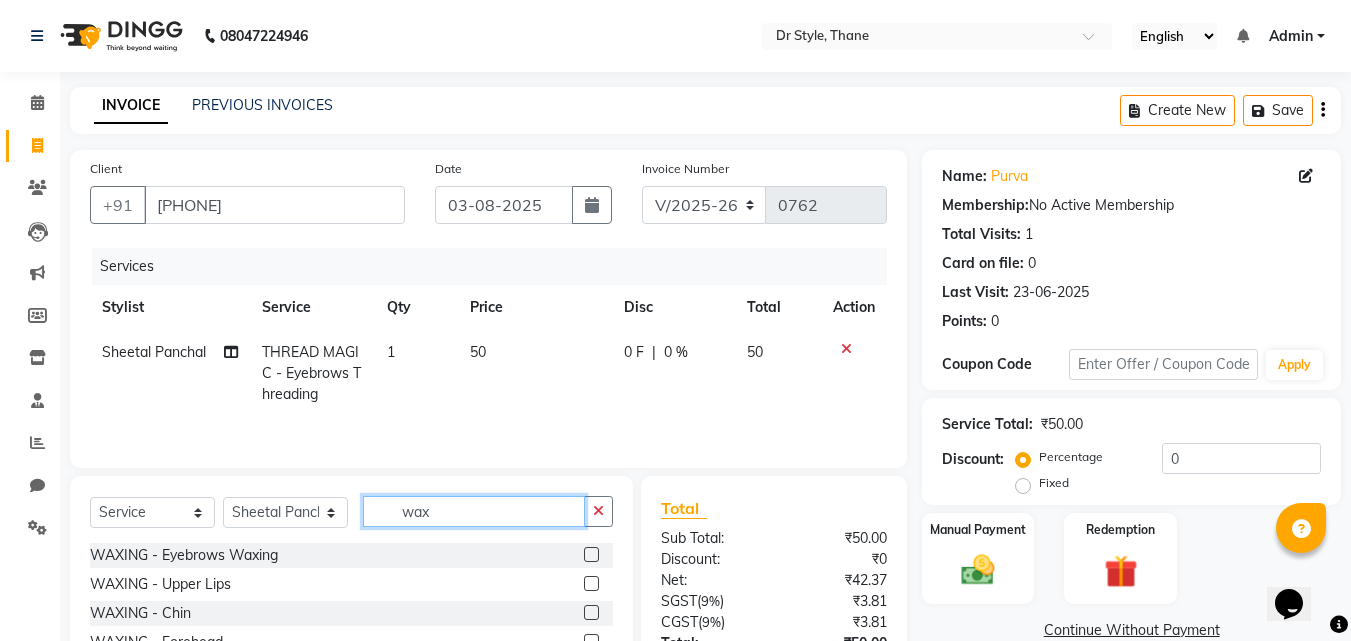 type on "wax" 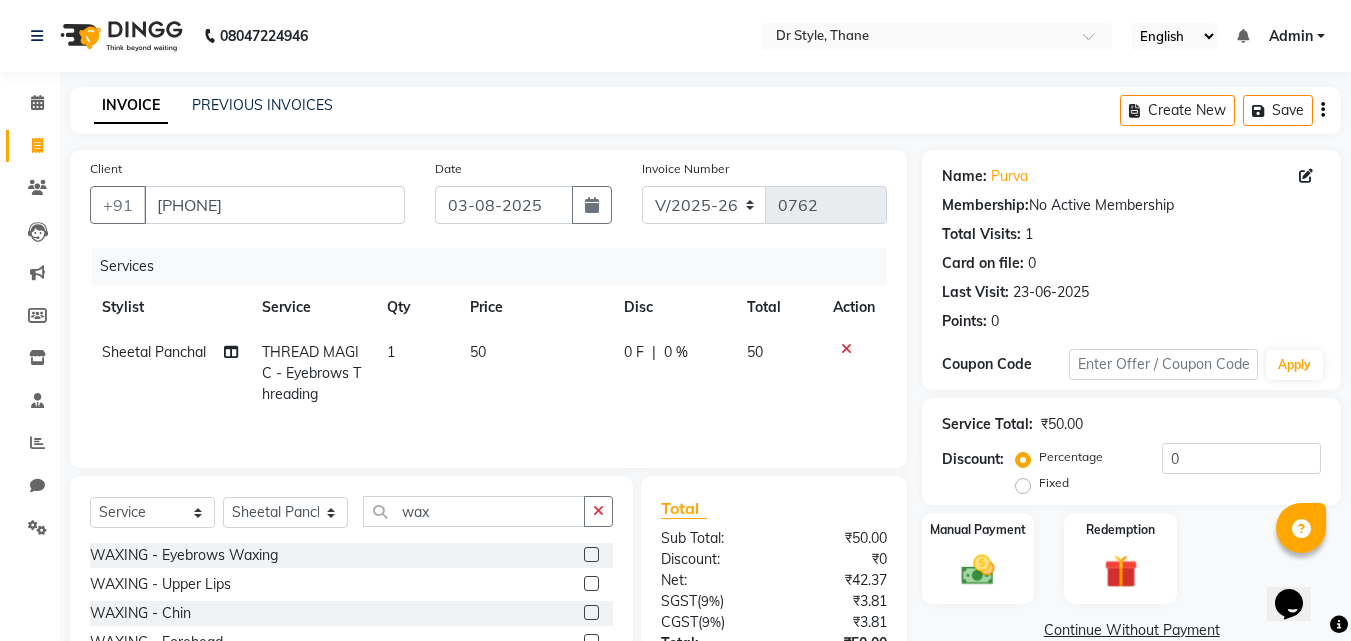 click 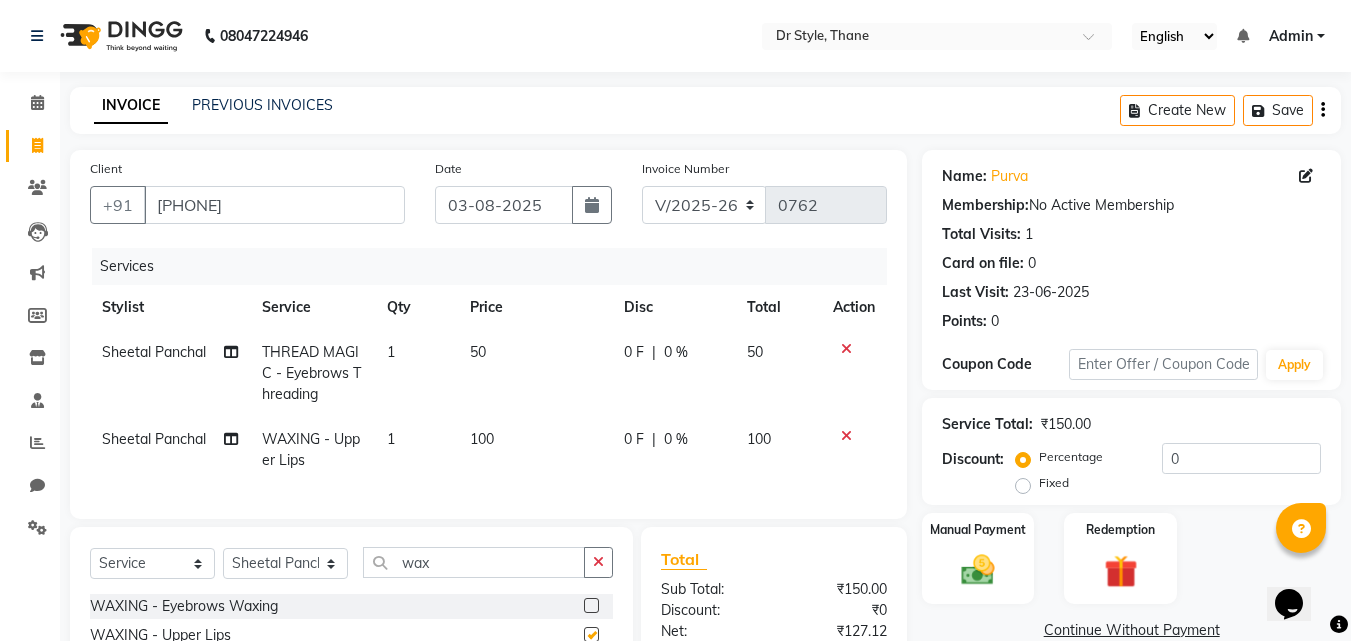 checkbox on "false" 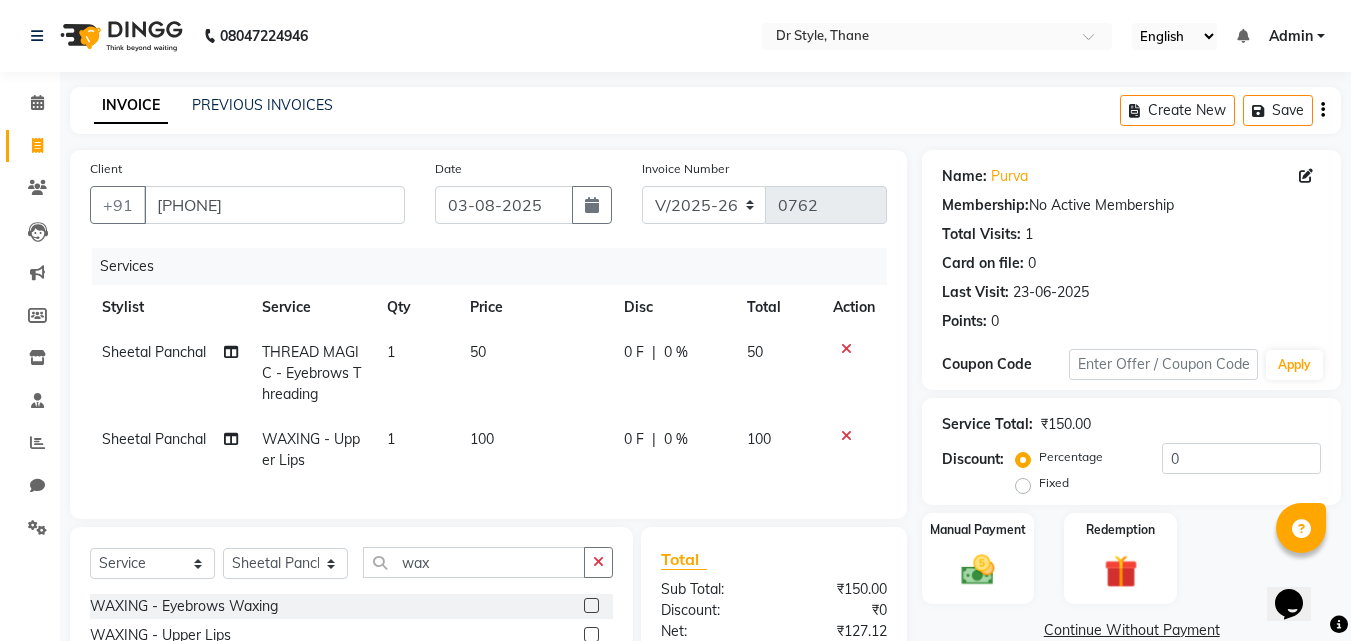 scroll, scrollTop: 200, scrollLeft: 0, axis: vertical 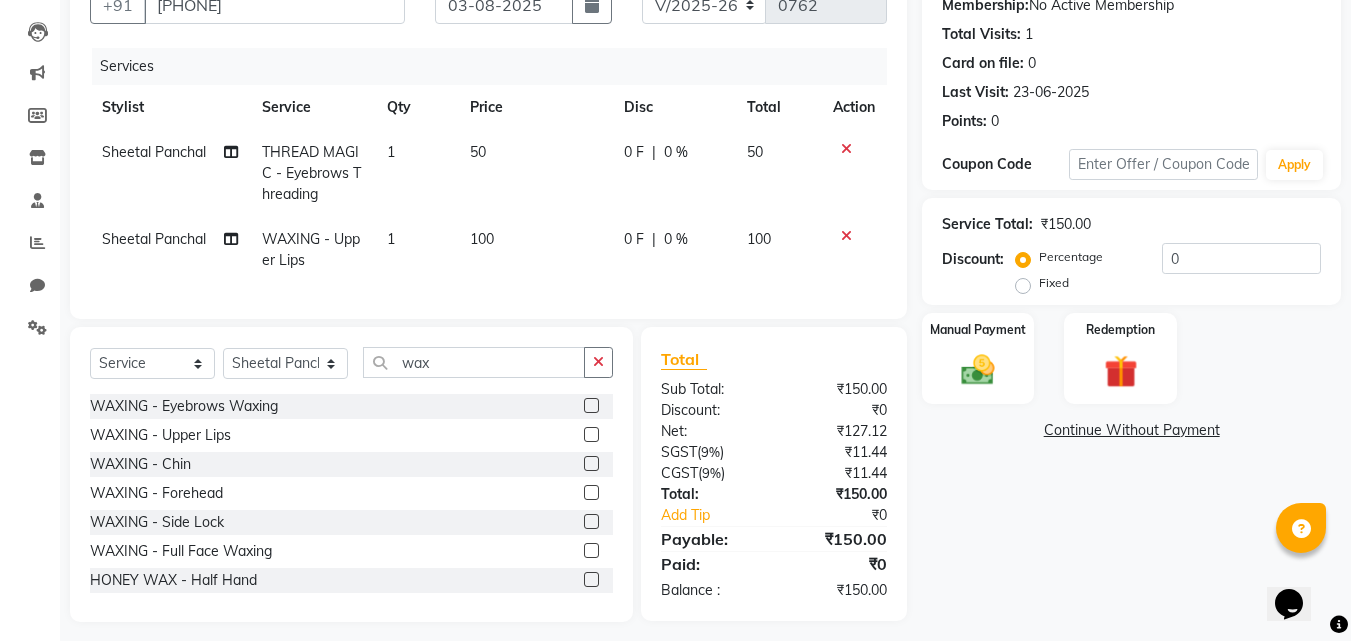 click 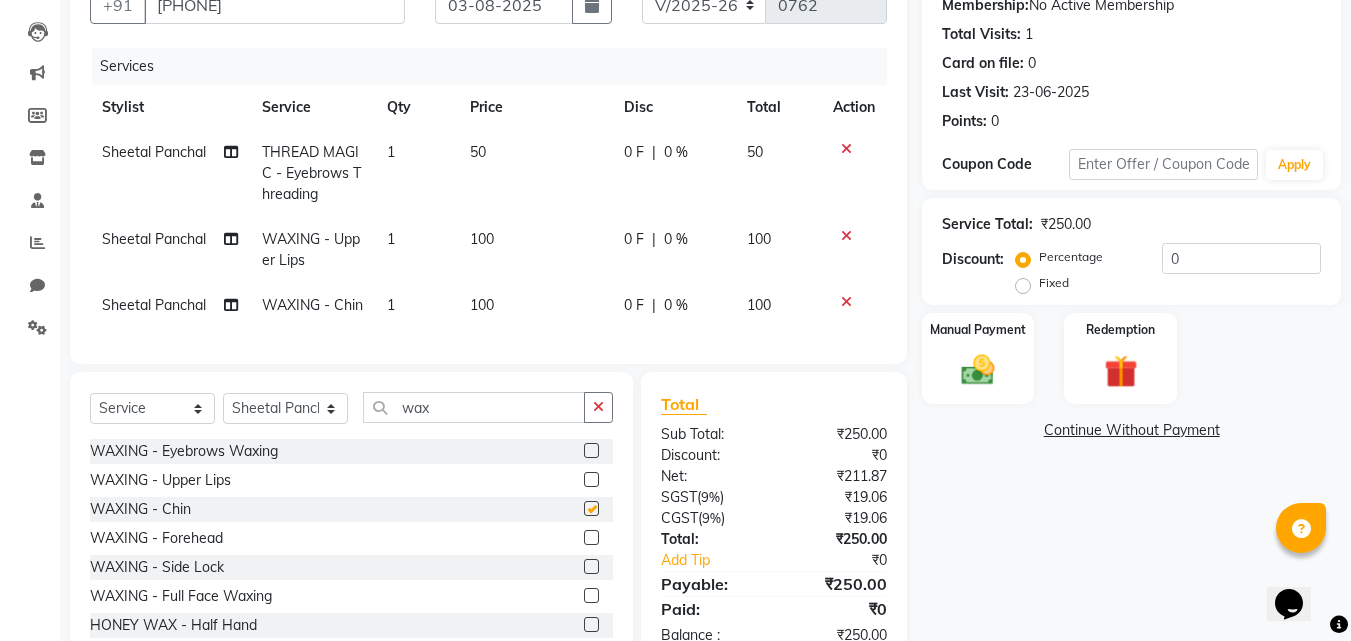 checkbox on "false" 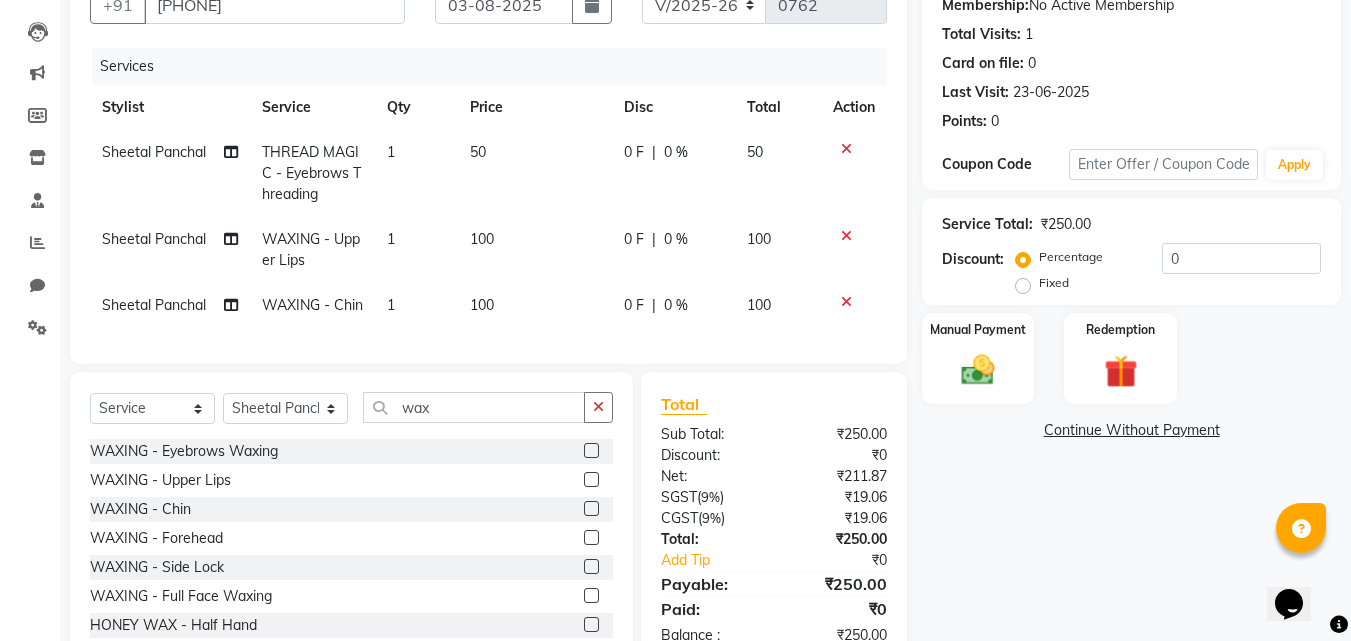 click 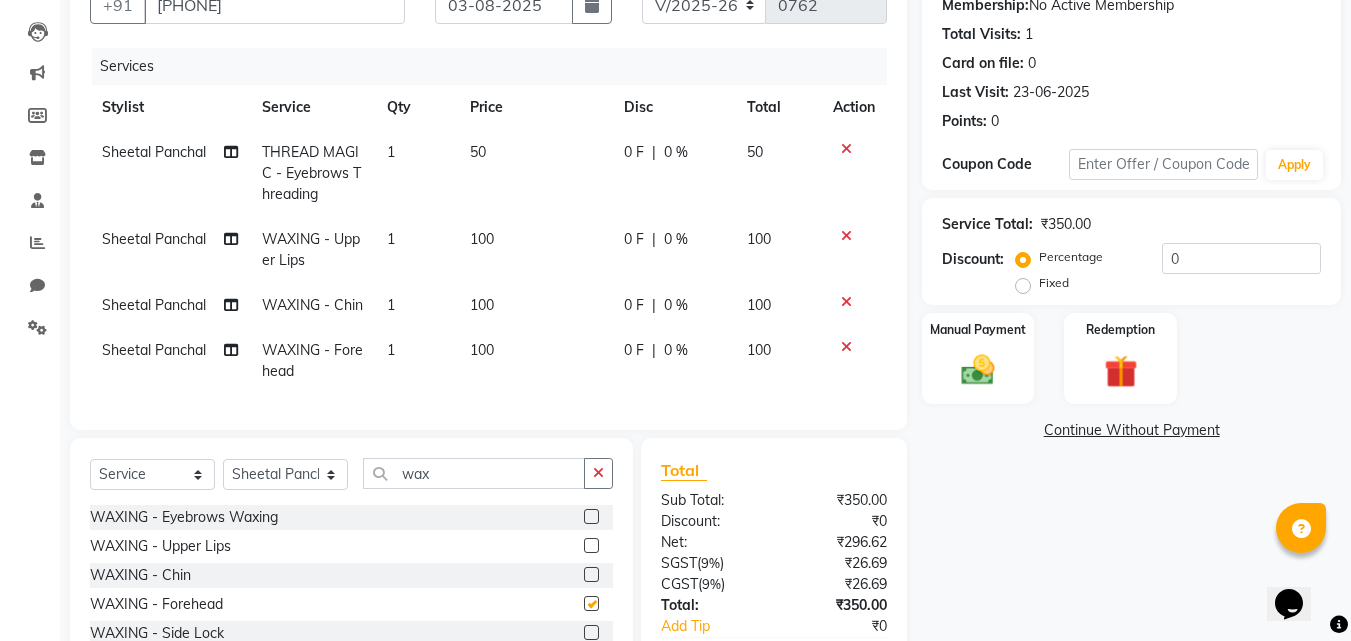 checkbox on "false" 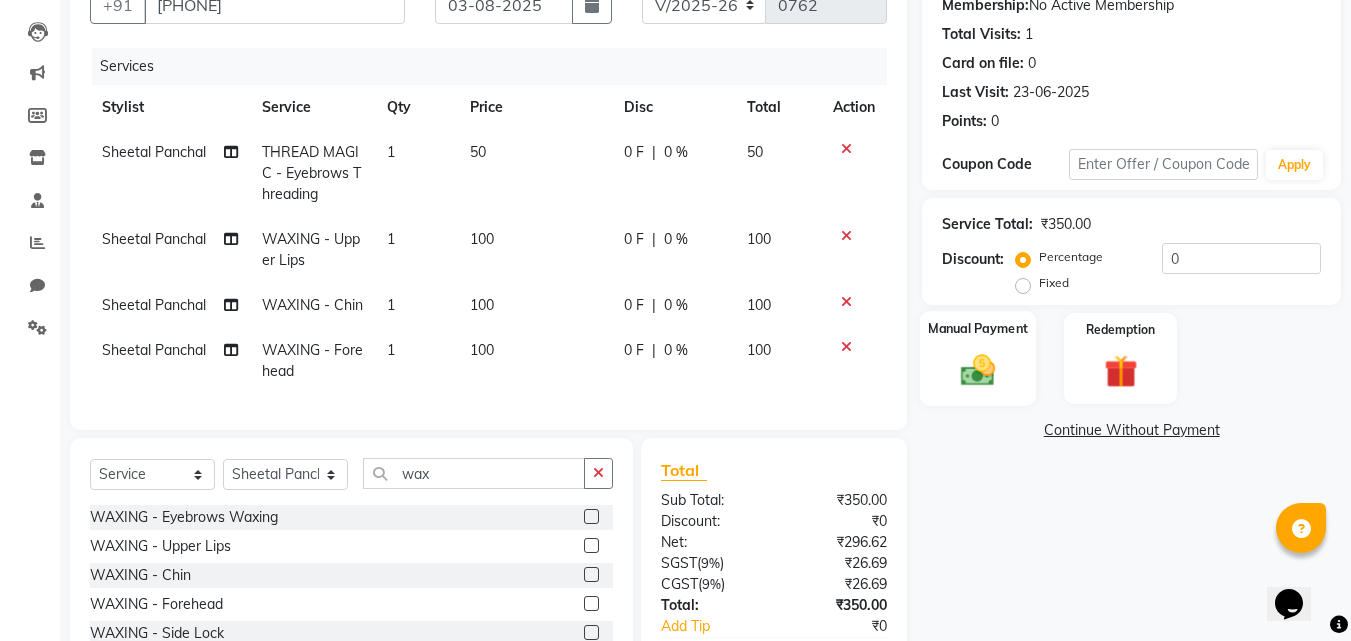 click 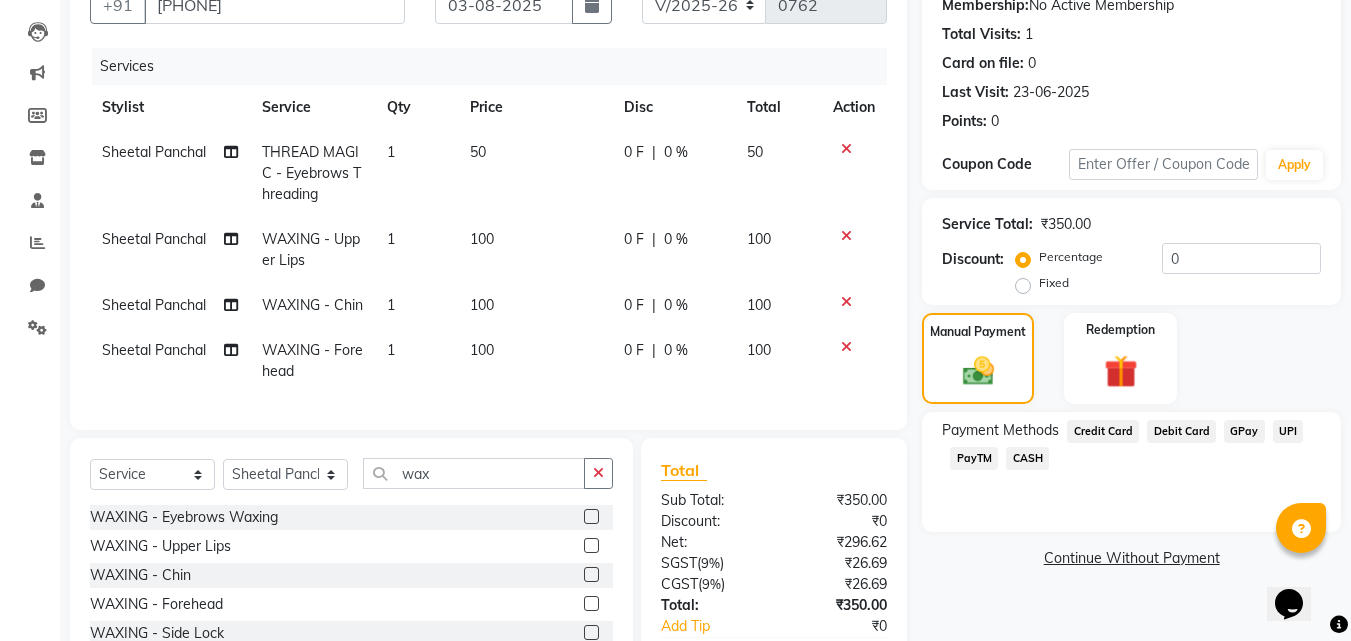 click on "GPay" 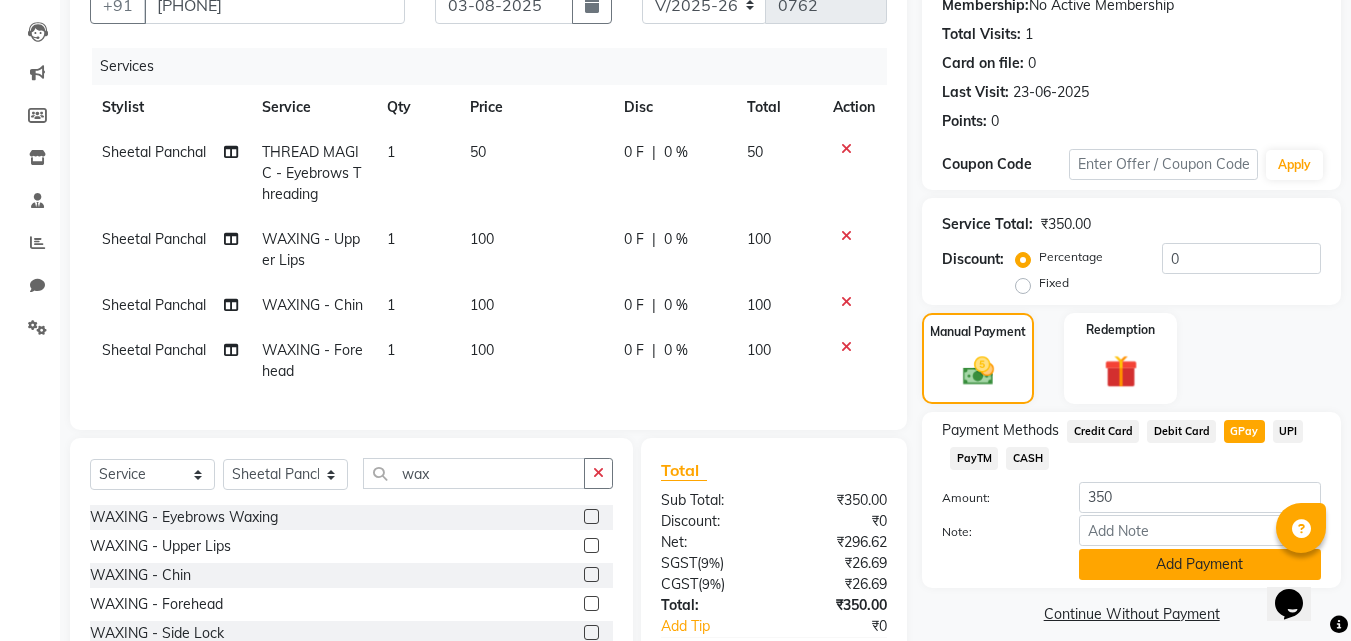 click on "Add Payment" 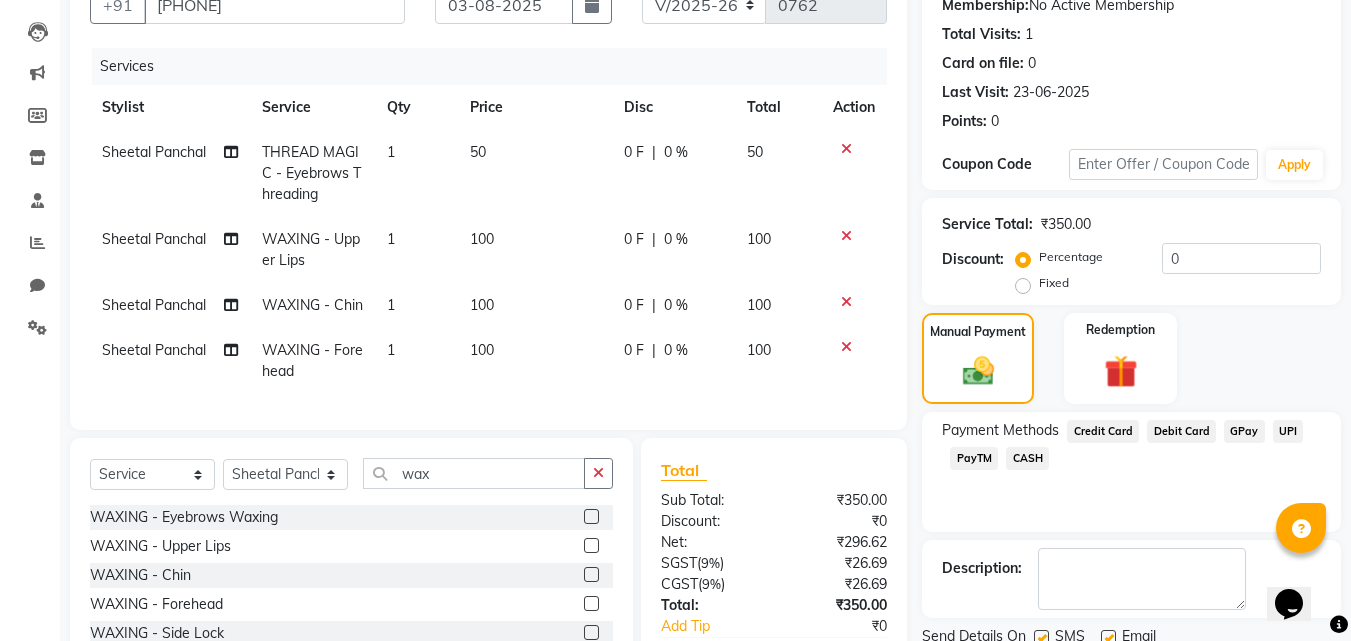 scroll, scrollTop: 378, scrollLeft: 0, axis: vertical 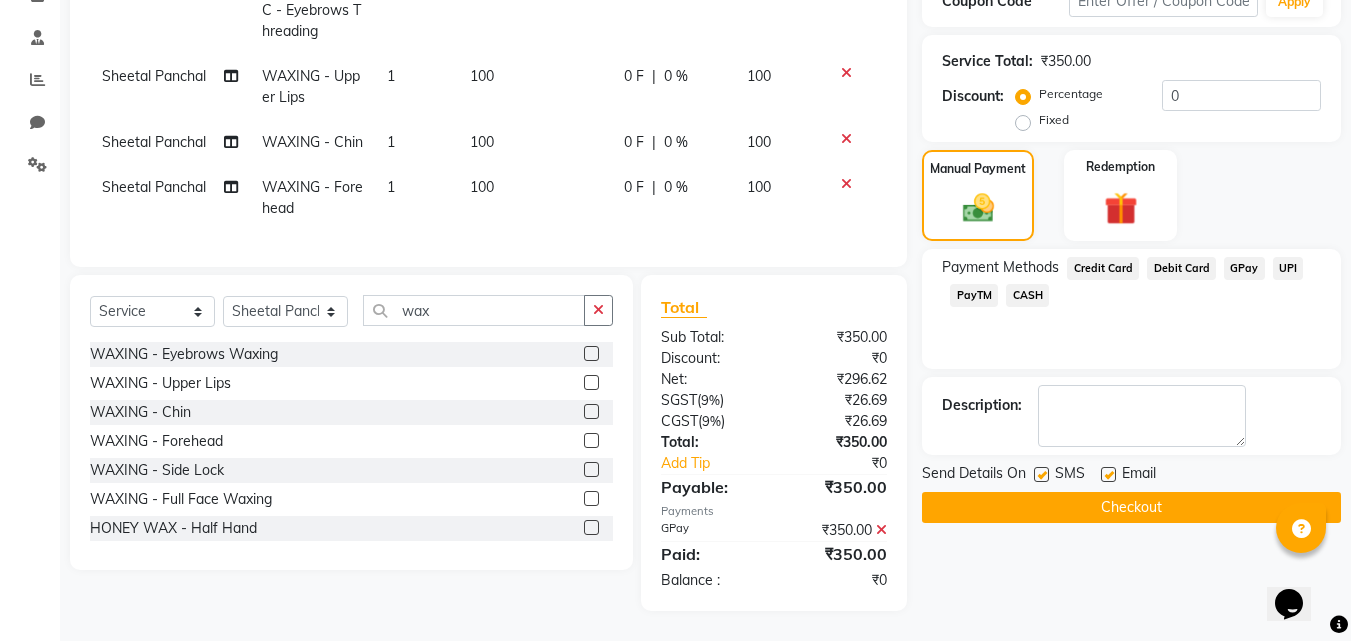 click on "Checkout" 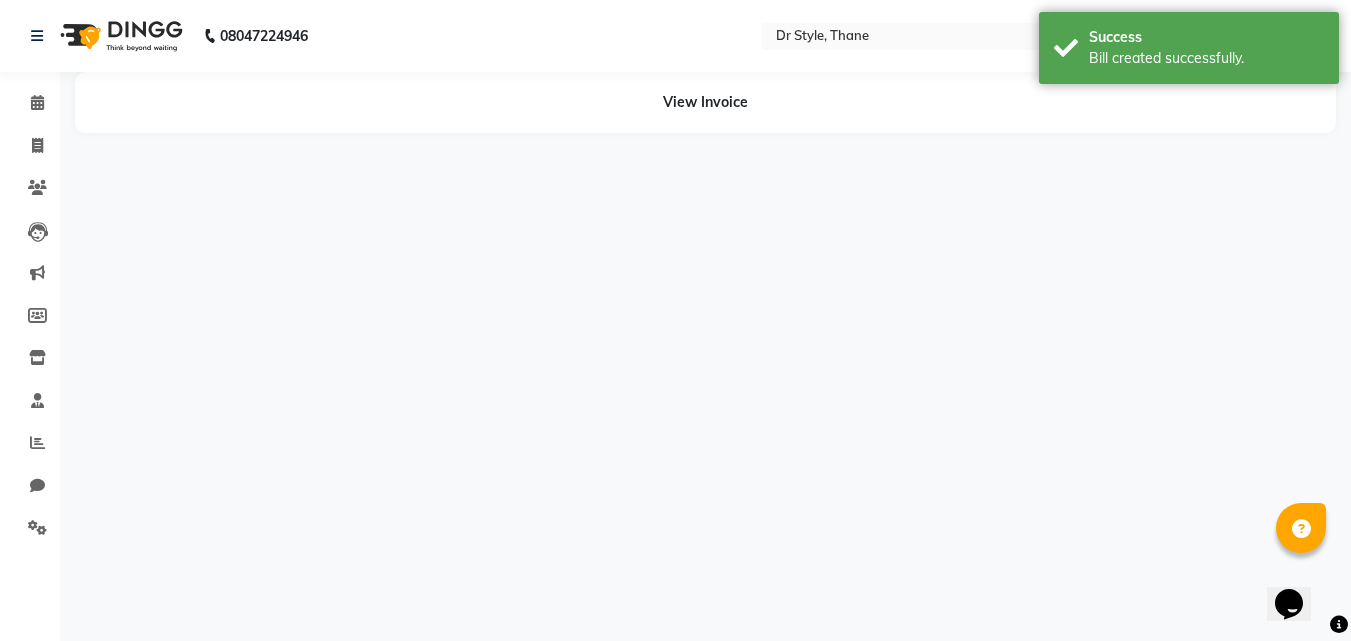 scroll, scrollTop: 0, scrollLeft: 0, axis: both 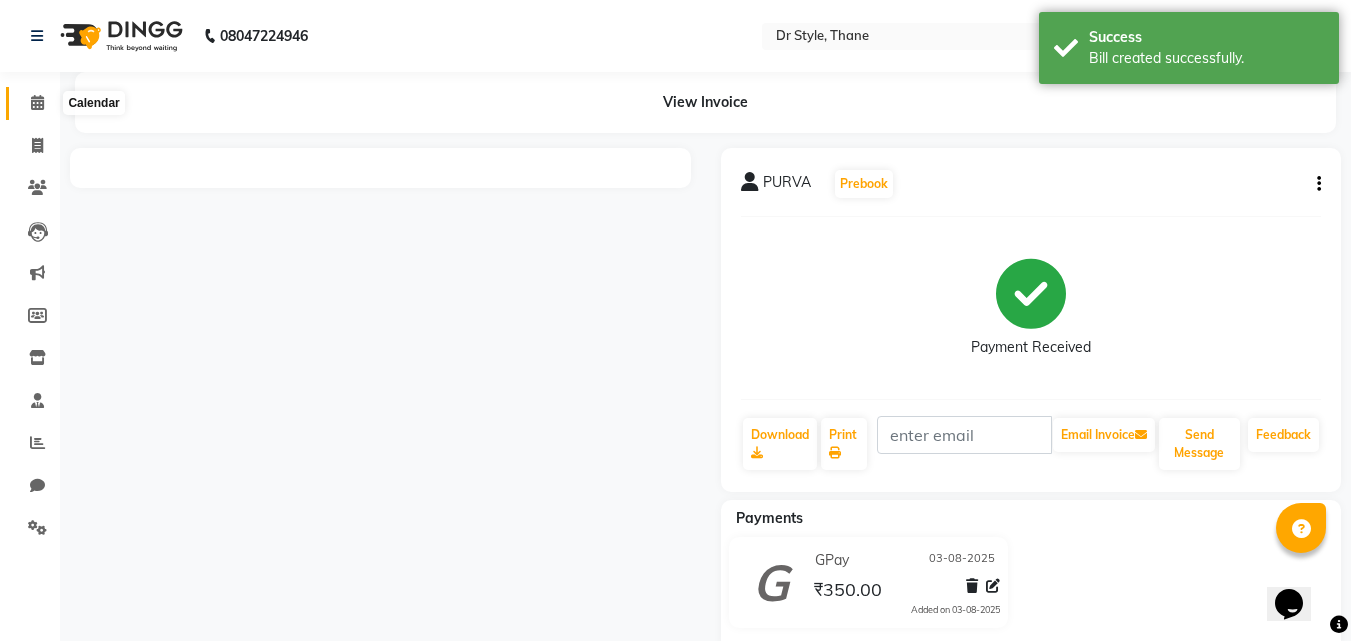click 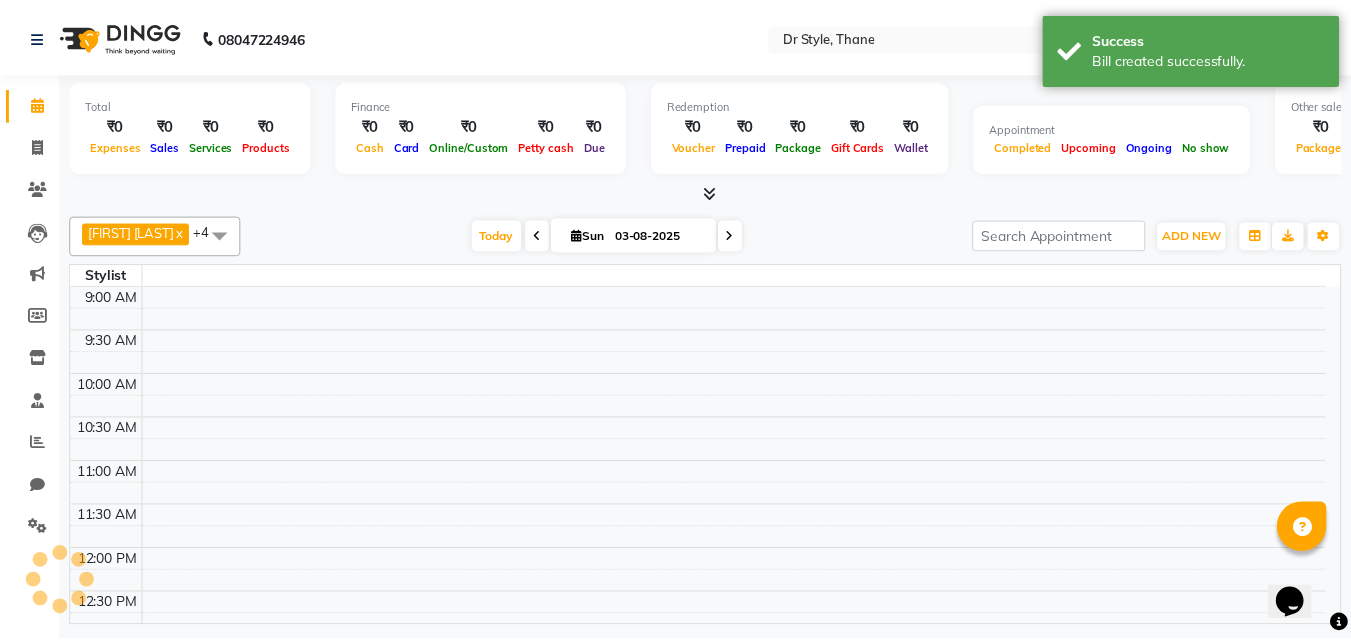 scroll, scrollTop: 0, scrollLeft: 0, axis: both 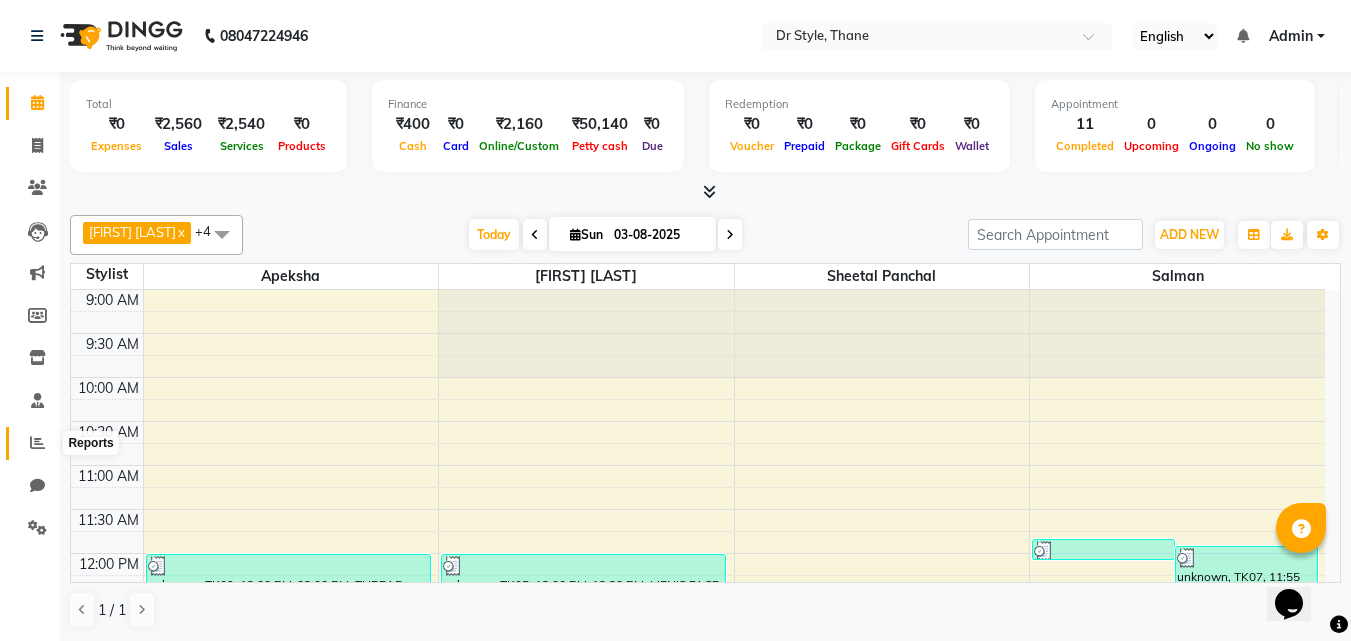 click 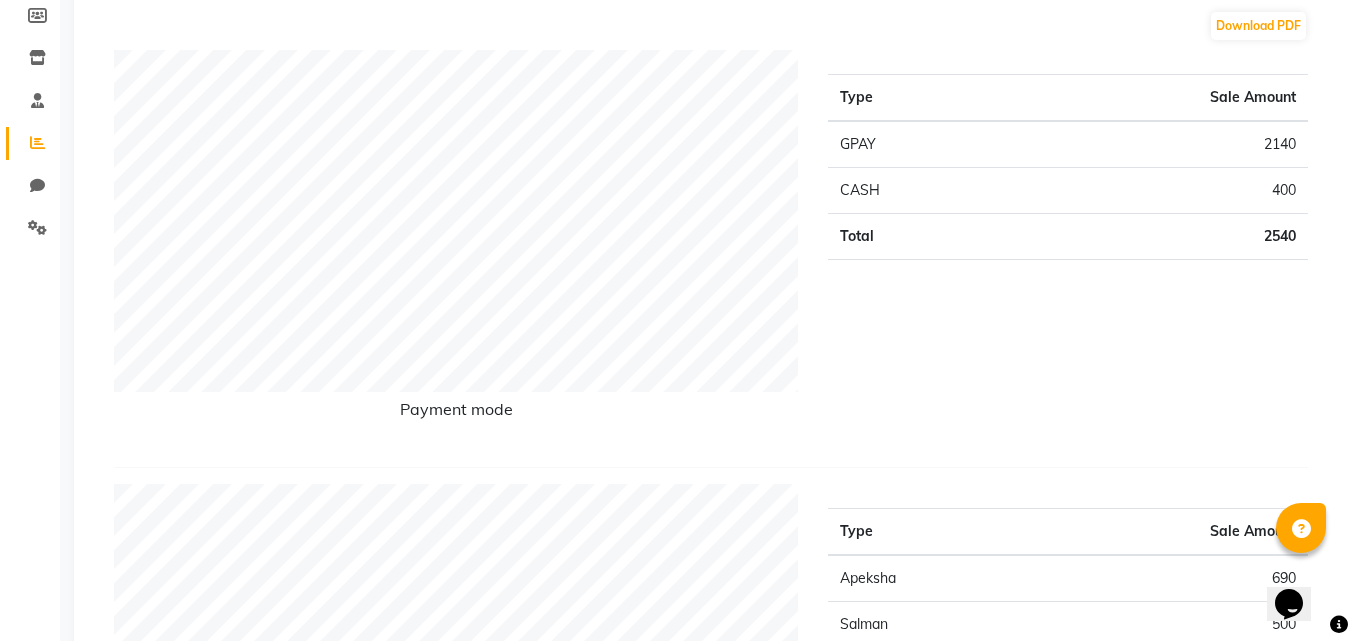 scroll, scrollTop: 0, scrollLeft: 0, axis: both 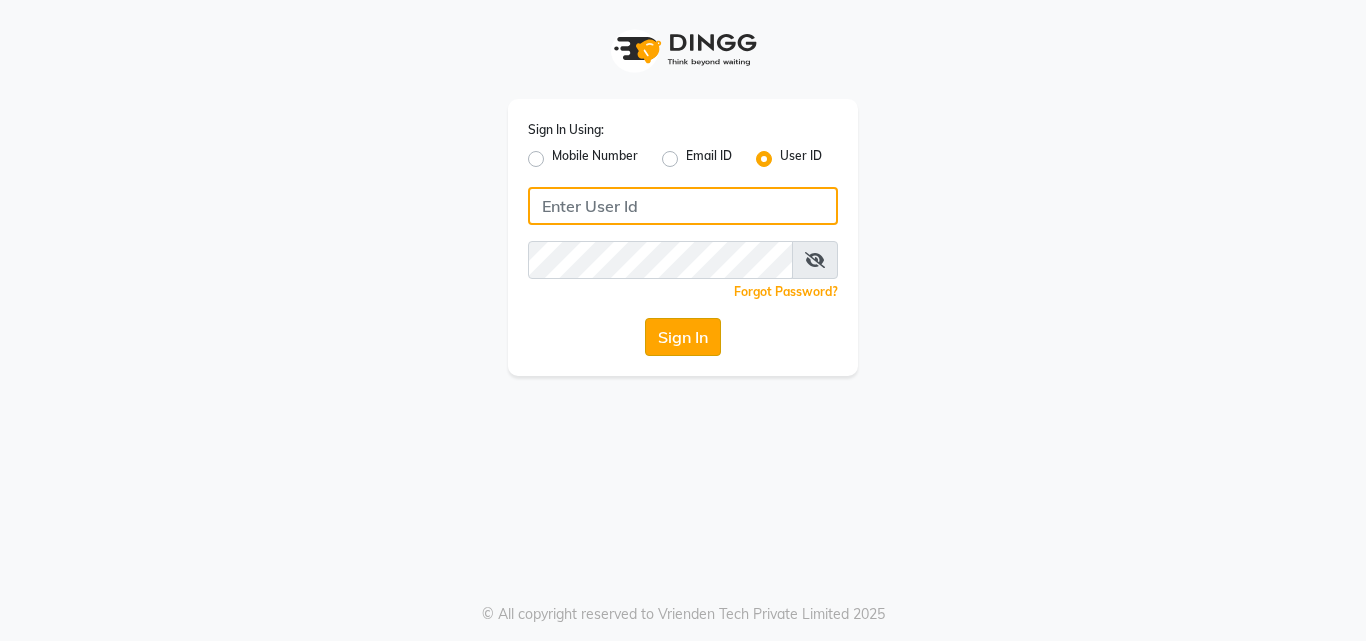 type on "[EMAIL]" 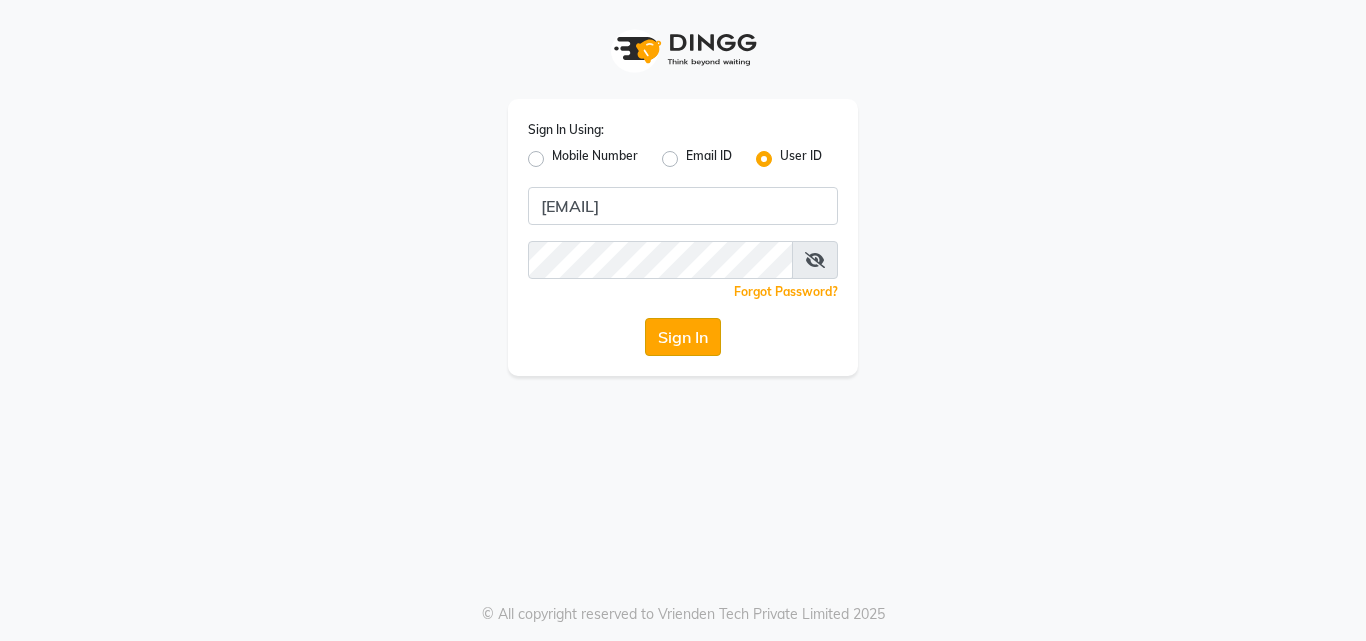 click on "Sign In" 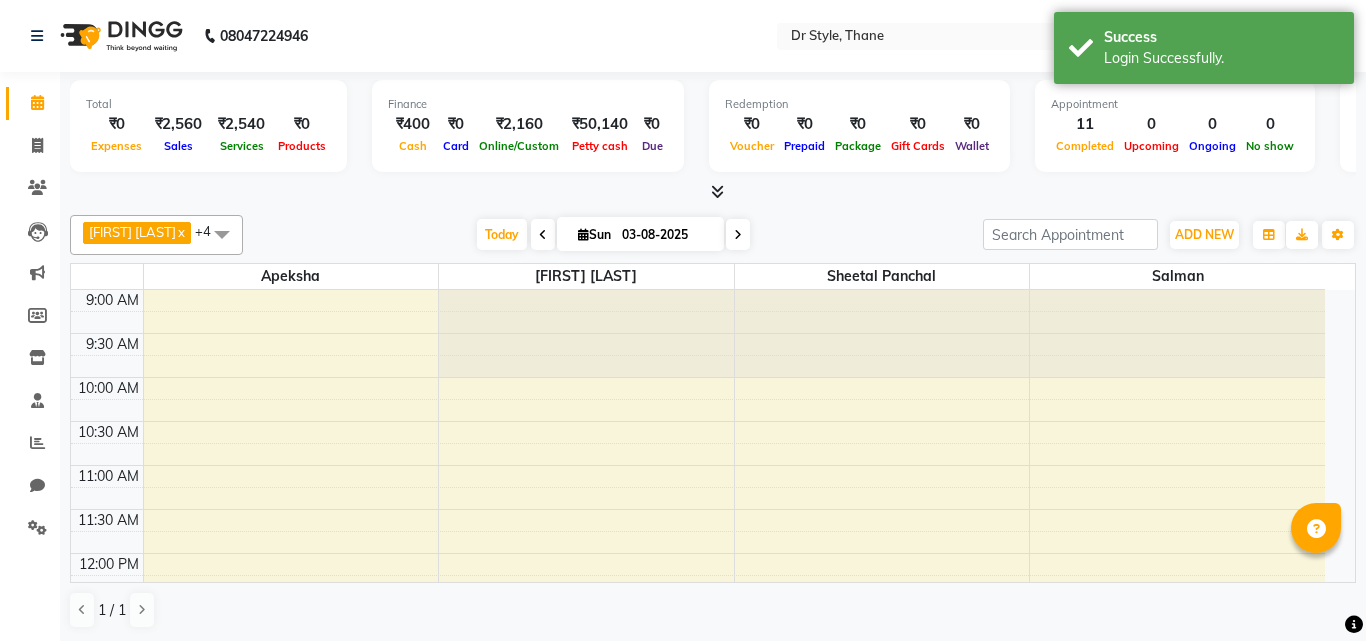 select on "en" 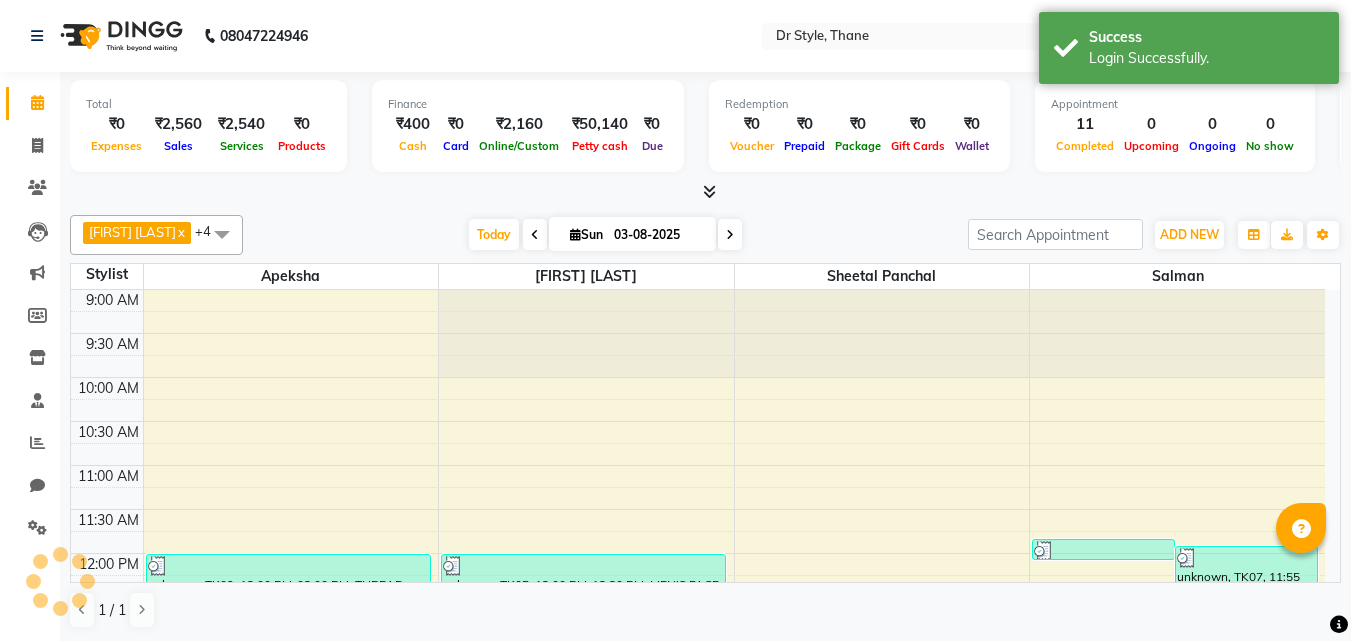 scroll, scrollTop: 0, scrollLeft: 0, axis: both 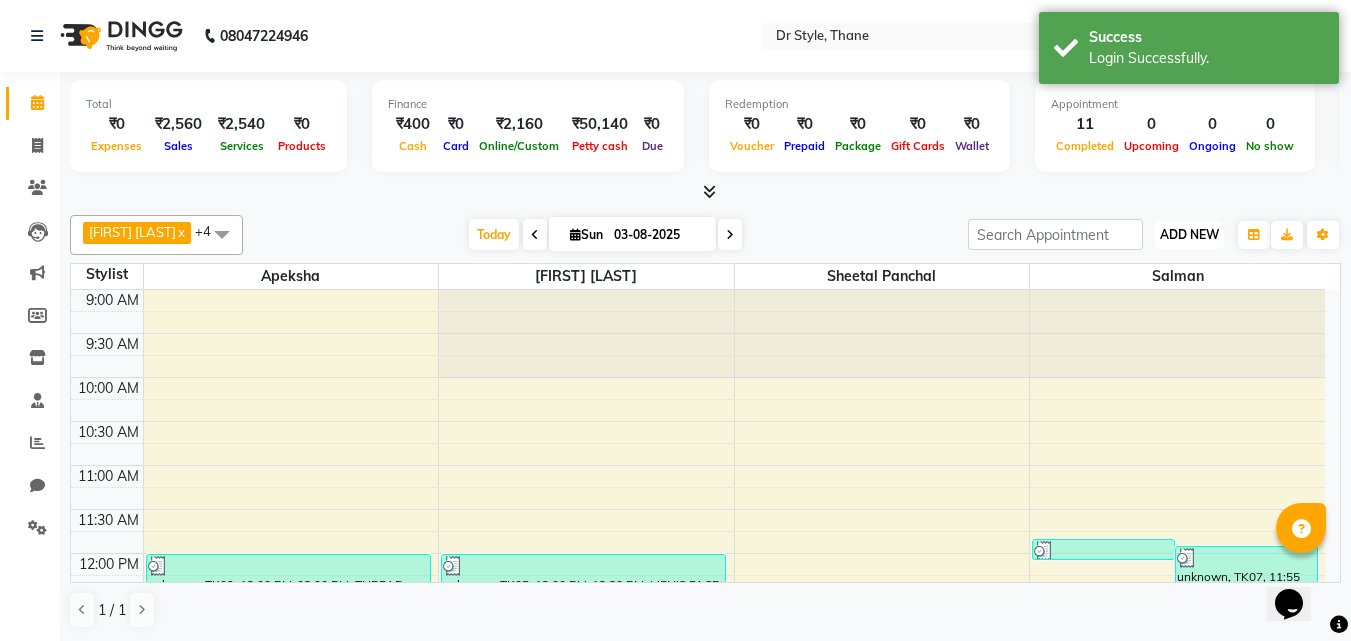 click on "ADD NEW" at bounding box center (1189, 234) 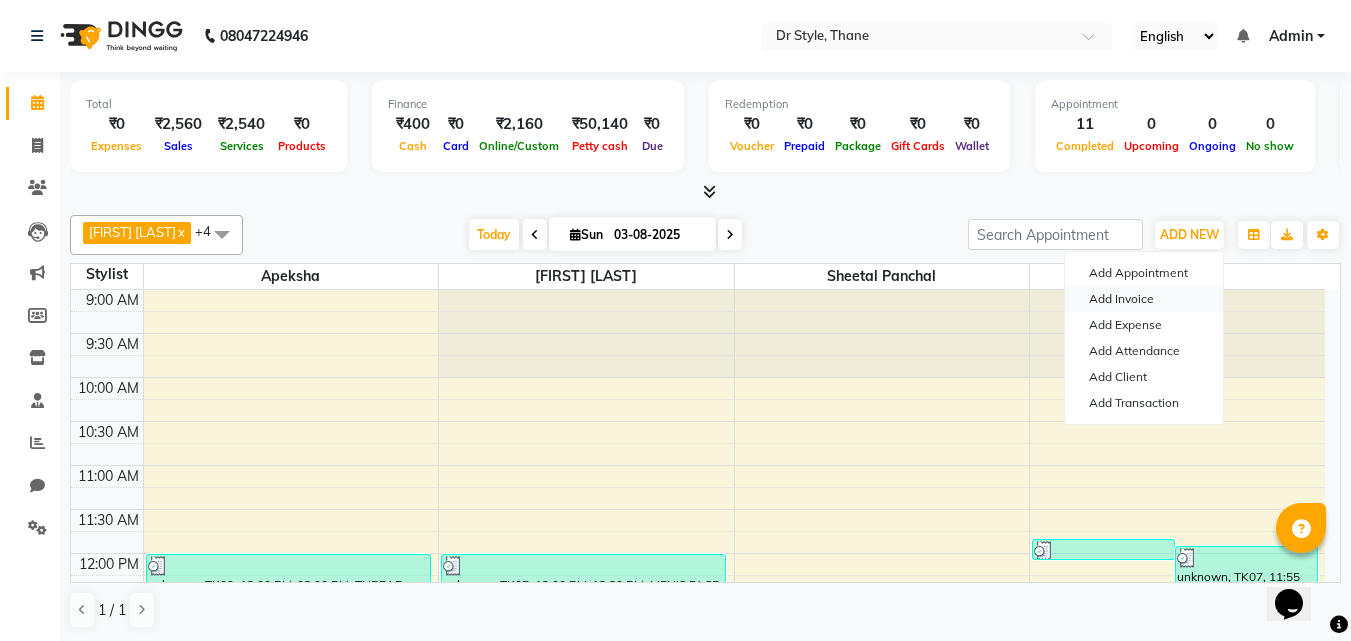 click on "Add Invoice" at bounding box center [1144, 299] 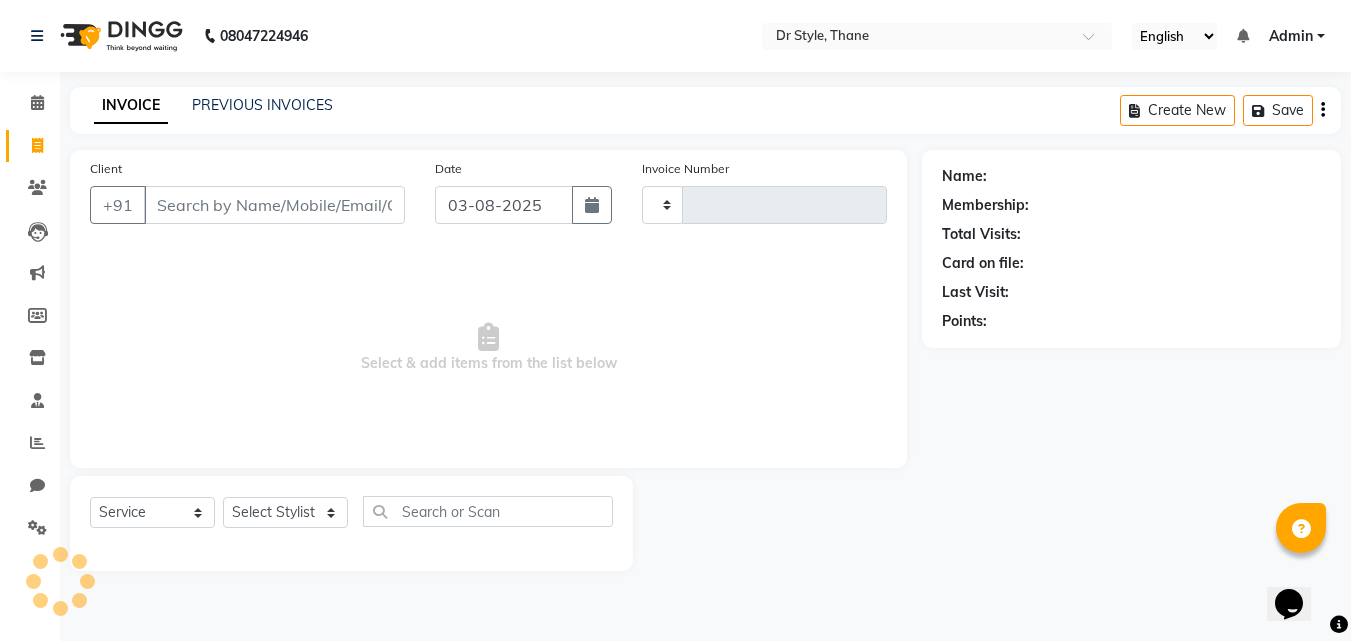 type on "0763" 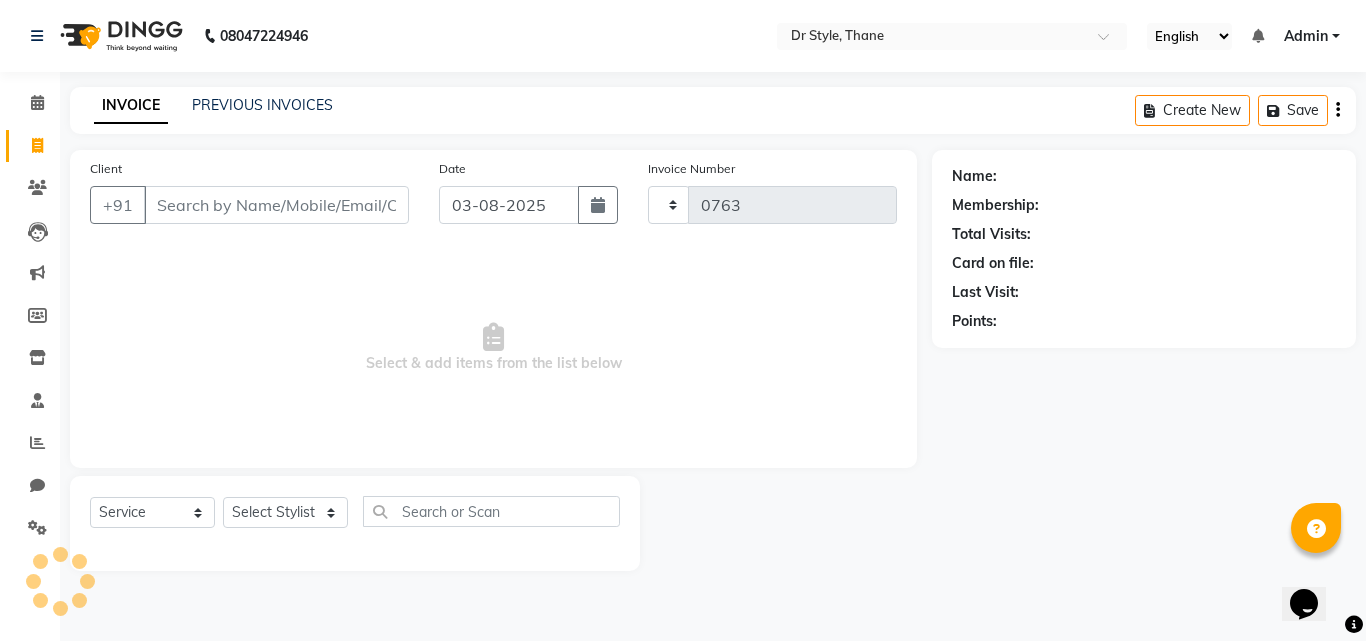 select on "7832" 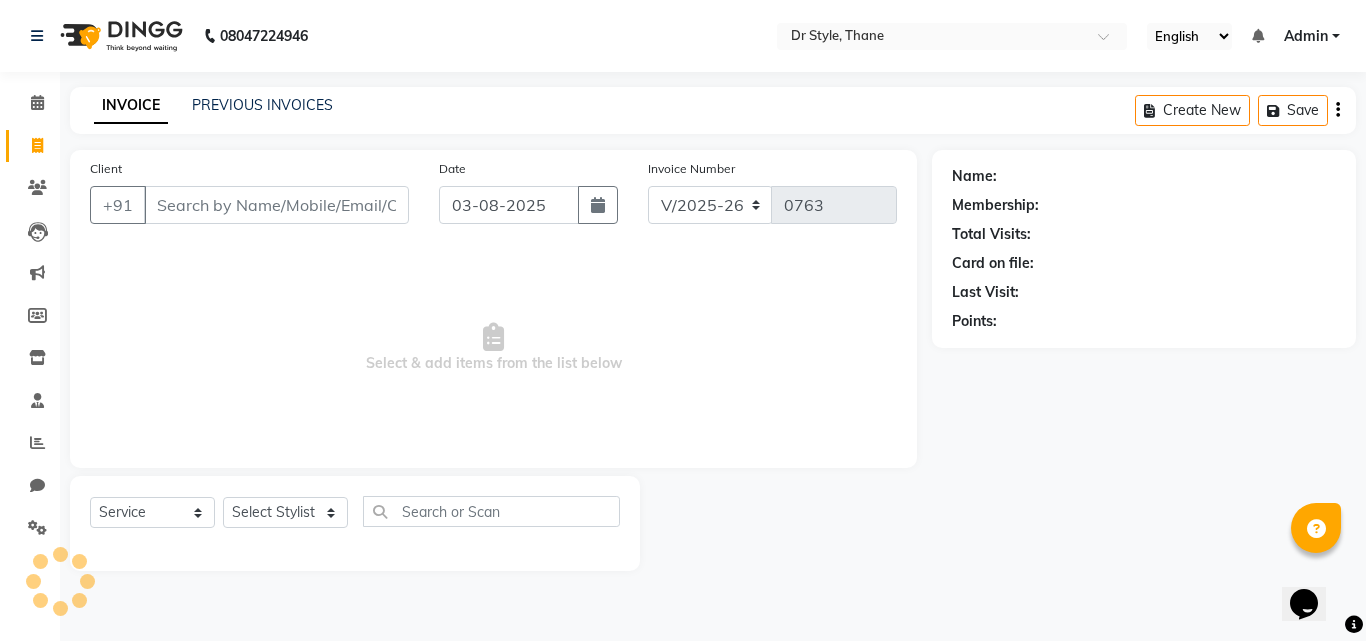 click on "Client" at bounding box center (276, 205) 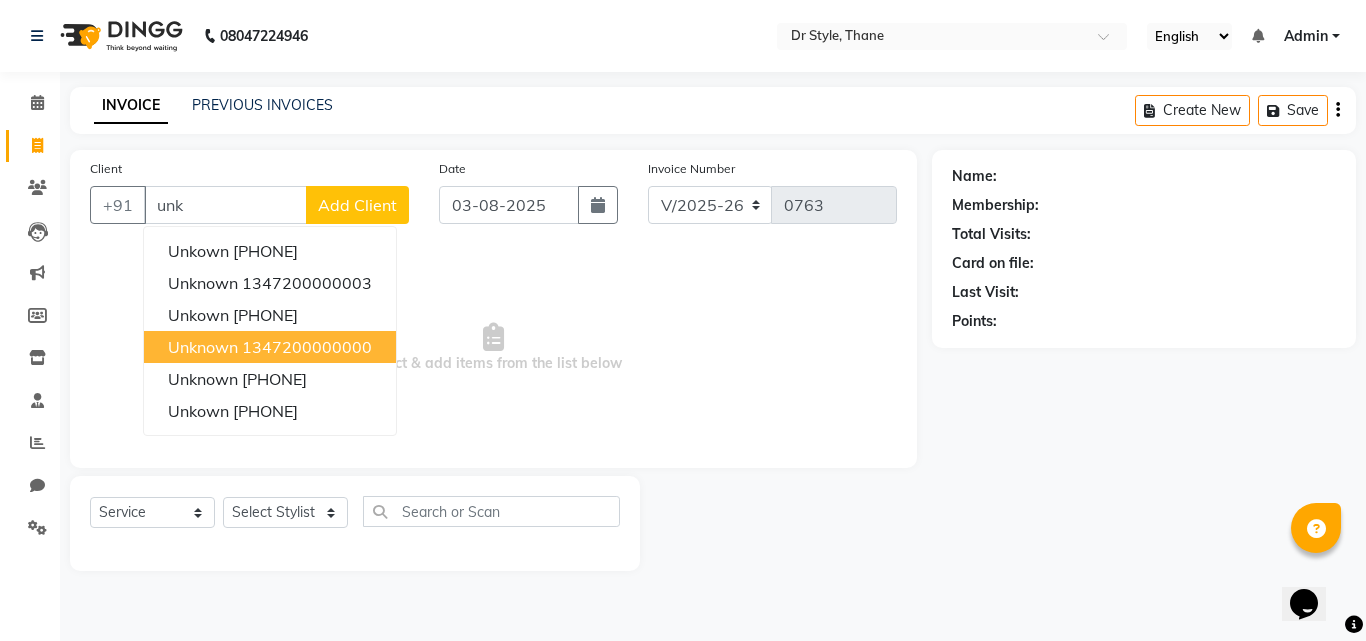 click on "1347200000000" at bounding box center (307, 347) 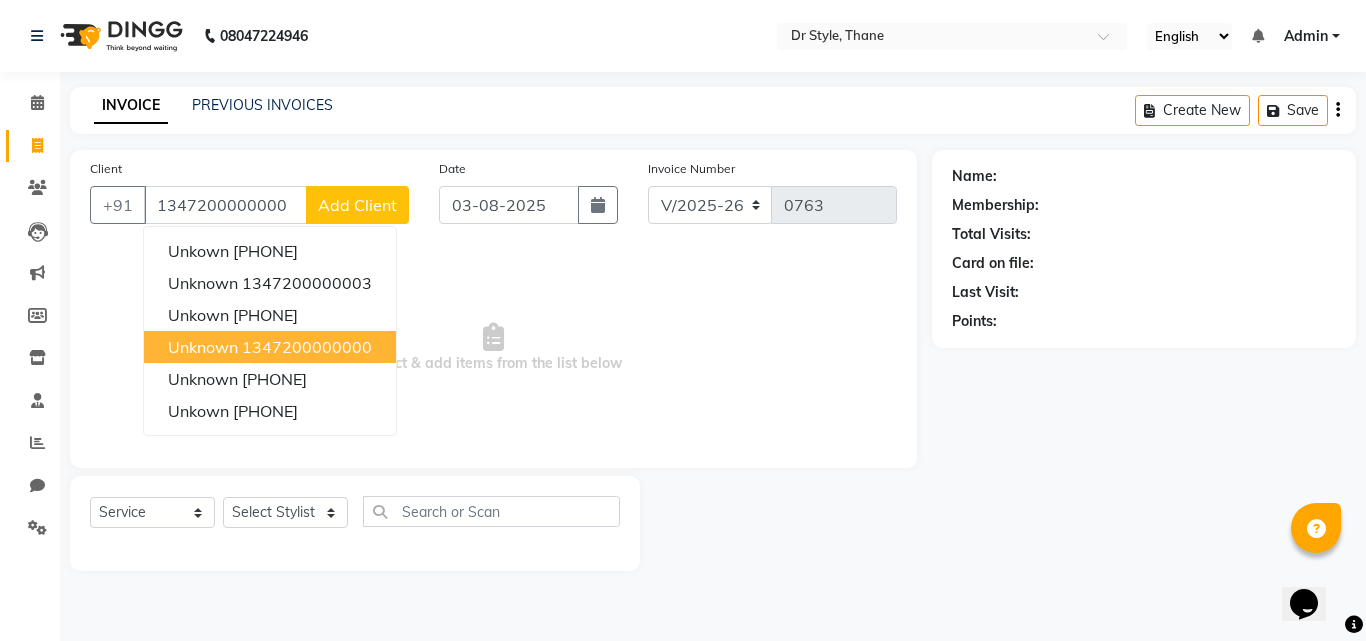 type on "1347200000000" 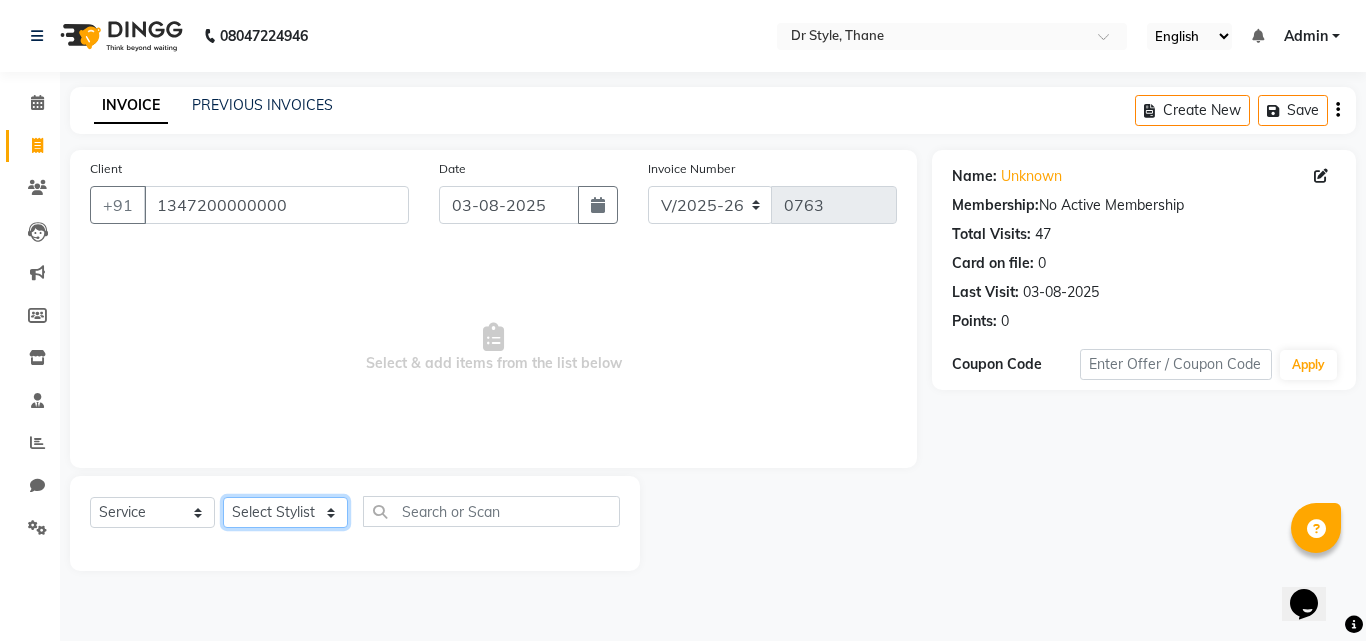 click on "Select Stylist Amir Apeksha Haider Salmani HASIM Salman Sheetal Panchal" 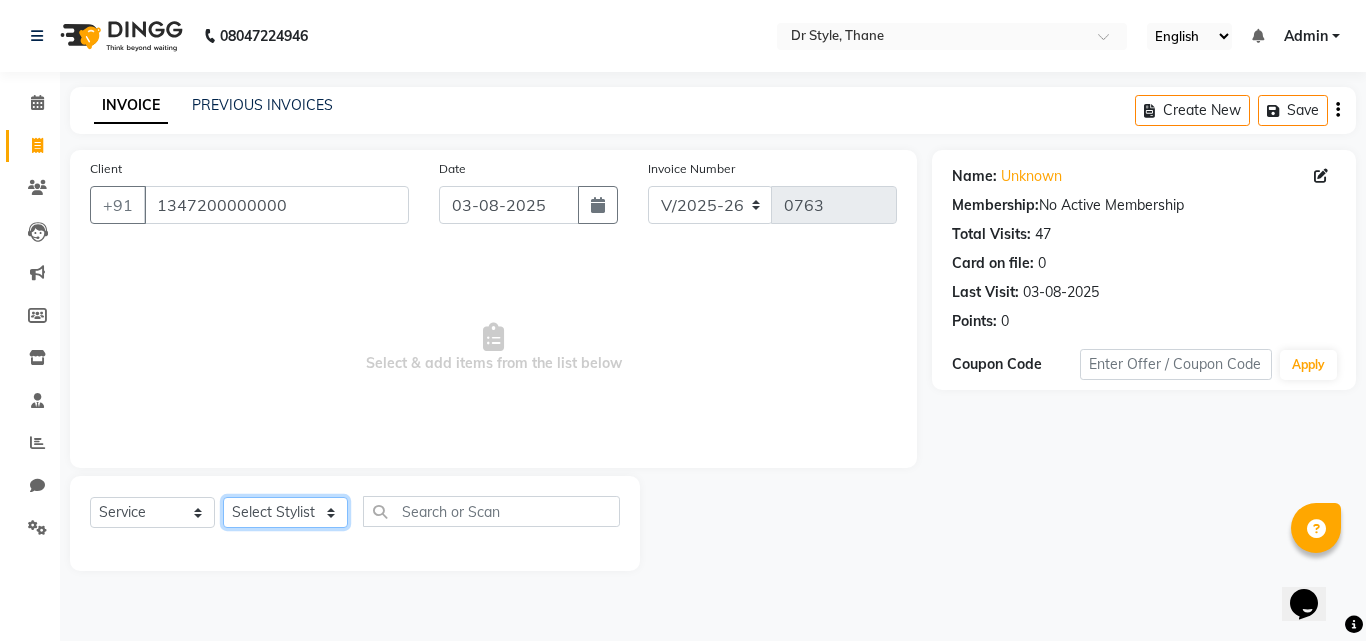 select on "69916" 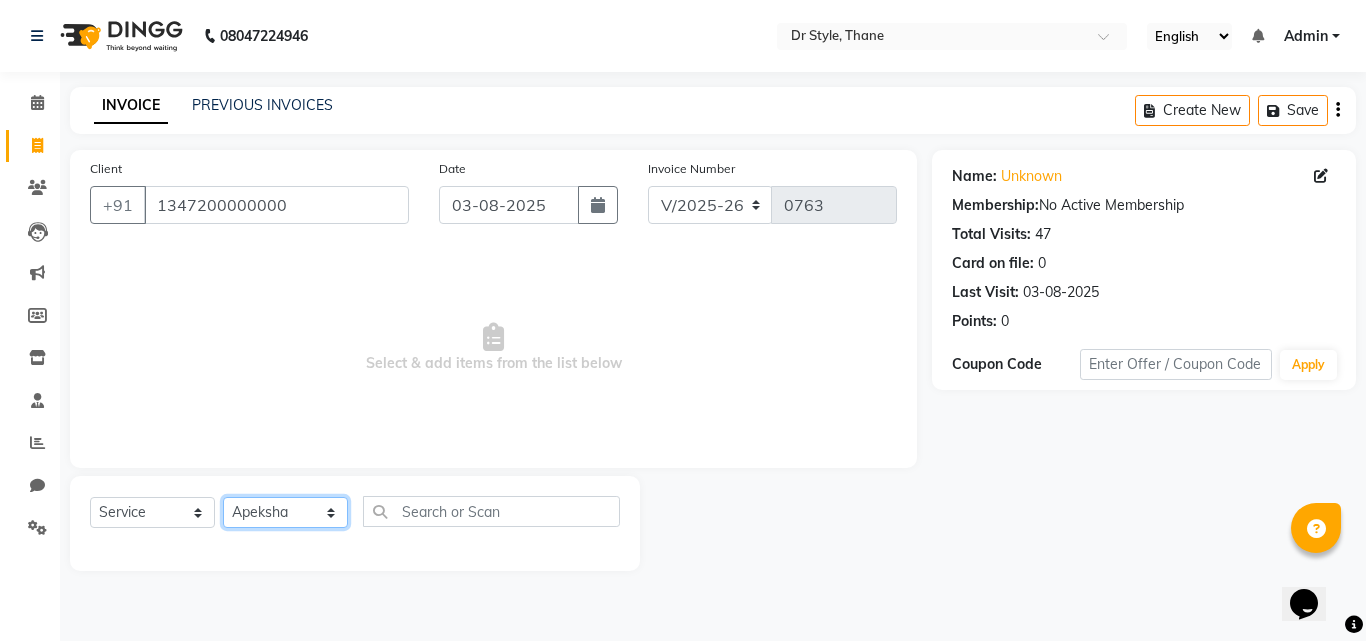 click on "Select Stylist Amir Apeksha Haider Salmani HASIM Salman Sheetal Panchal" 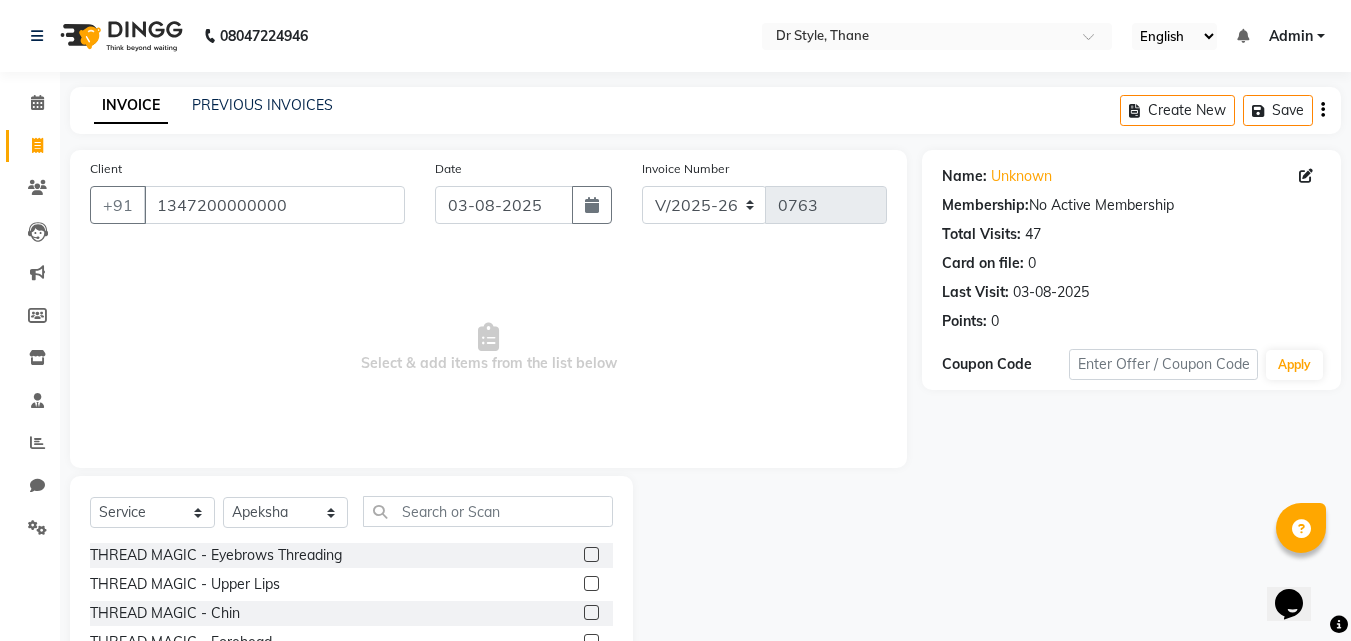 click 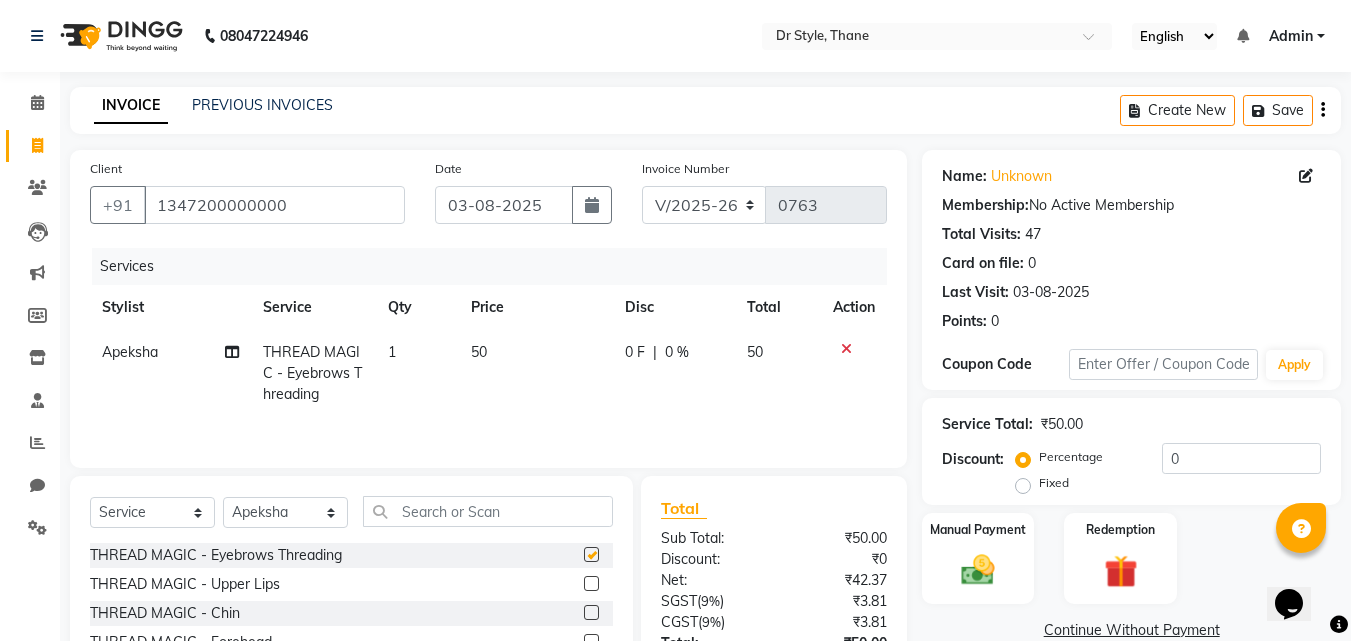 checkbox on "false" 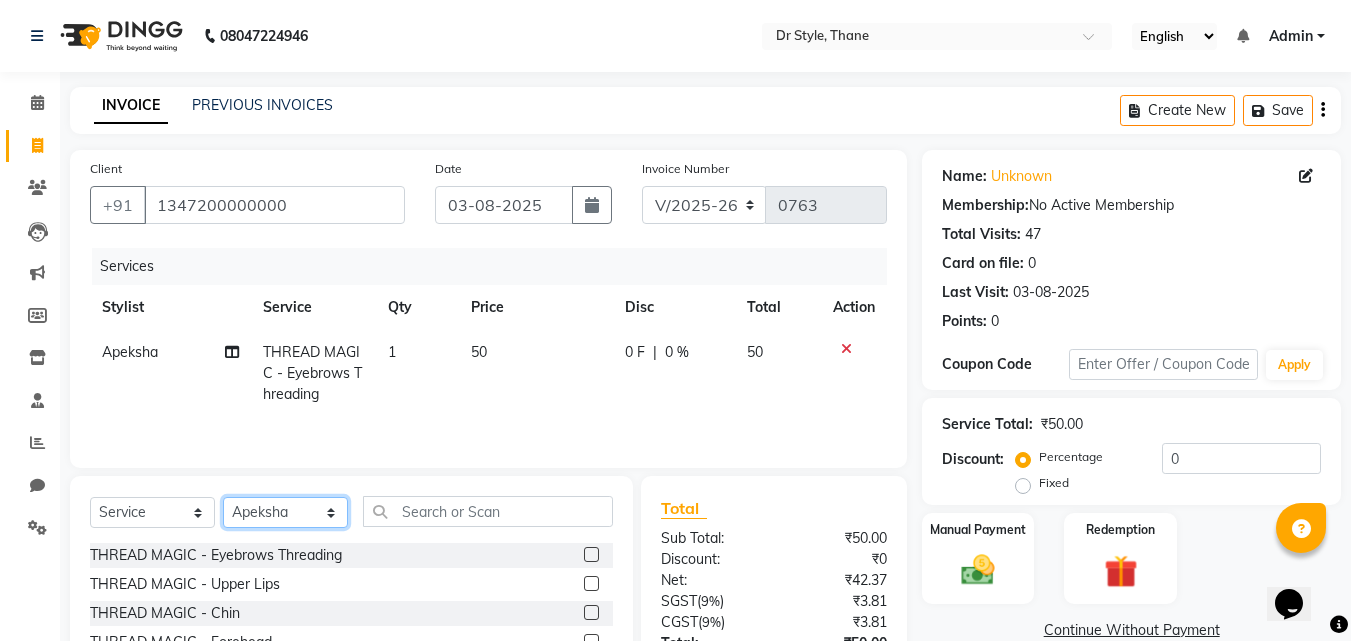 click on "Select Stylist Amir Apeksha Haider Salmani HASIM Salman Sheetal Panchal" 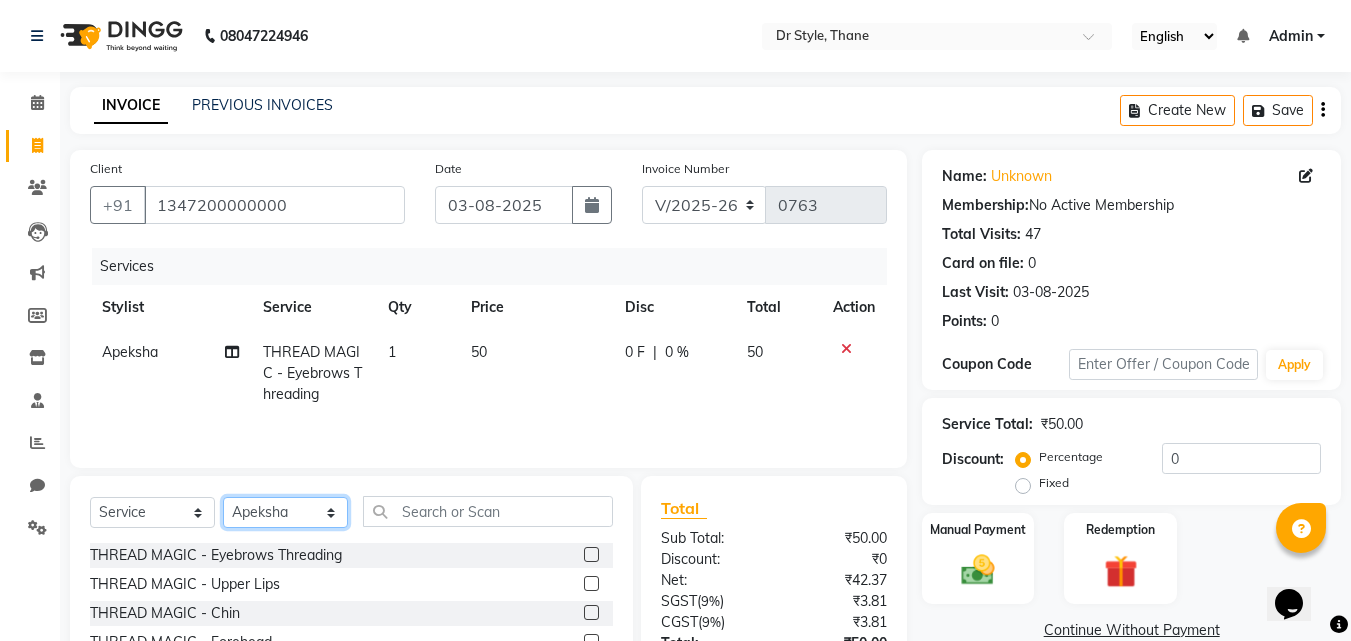 select on "81004" 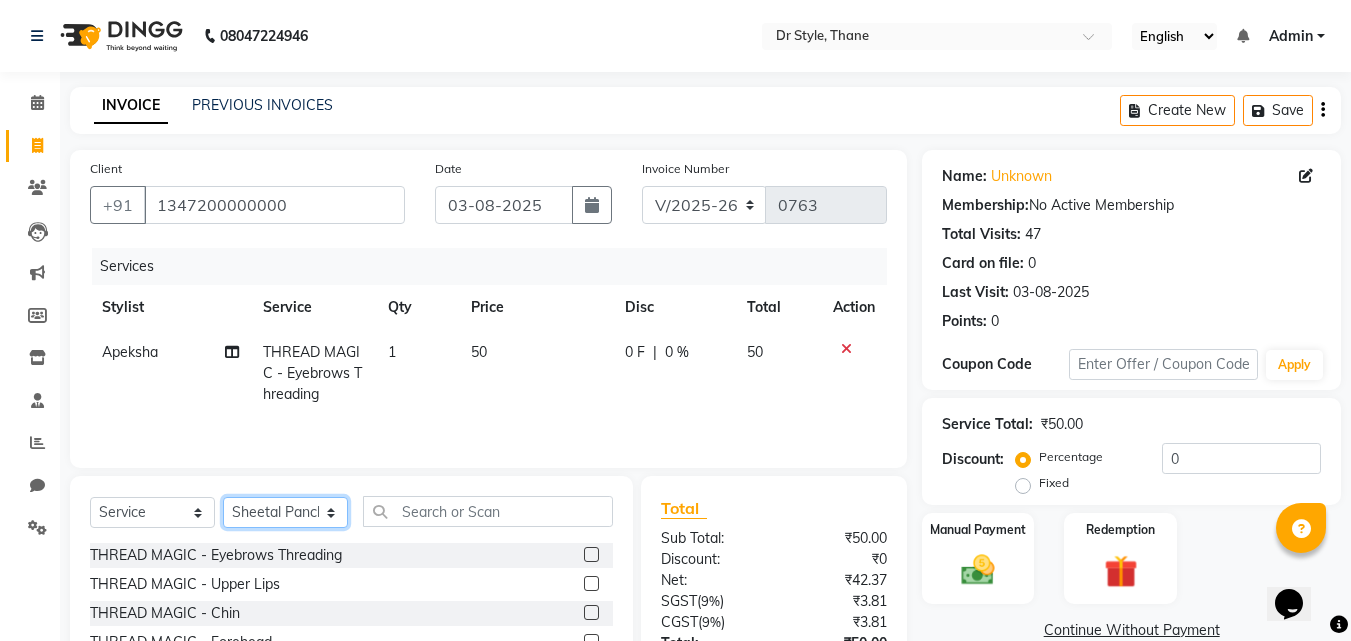 click on "Select Stylist Amir Apeksha Haider Salmani HASIM Salman Sheetal Panchal" 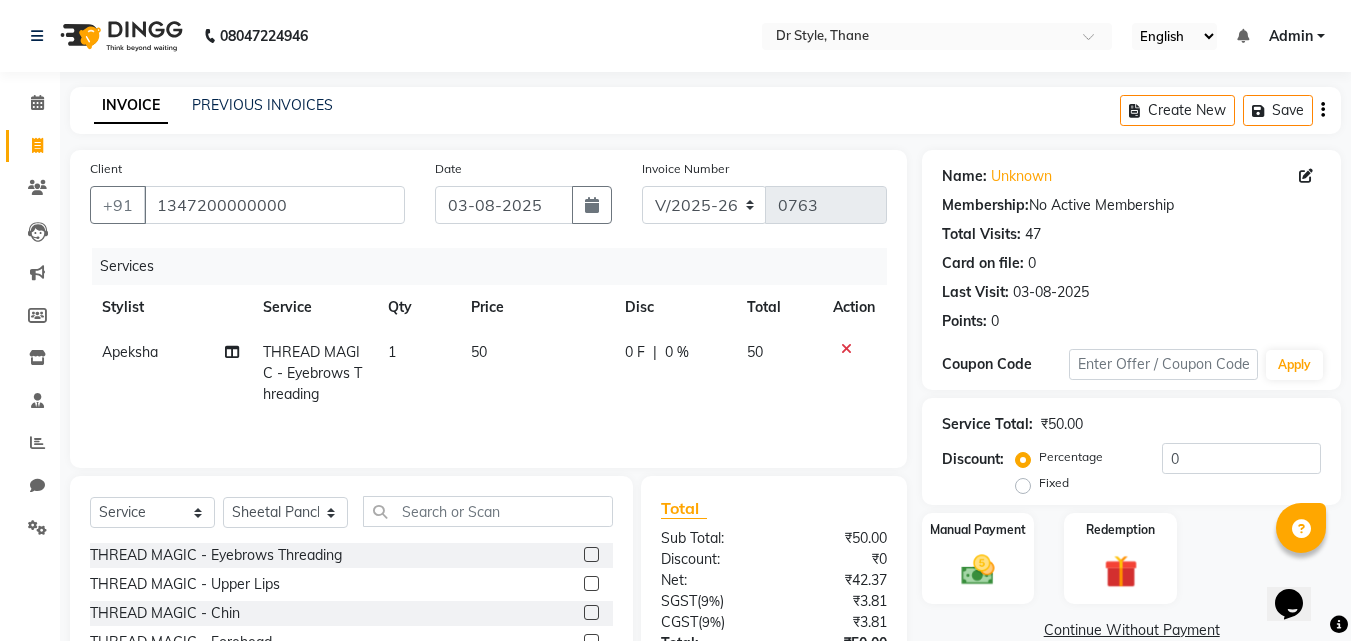 click 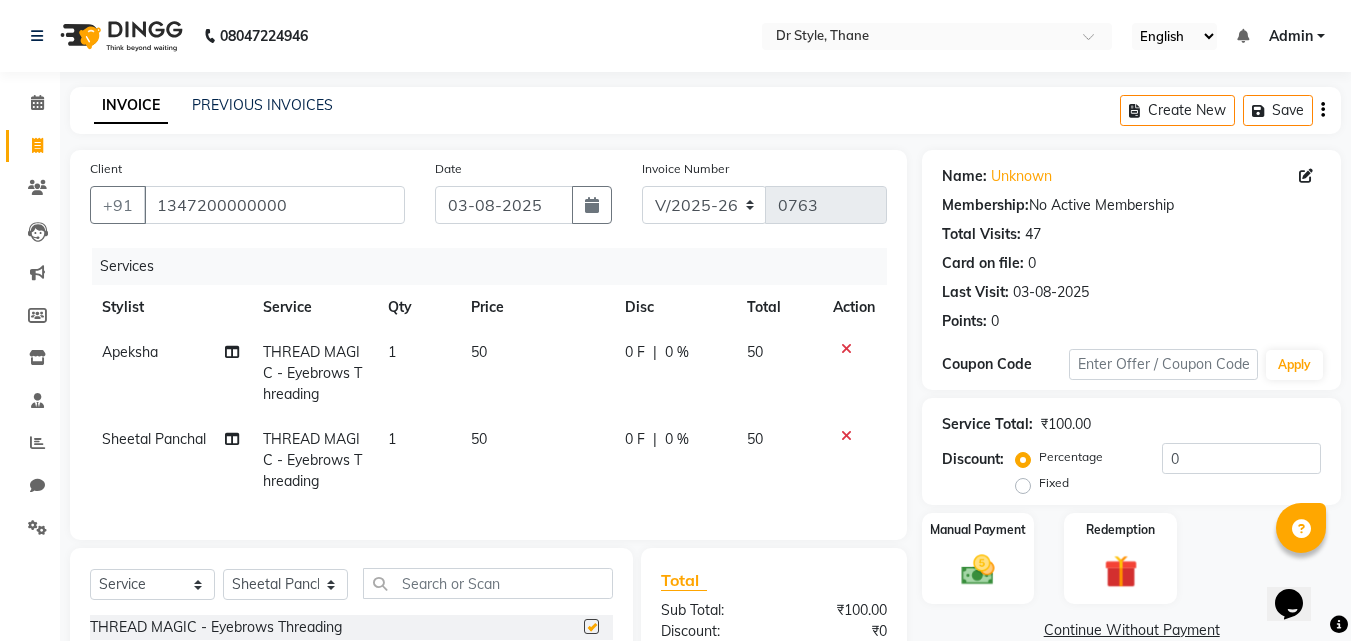 checkbox on "false" 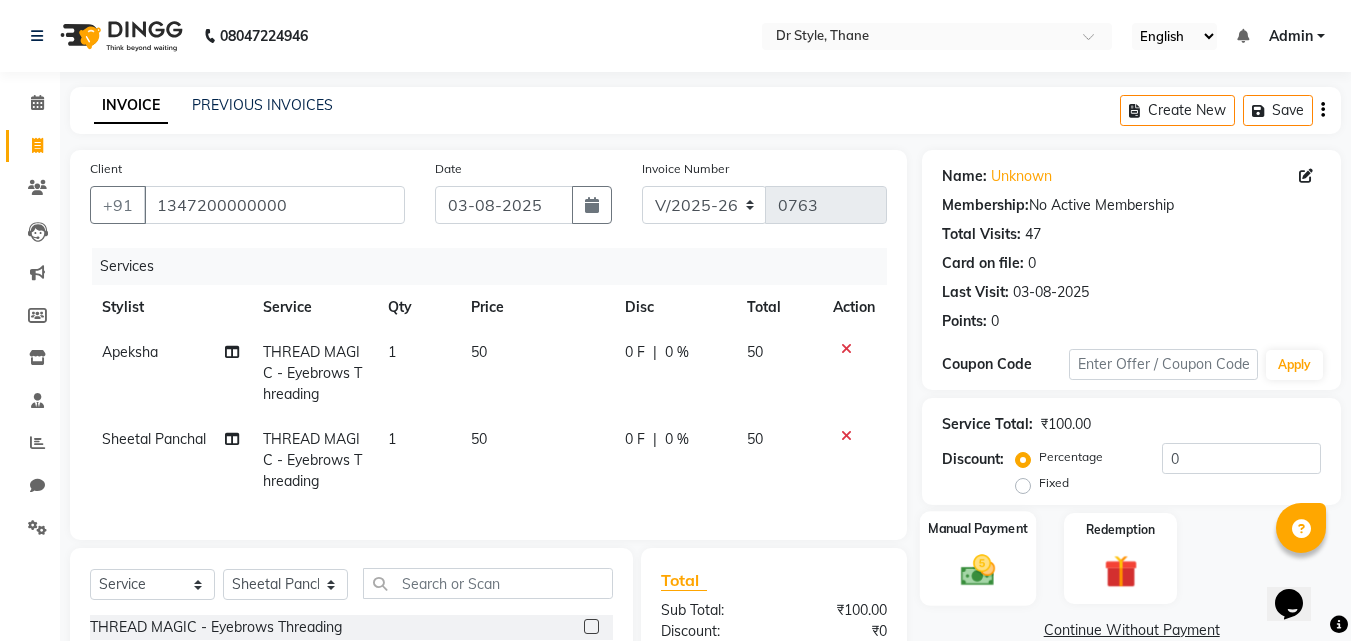 click 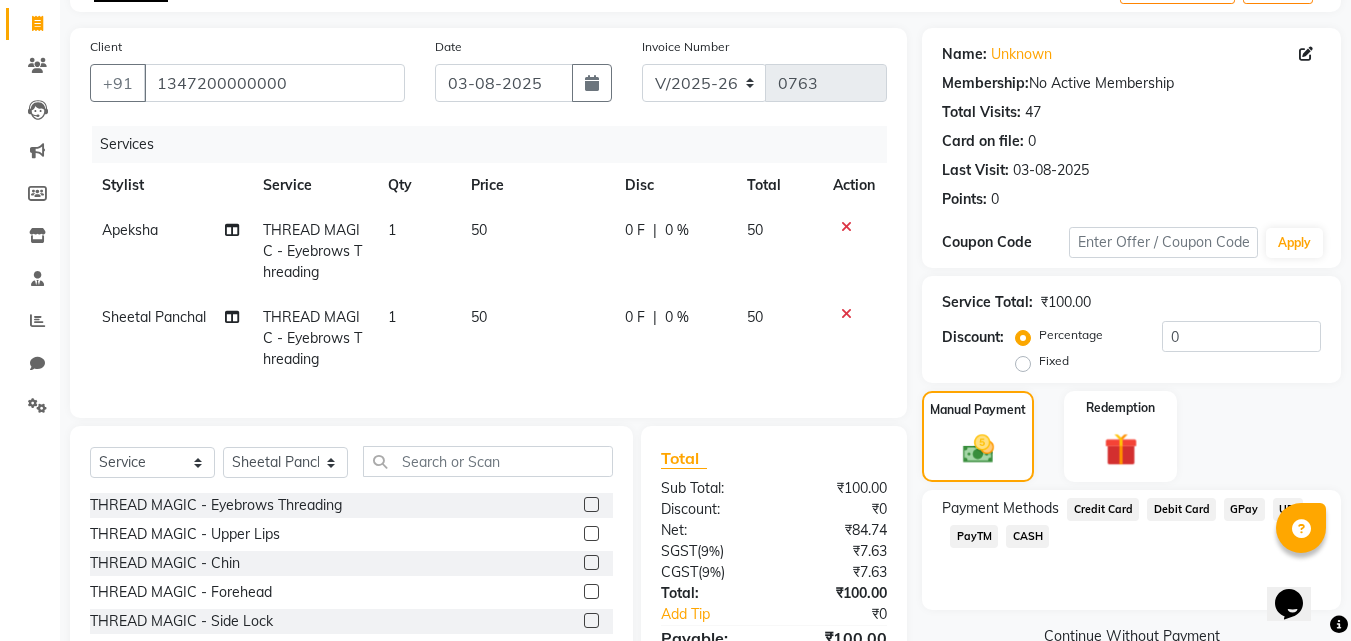 scroll, scrollTop: 247, scrollLeft: 0, axis: vertical 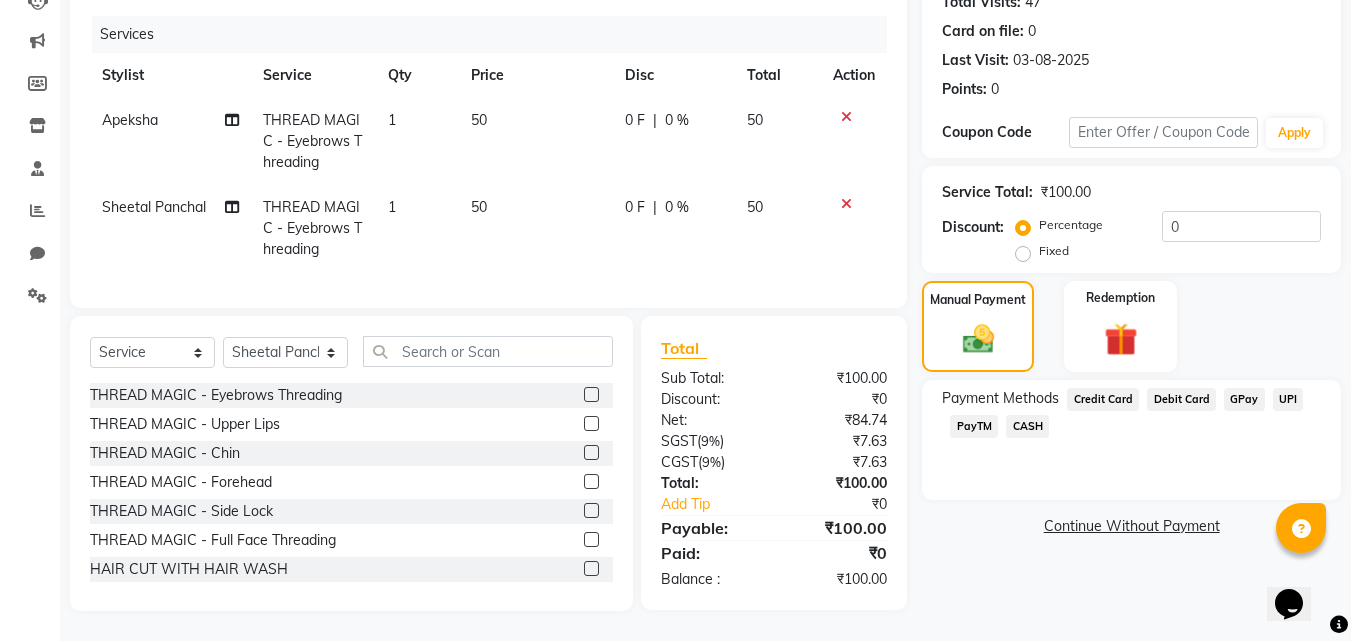 click on "GPay" 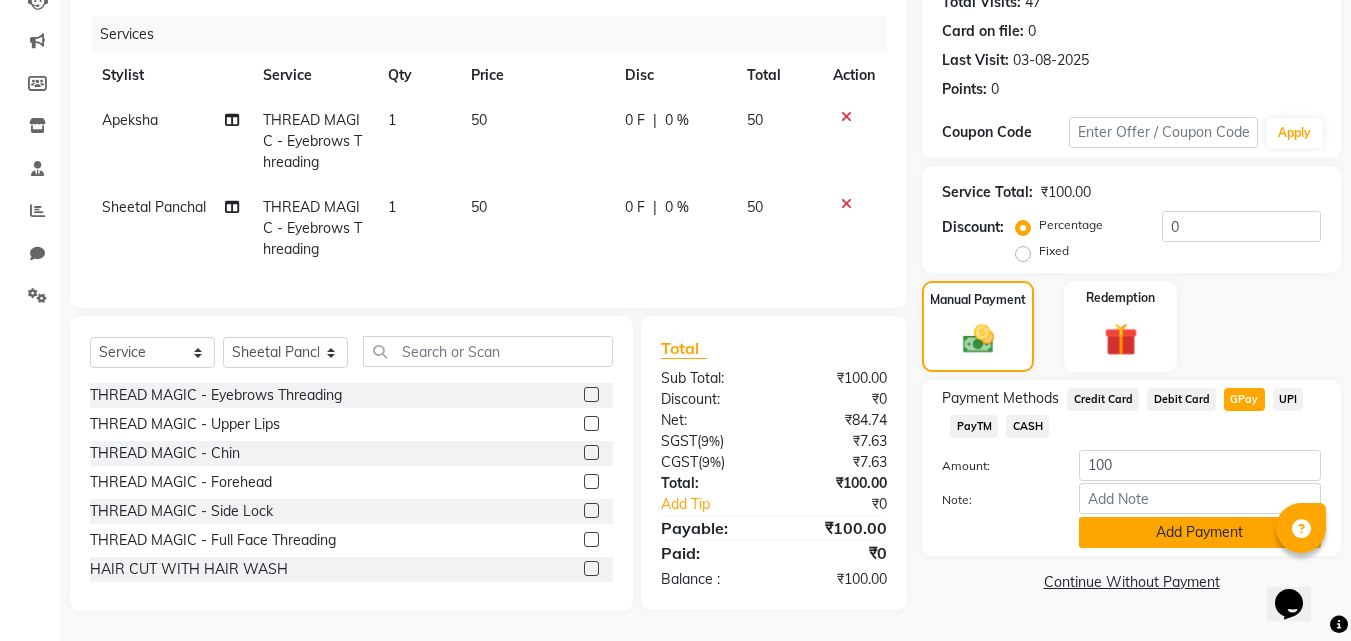 click on "Add Payment" 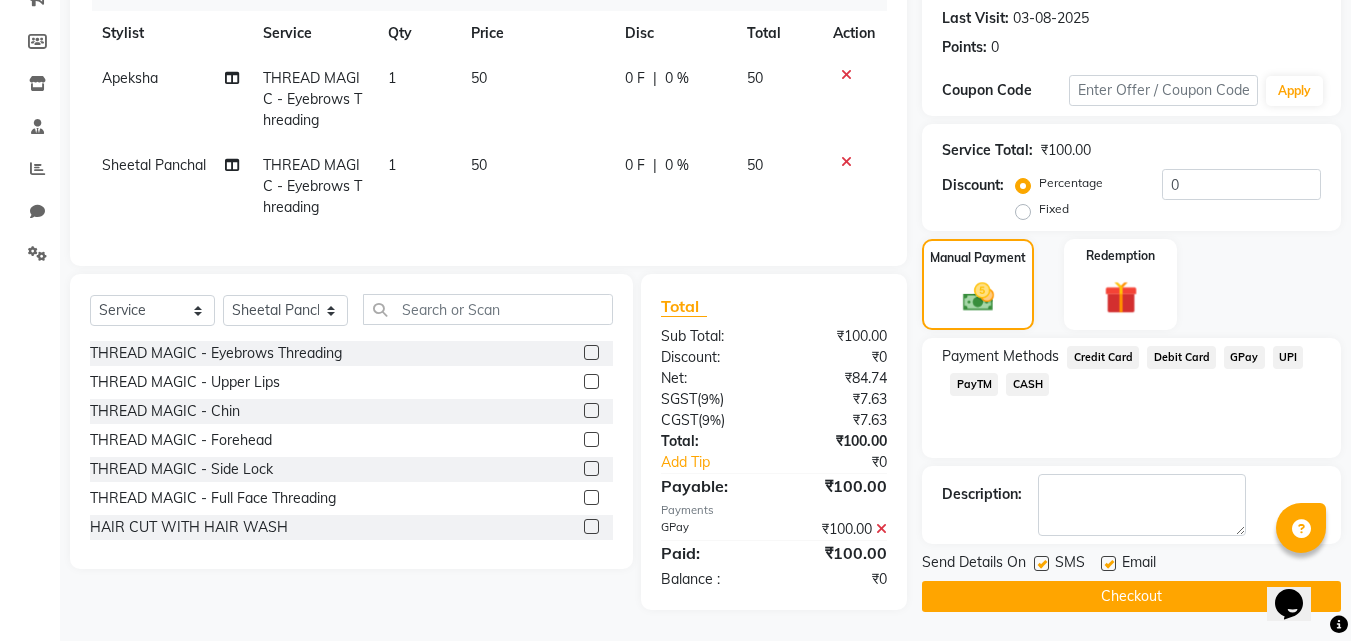 scroll, scrollTop: 288, scrollLeft: 0, axis: vertical 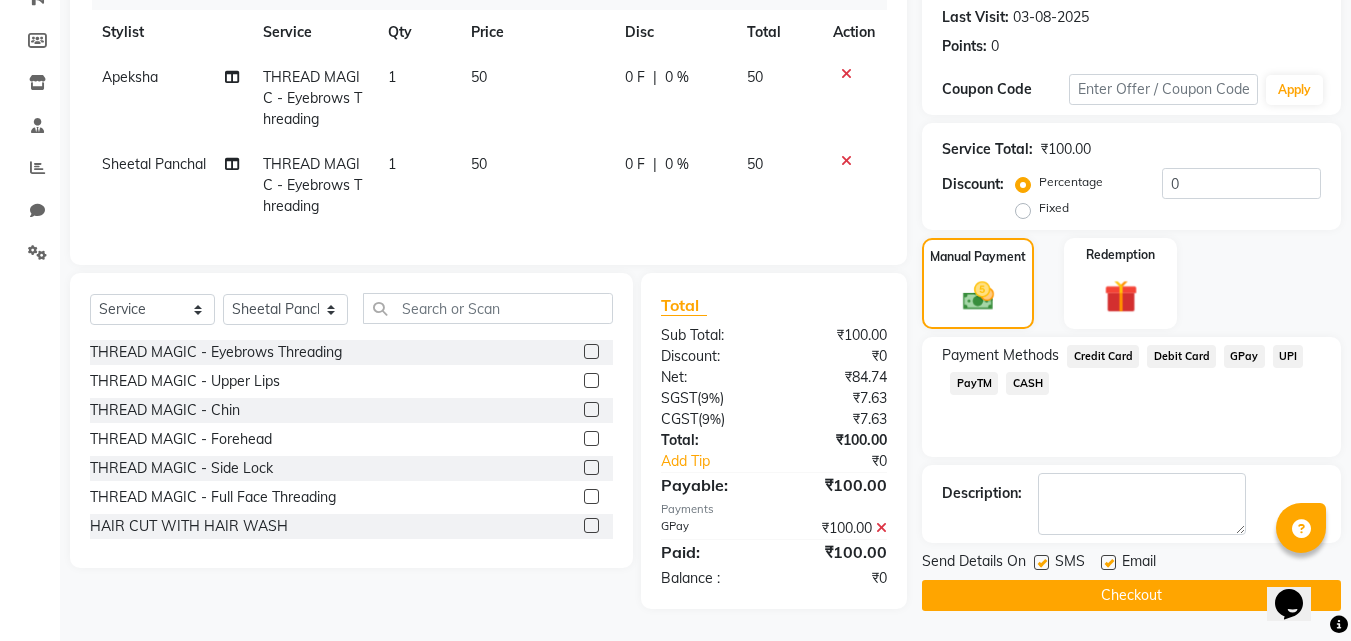 click on "Checkout" 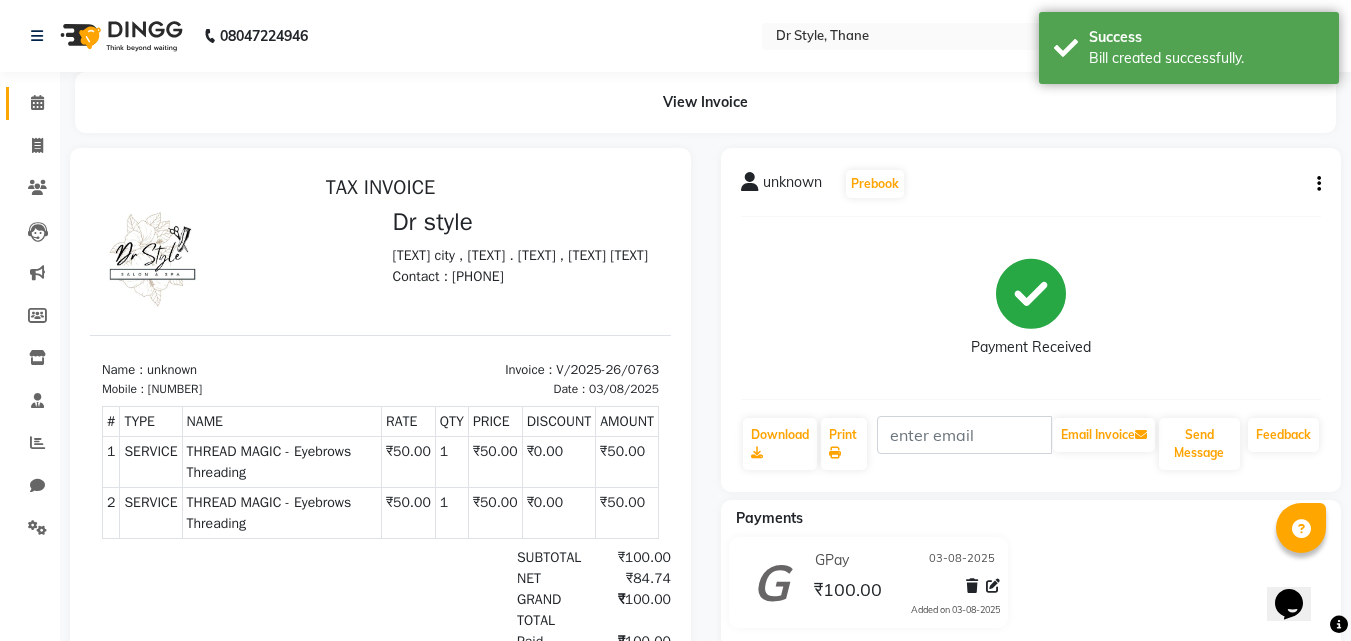 scroll, scrollTop: 0, scrollLeft: 0, axis: both 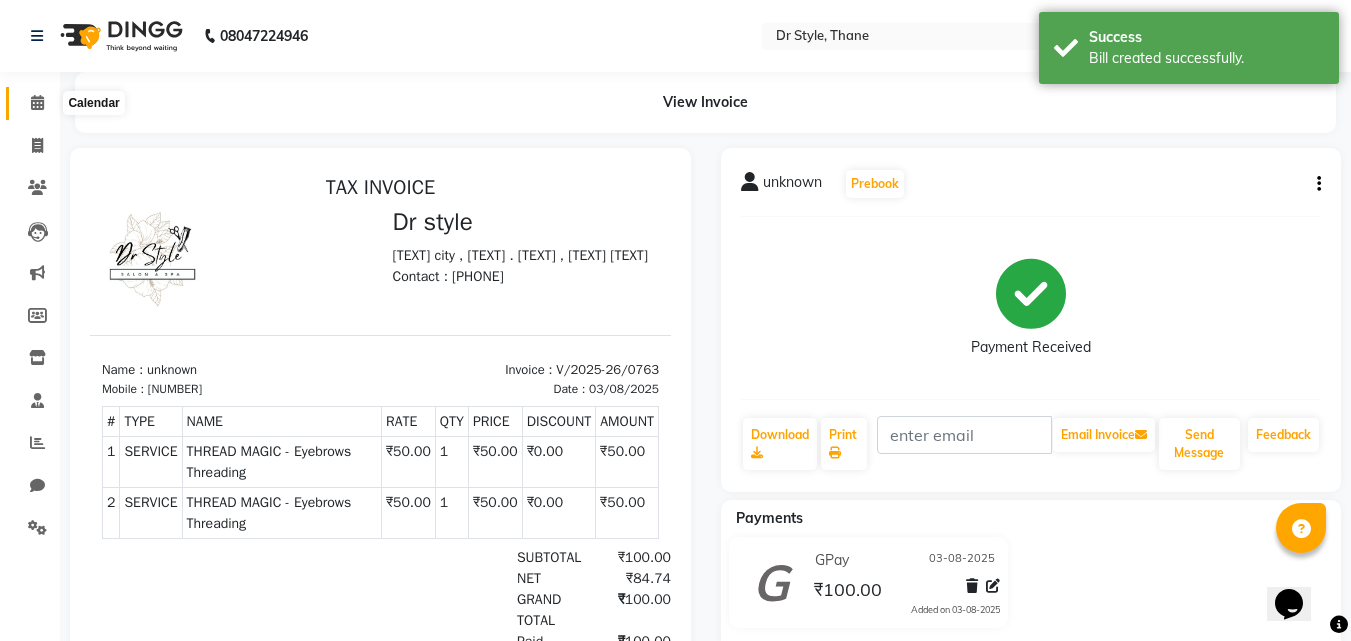 click 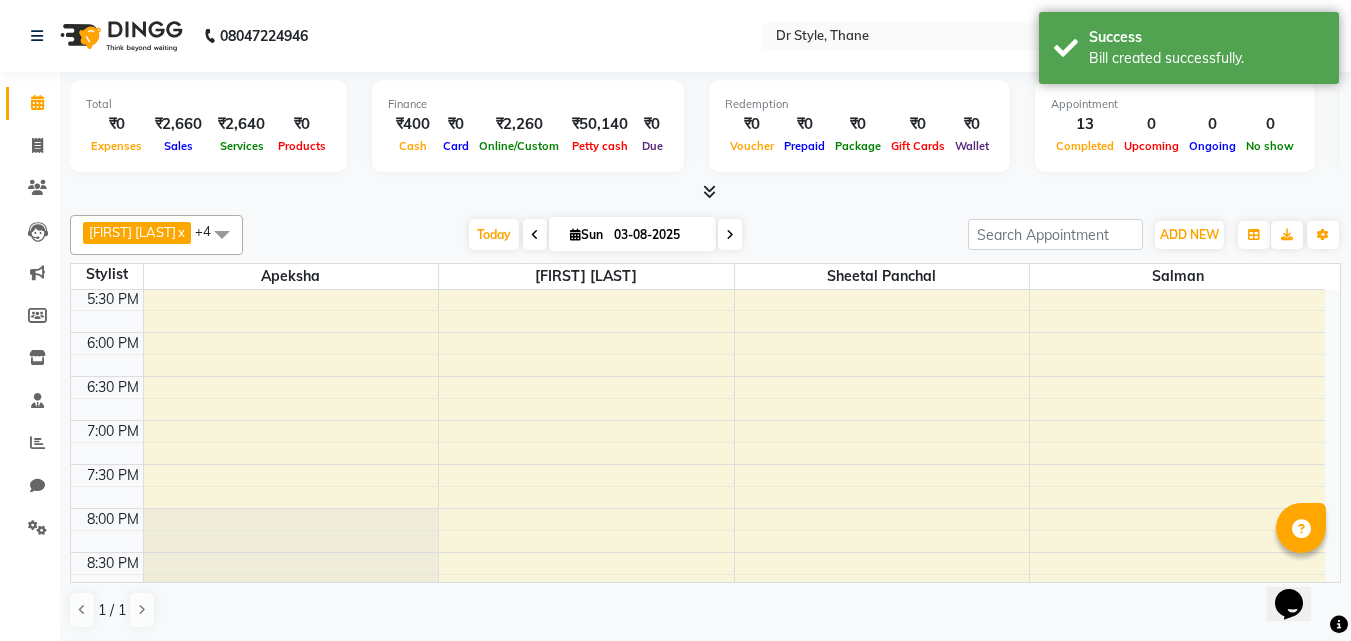 scroll, scrollTop: 939, scrollLeft: 0, axis: vertical 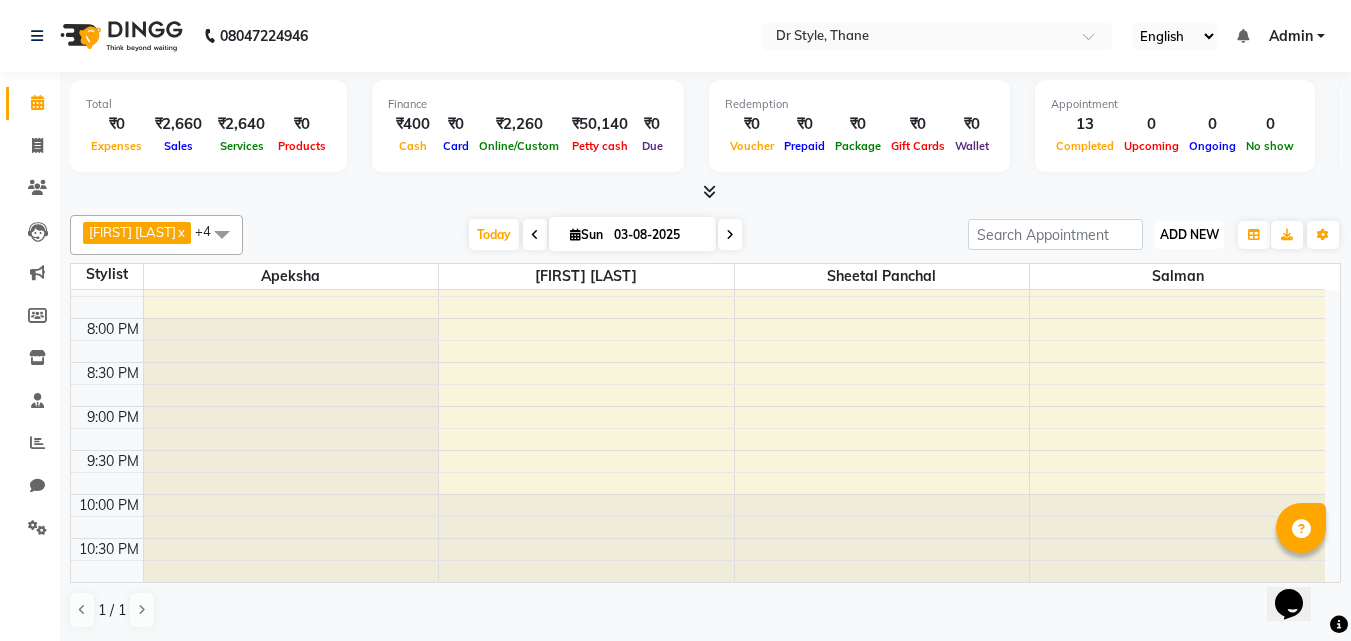 click on "ADD NEW" at bounding box center (1189, 234) 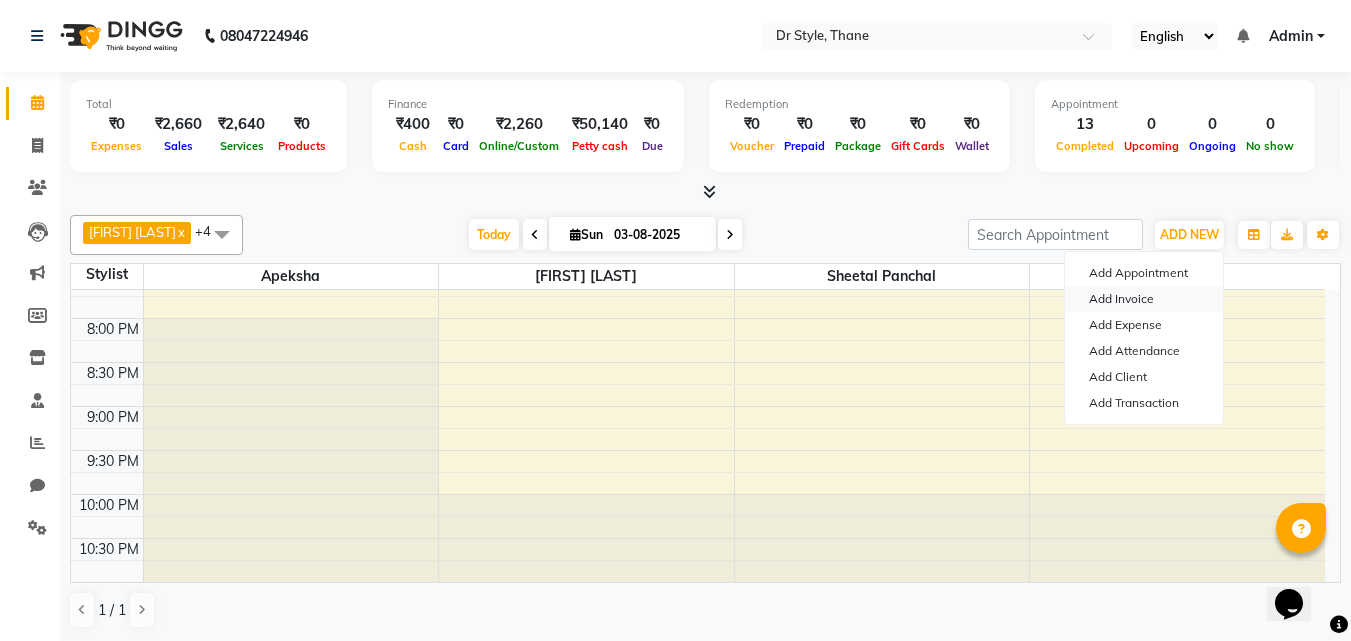 click on "Add Invoice" at bounding box center [1144, 299] 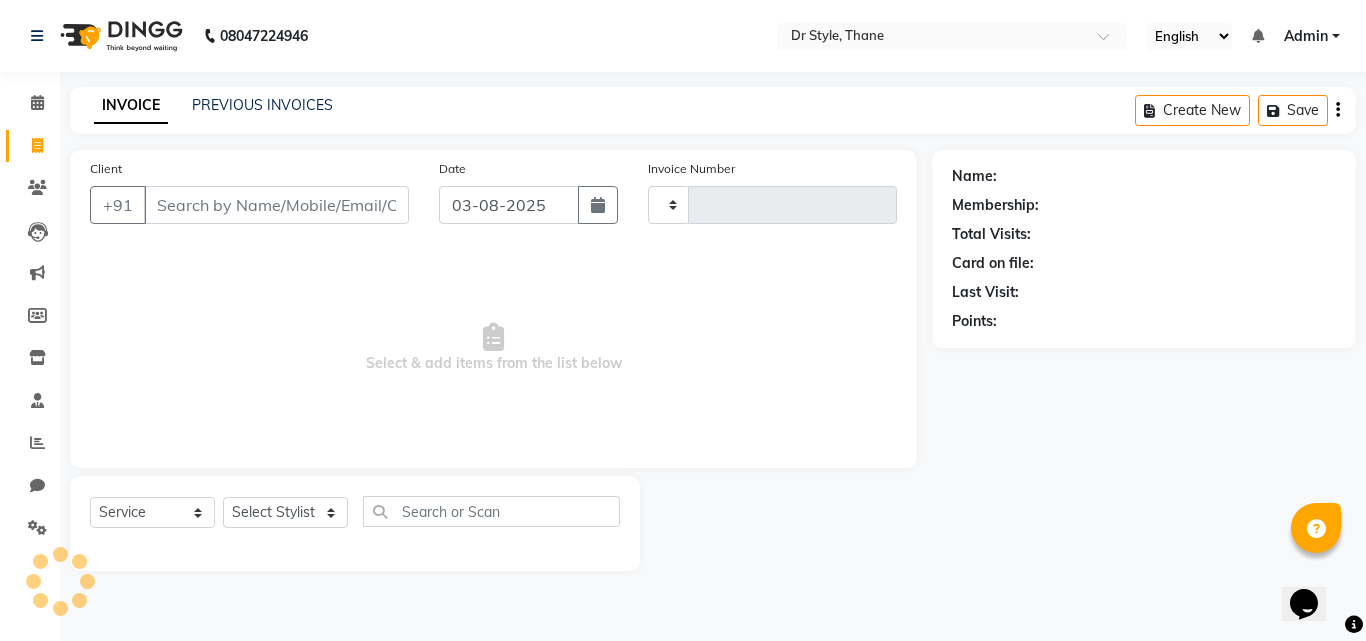 type on "0764" 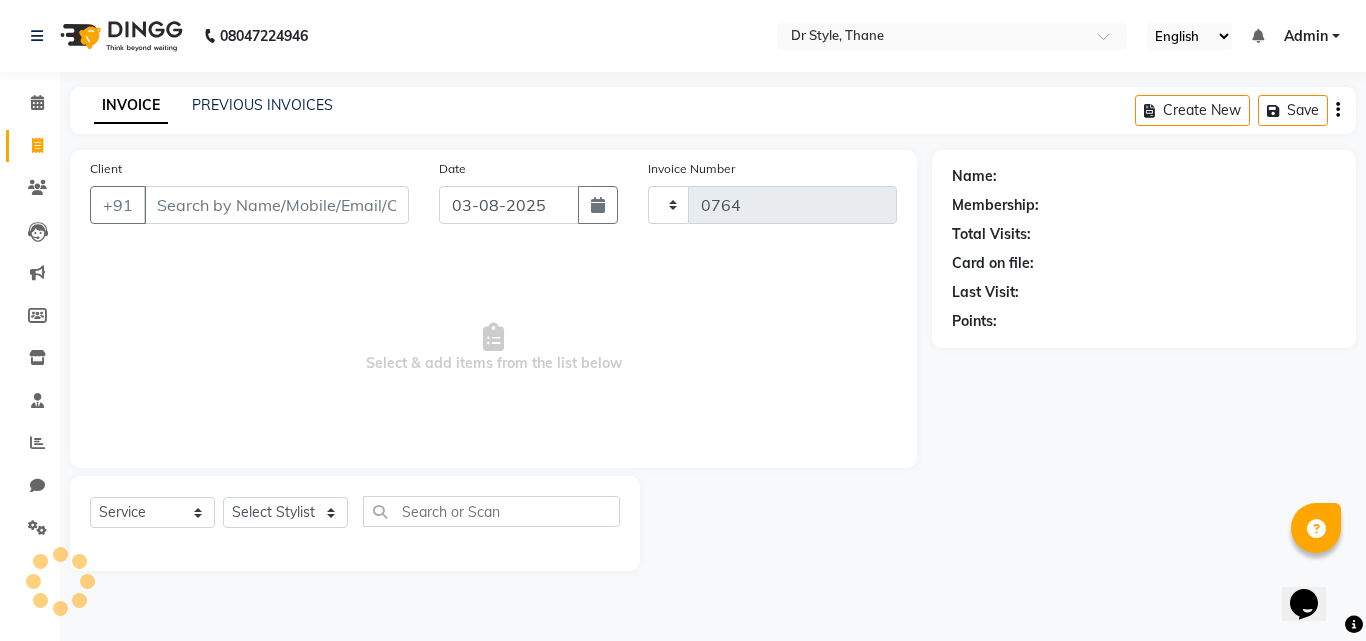 select on "7832" 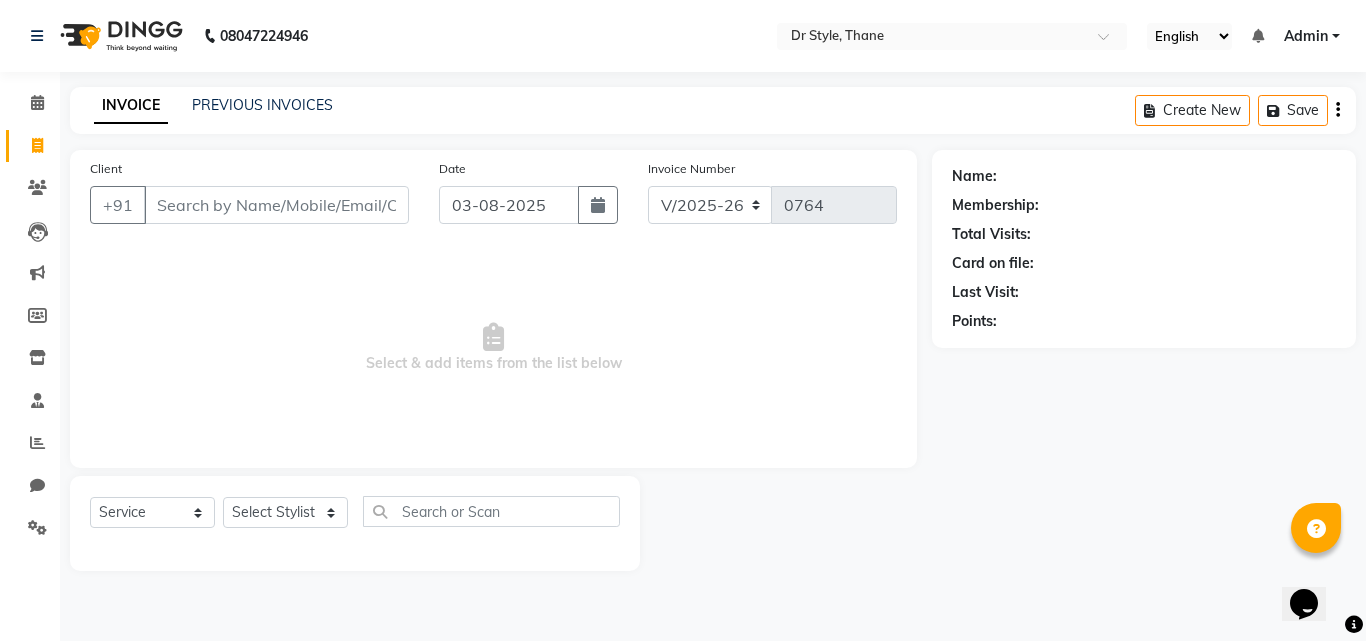 click on "Client" at bounding box center (276, 205) 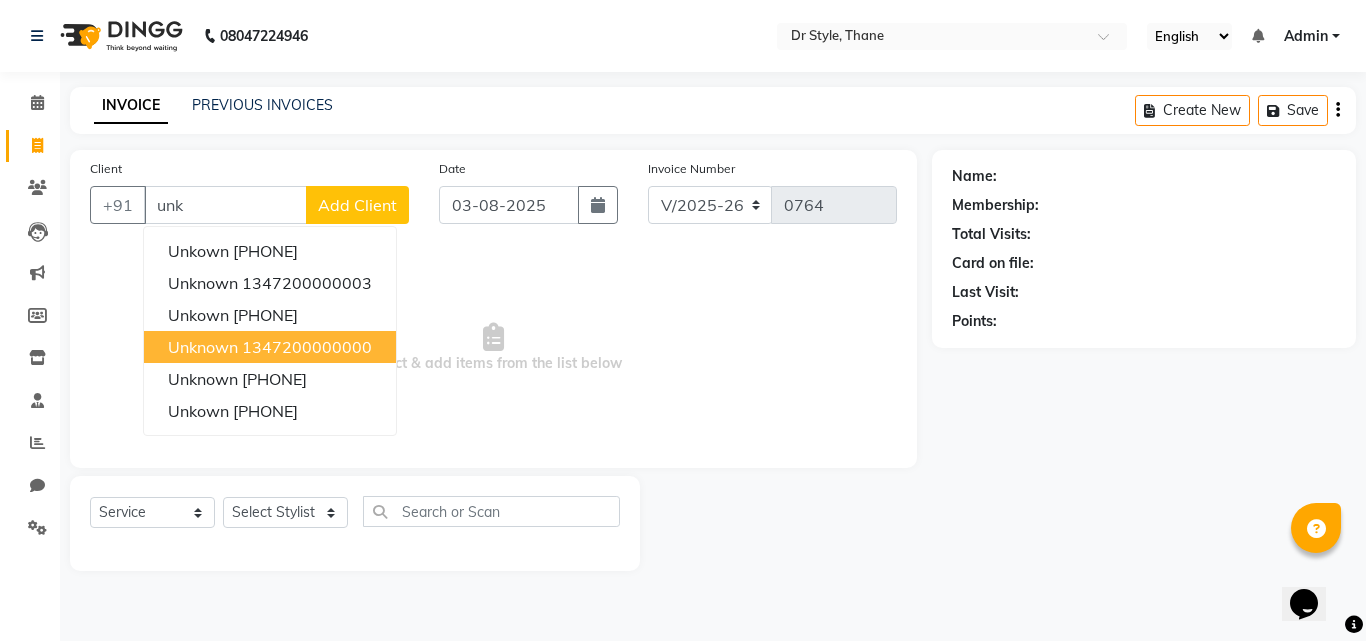 click on "1347200000000" at bounding box center [307, 347] 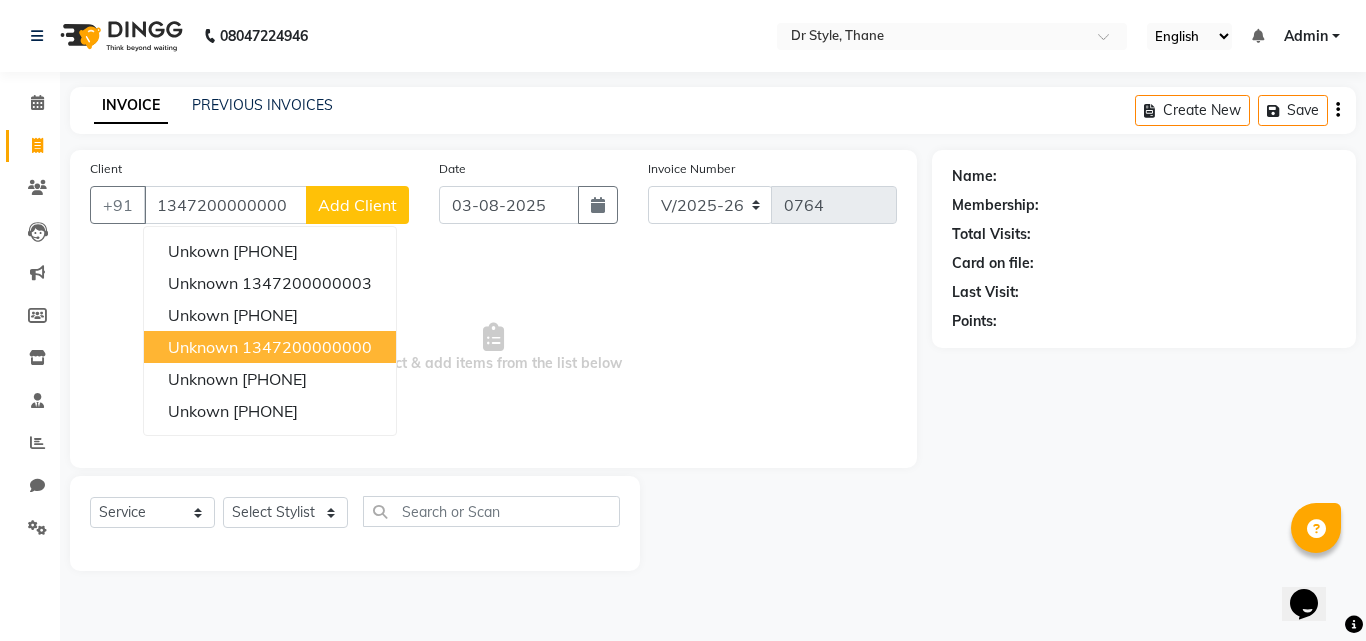 type on "1347200000000" 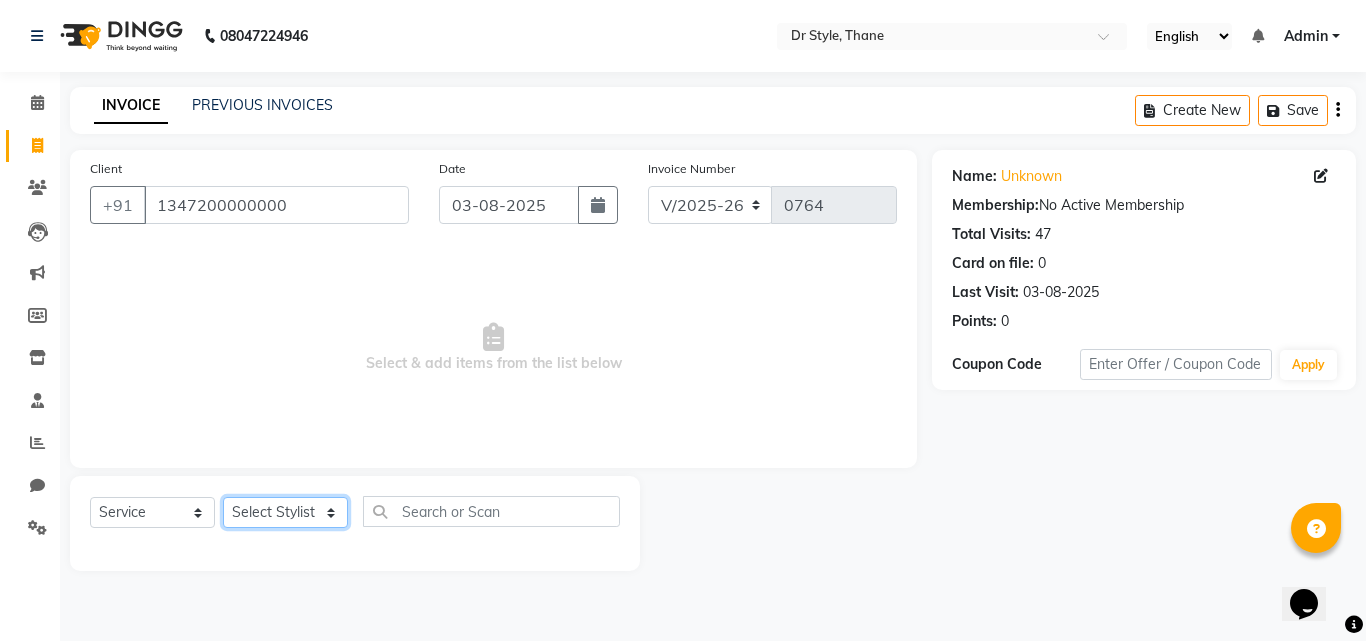 click on "Select Stylist Amir Apeksha Haider Salmani HASIM Salman Sheetal Panchal" 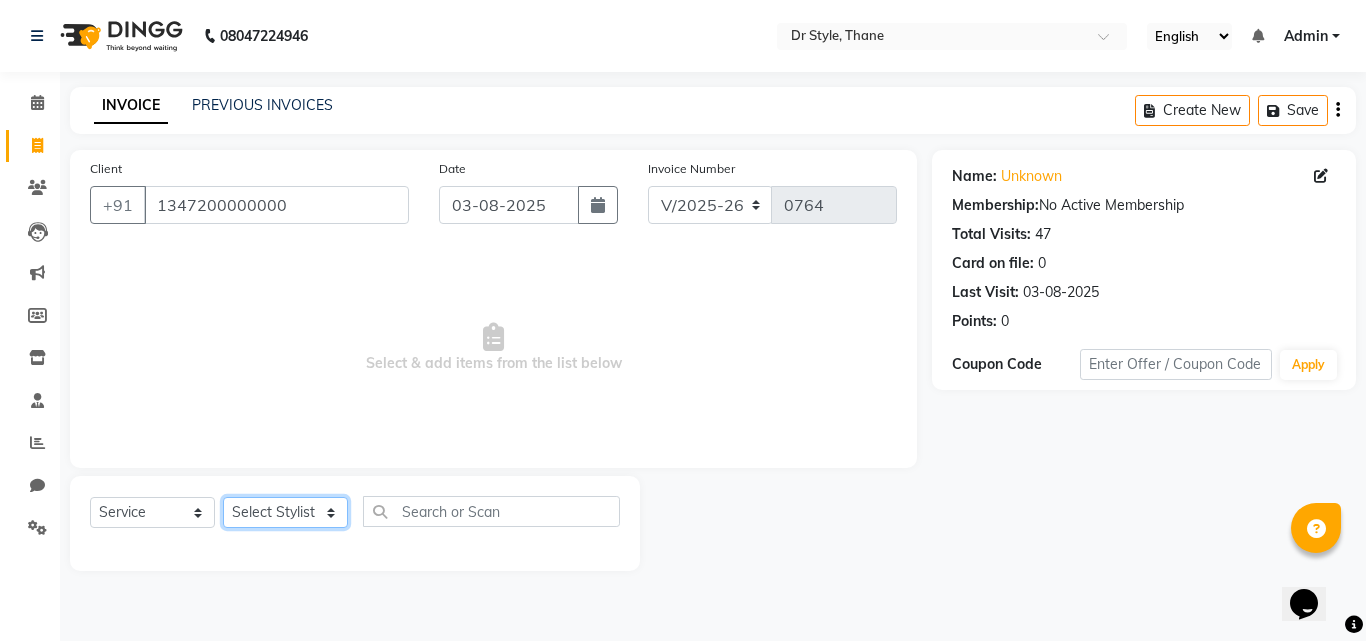 select on "77236" 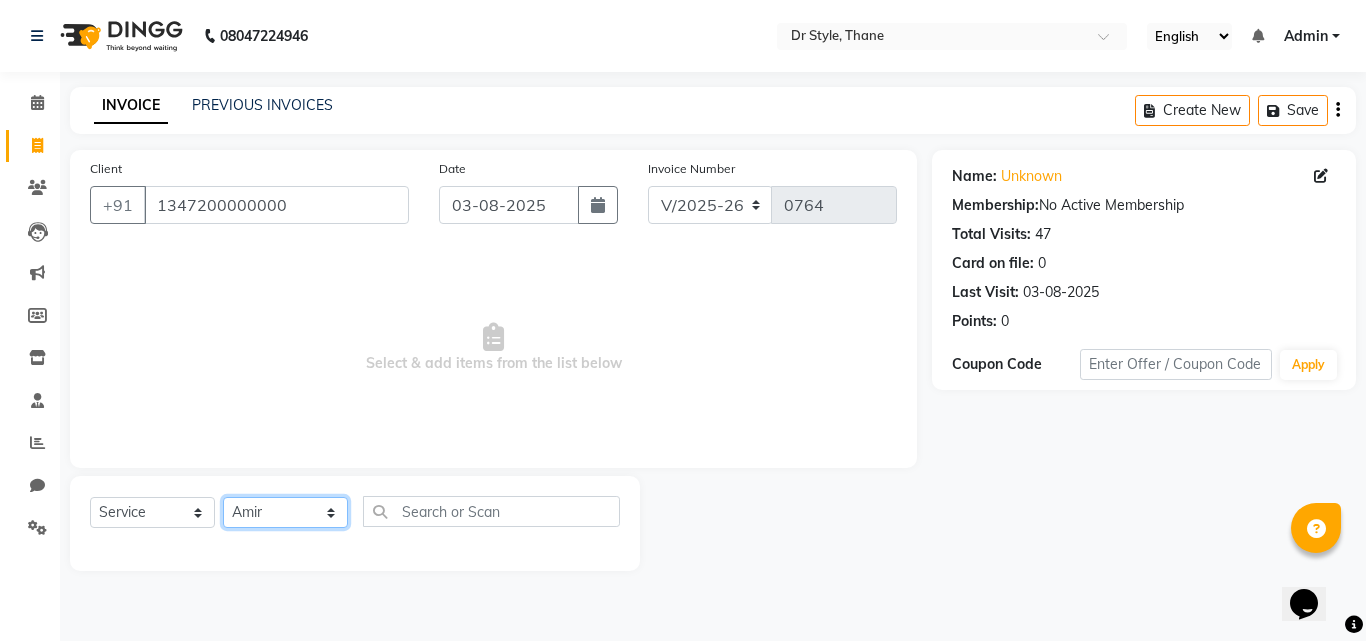 click on "Select Stylist Amir Apeksha Haider Salmani HASIM Salman Sheetal Panchal" 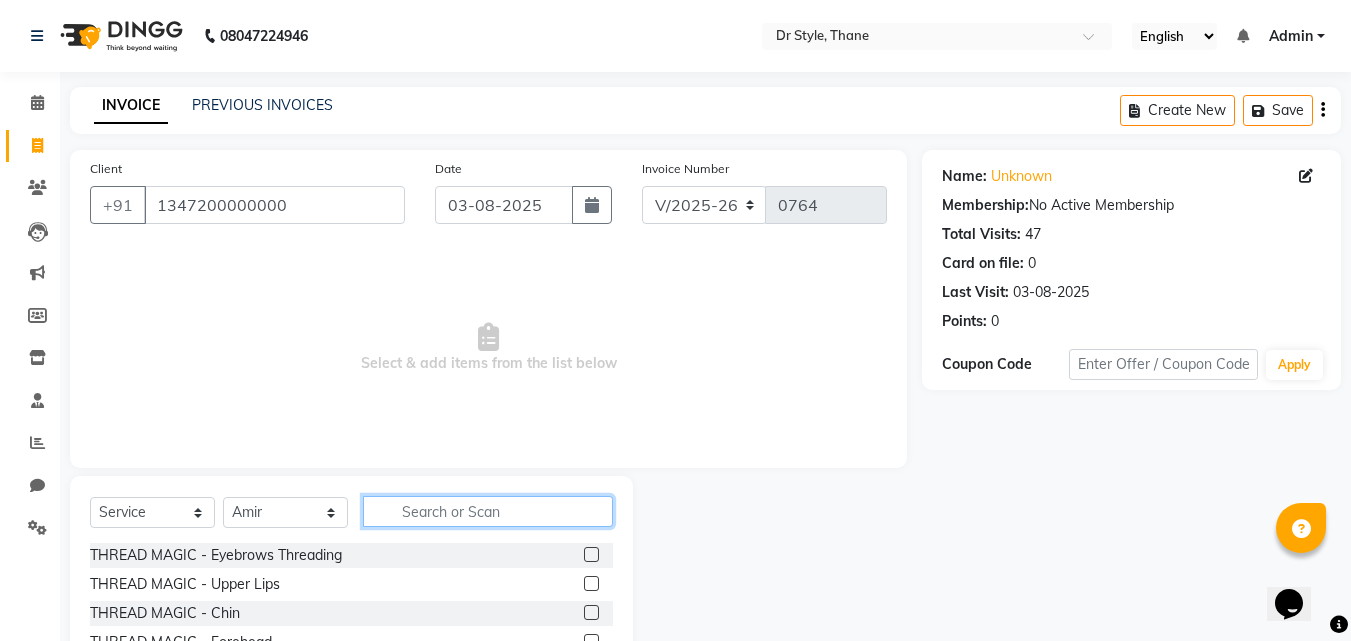 click 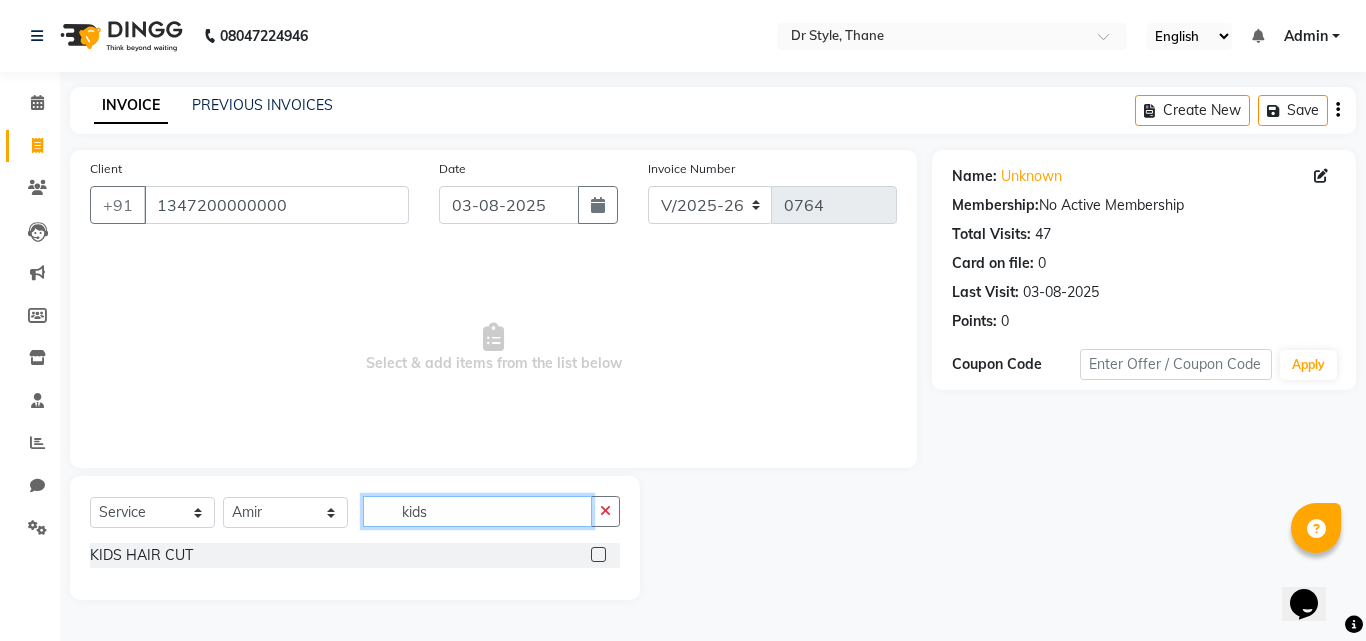 type on "kids" 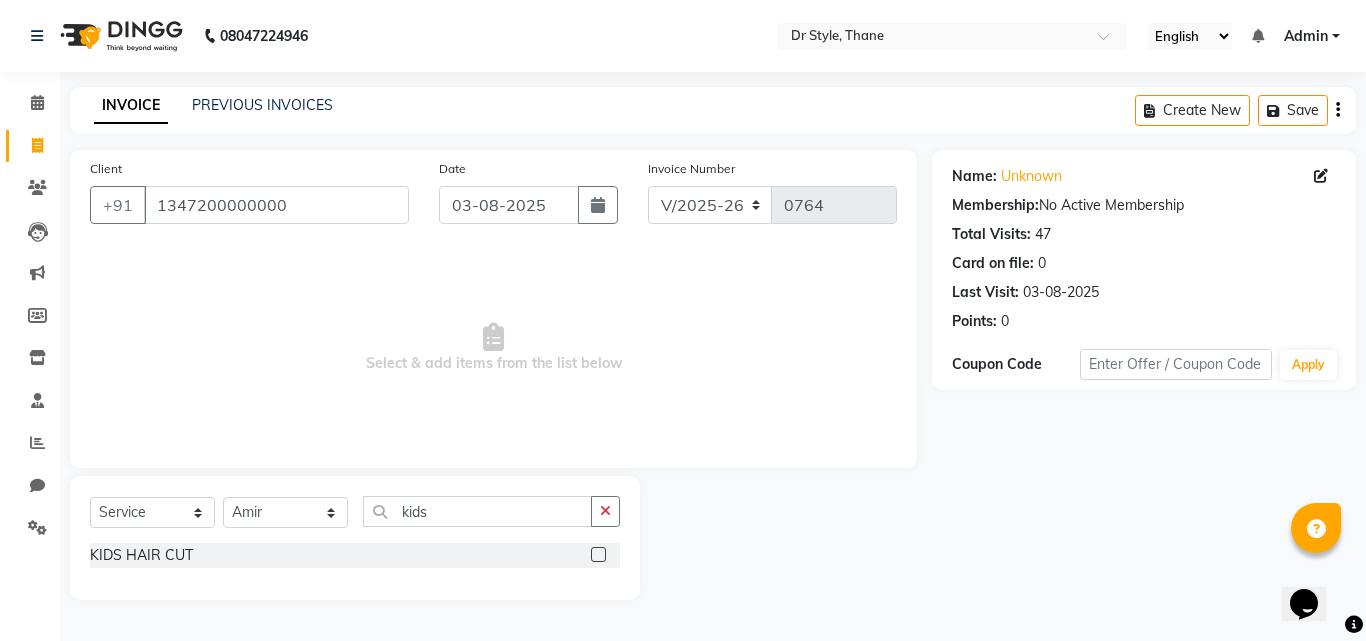 click 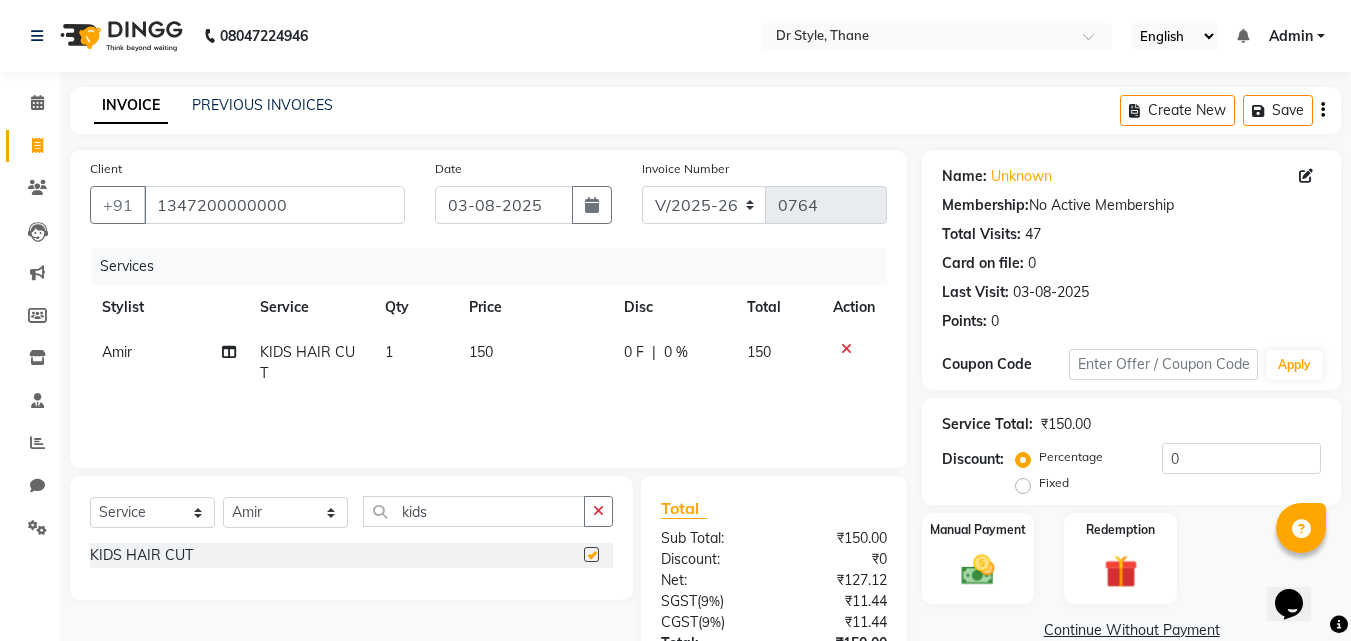 checkbox on "false" 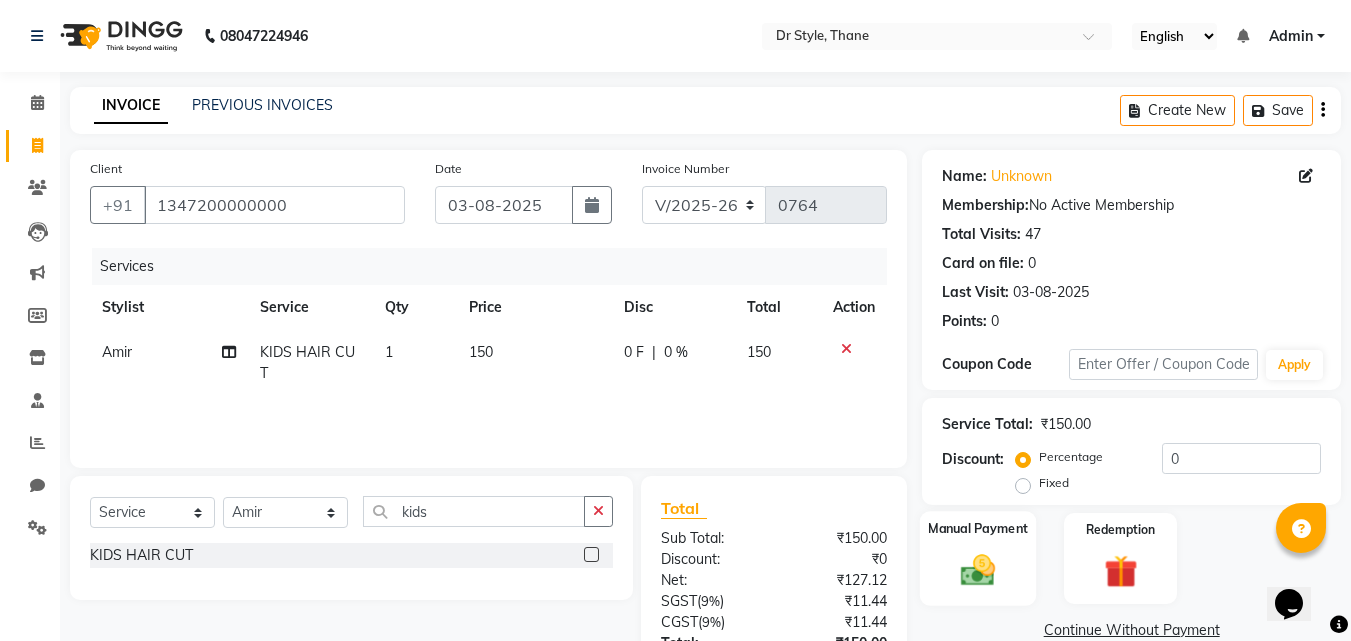 click 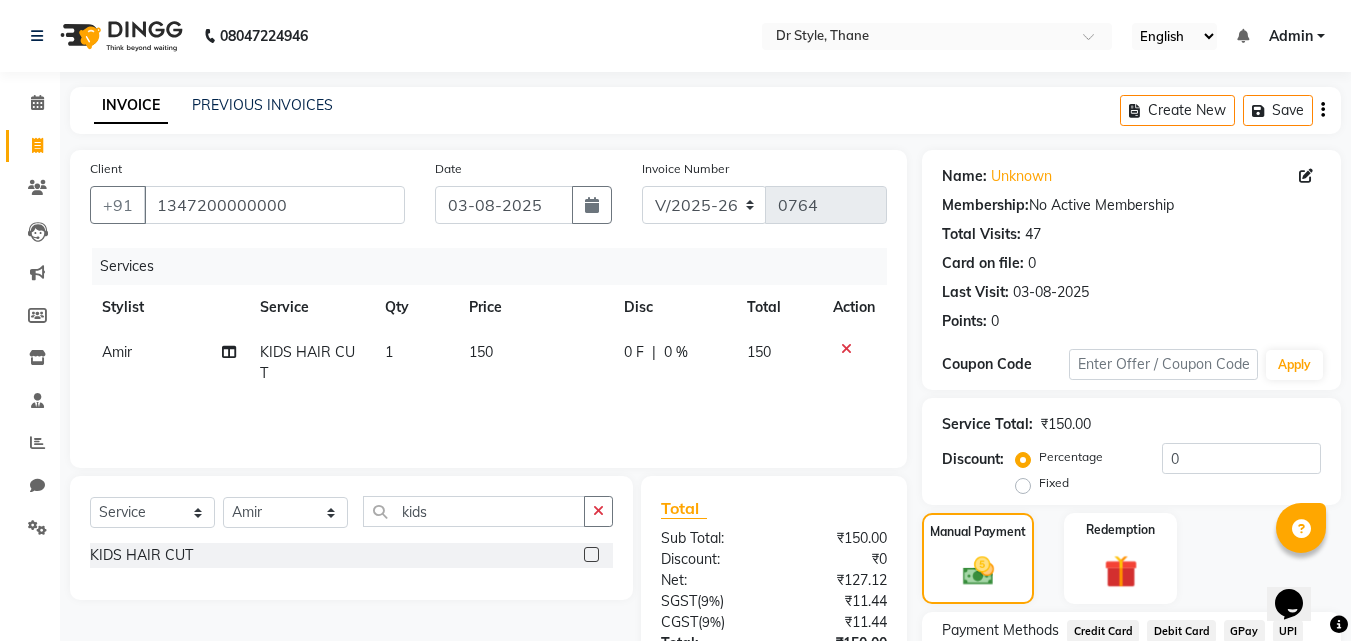 scroll, scrollTop: 162, scrollLeft: 0, axis: vertical 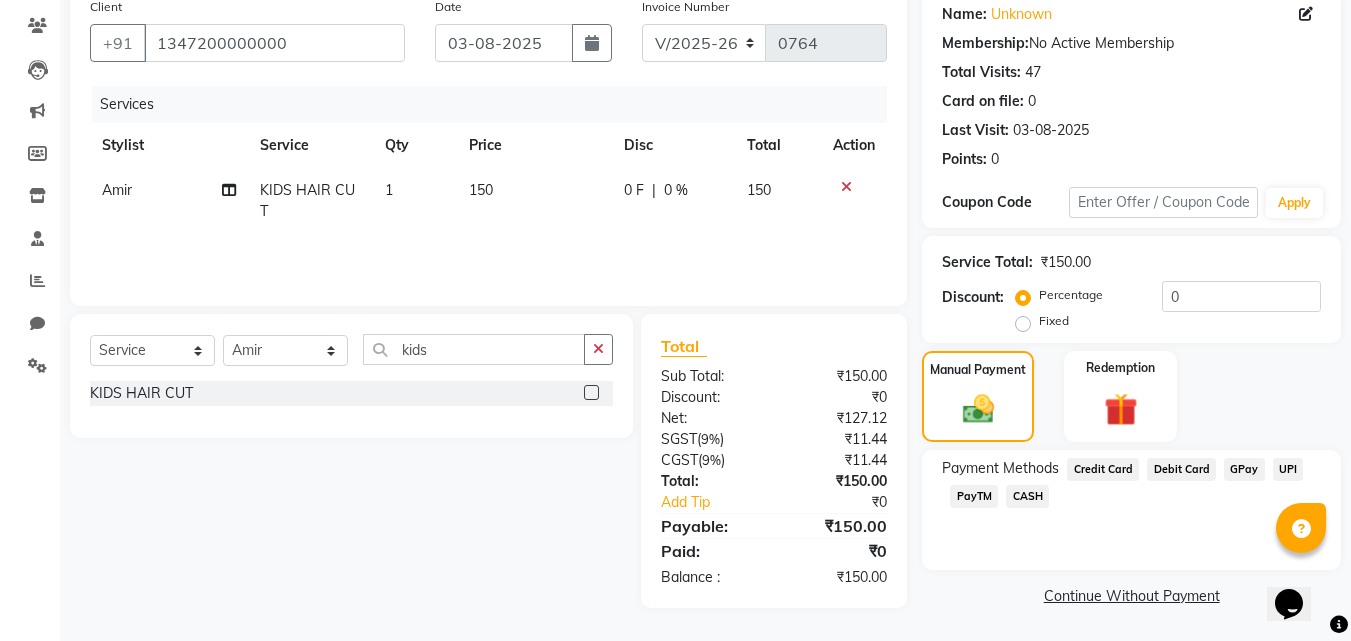 click on "GPay" 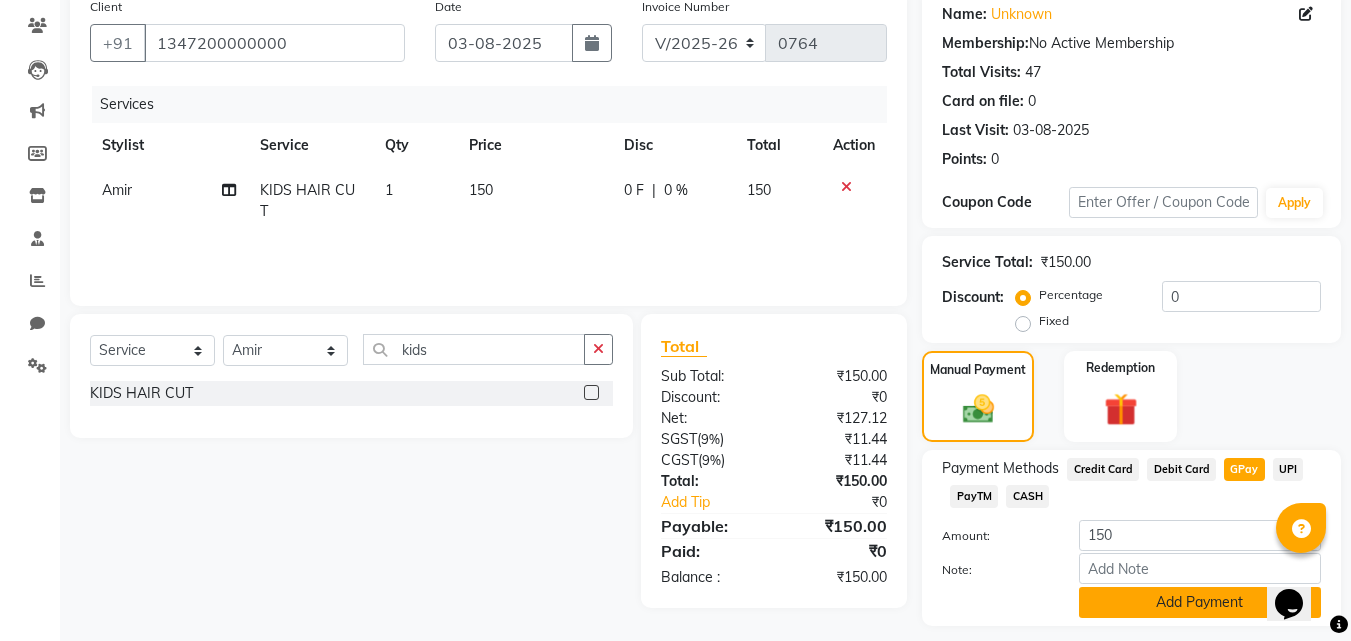 click on "Add Payment" 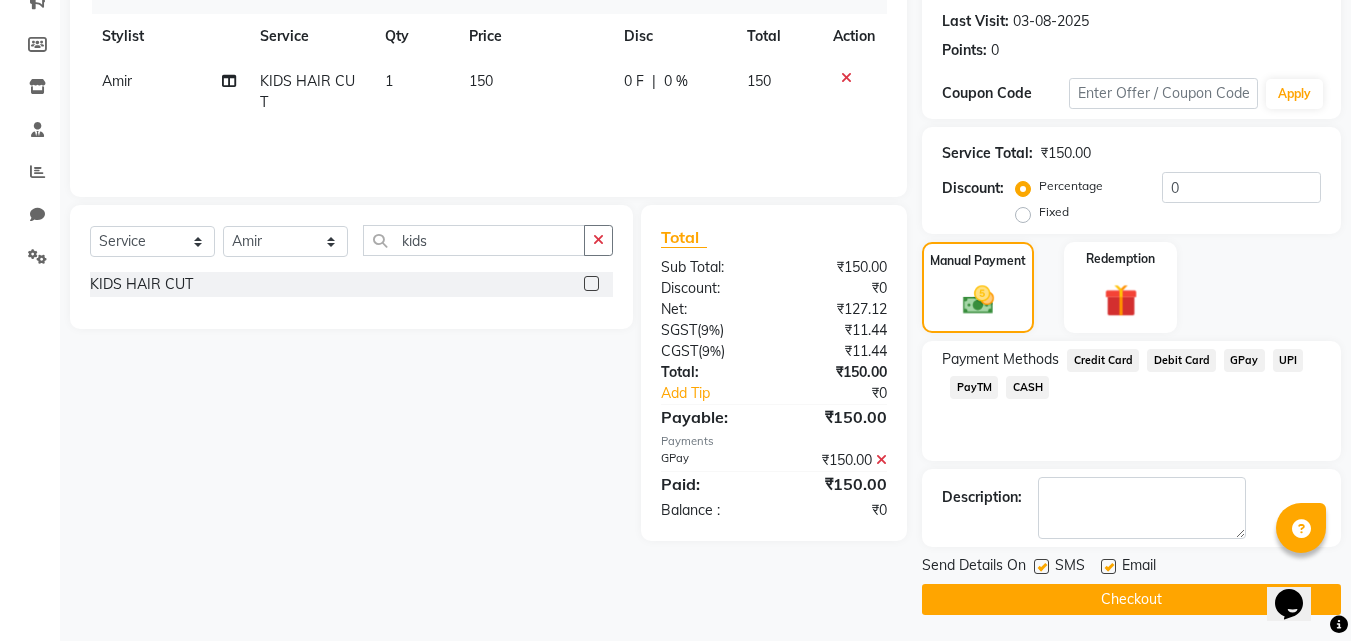 scroll, scrollTop: 275, scrollLeft: 0, axis: vertical 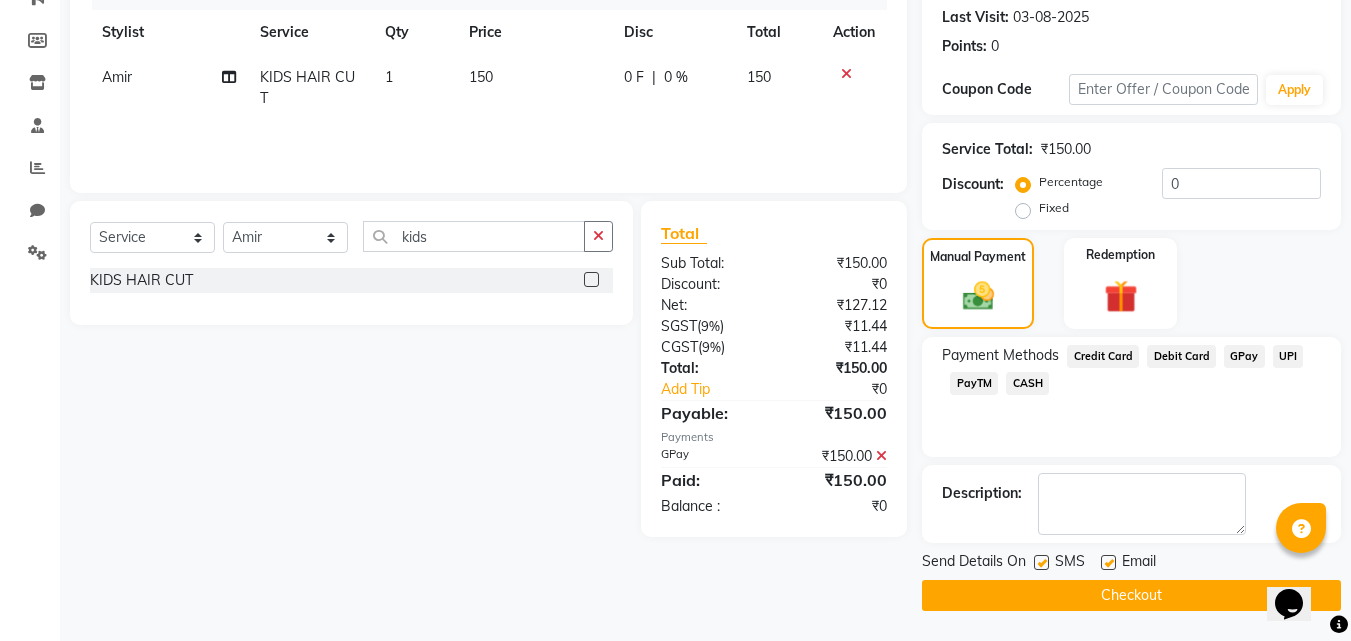 click on "Checkout" 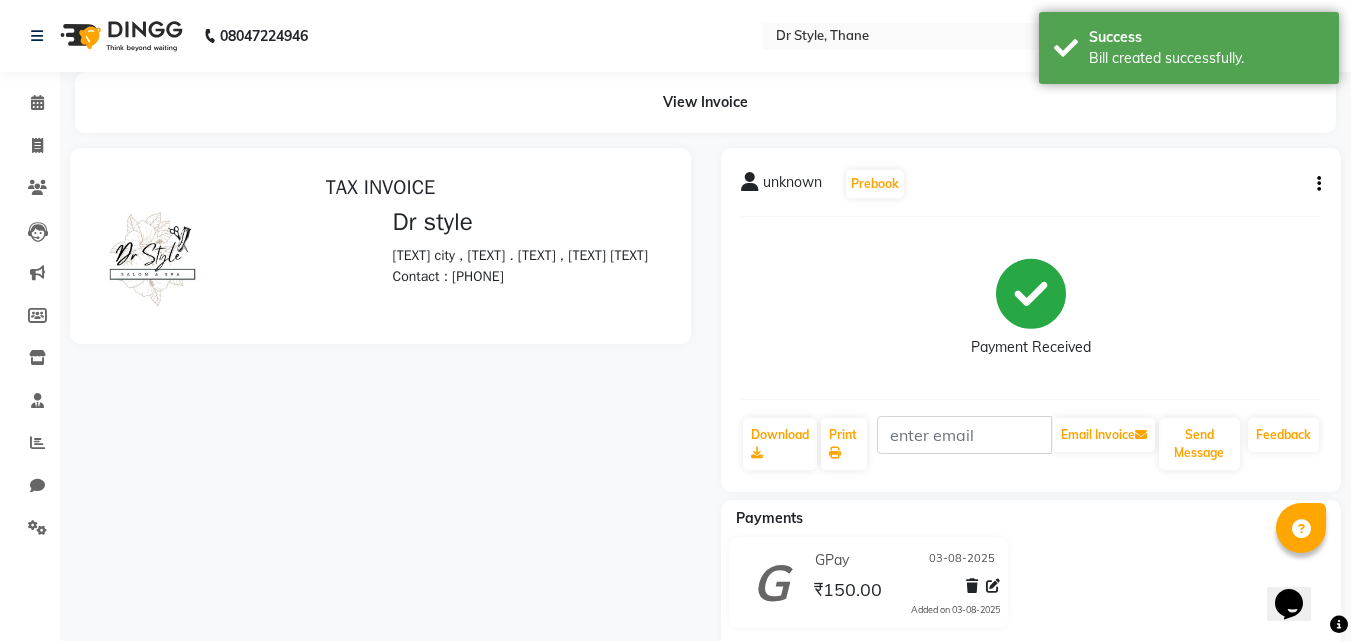 scroll, scrollTop: 0, scrollLeft: 0, axis: both 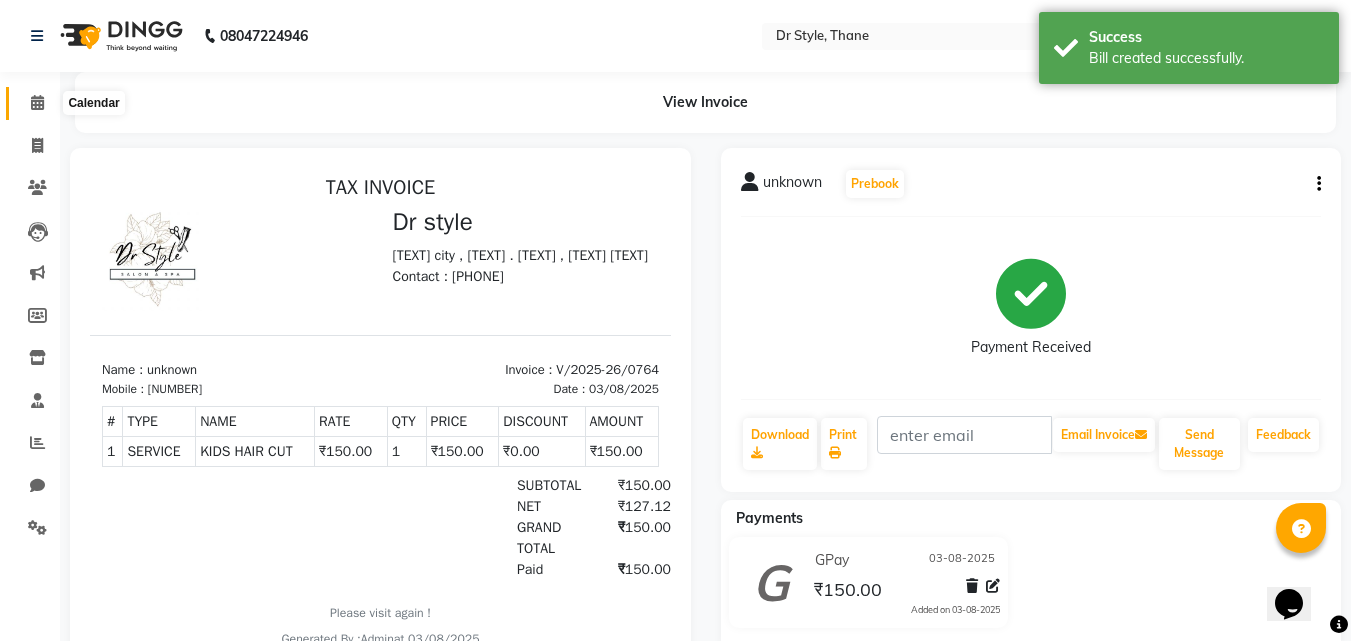 click 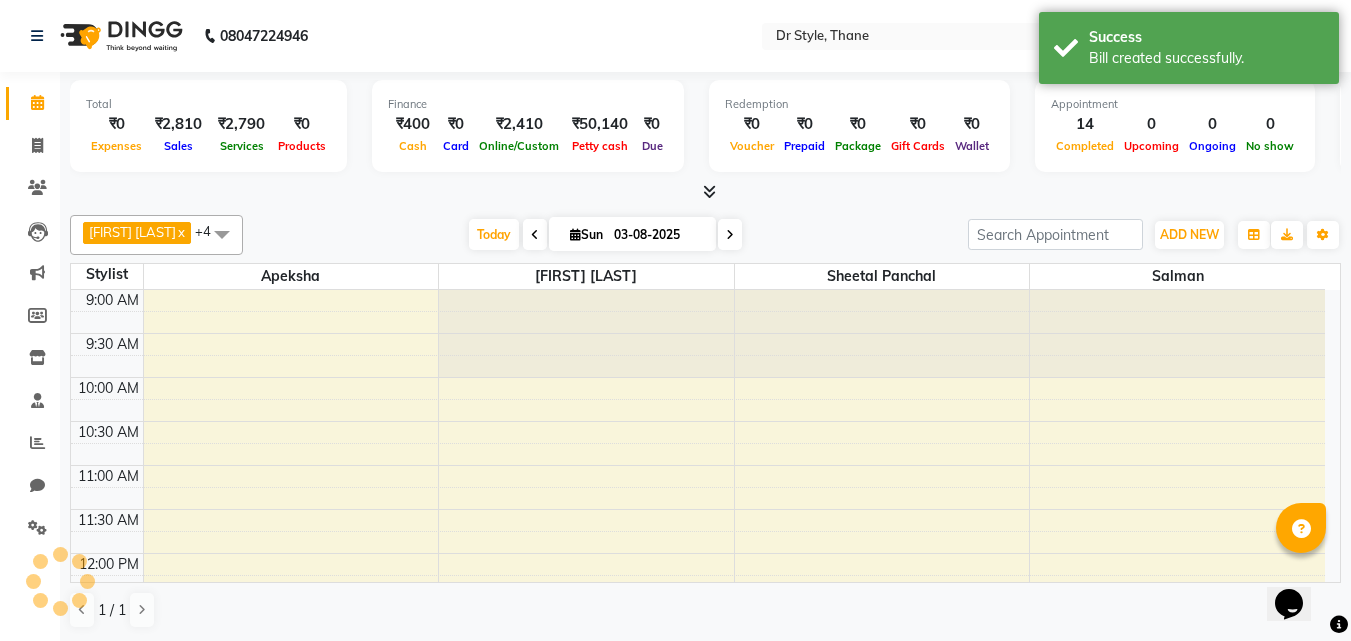 scroll, scrollTop: 0, scrollLeft: 0, axis: both 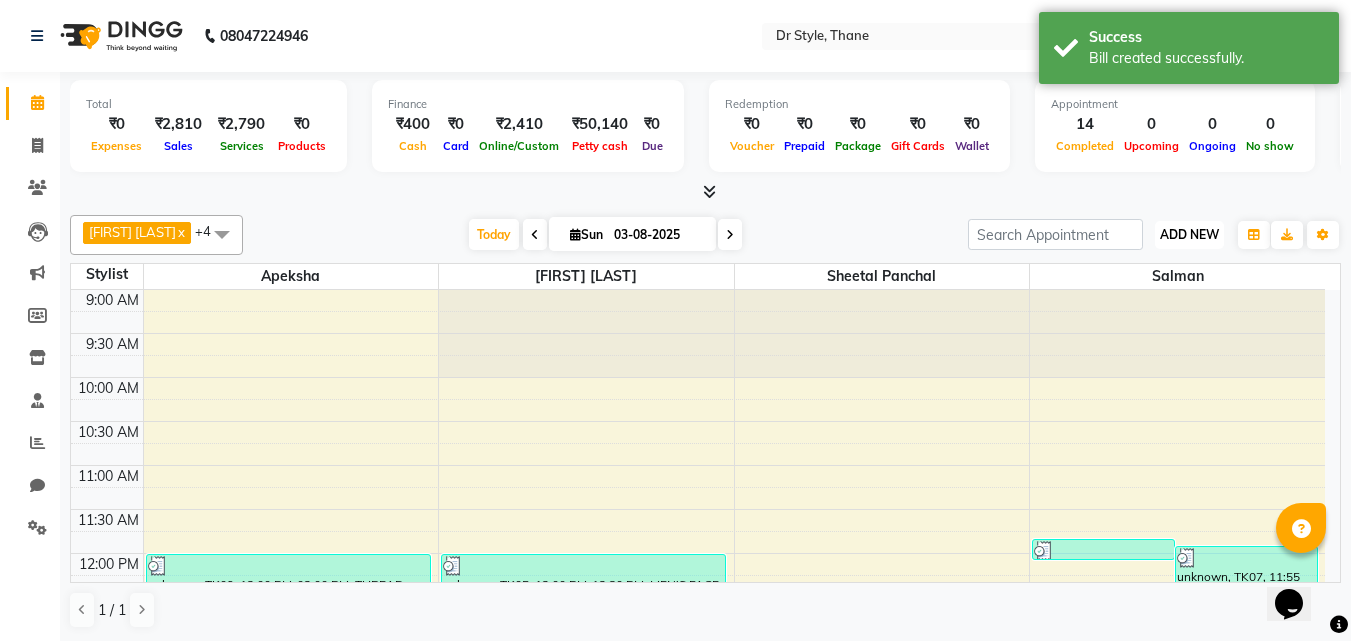 click on "ADD NEW" at bounding box center (1189, 234) 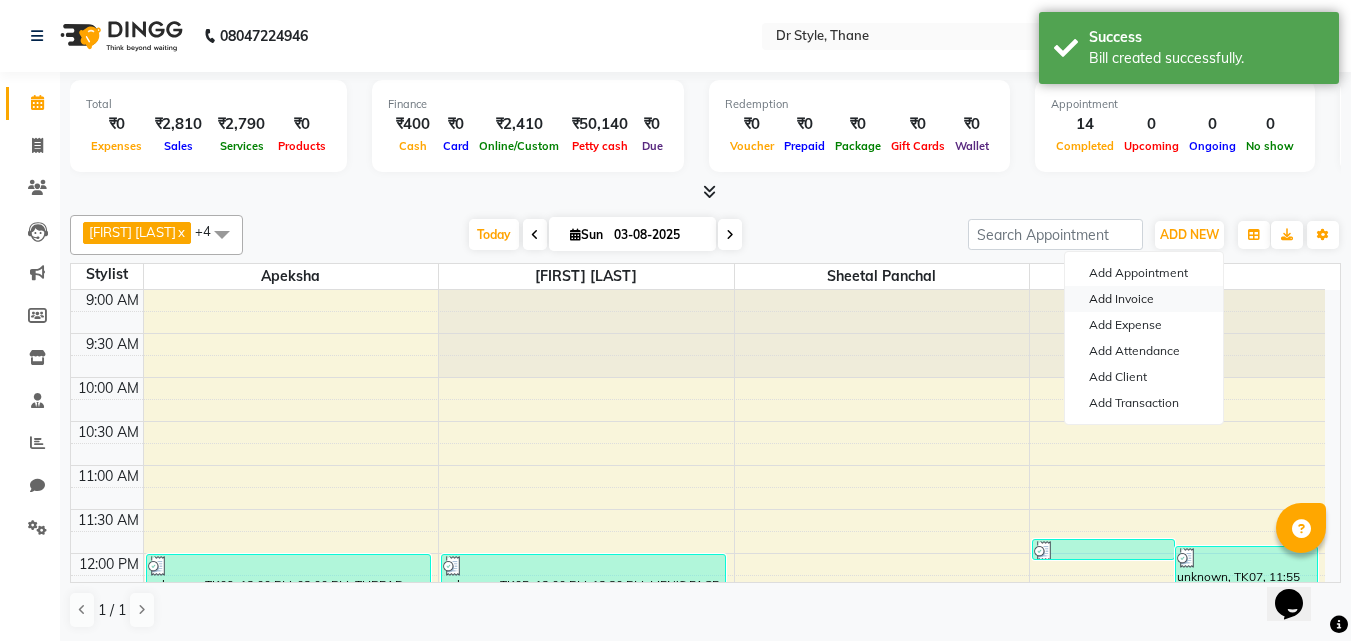click on "Add Invoice" at bounding box center (1144, 299) 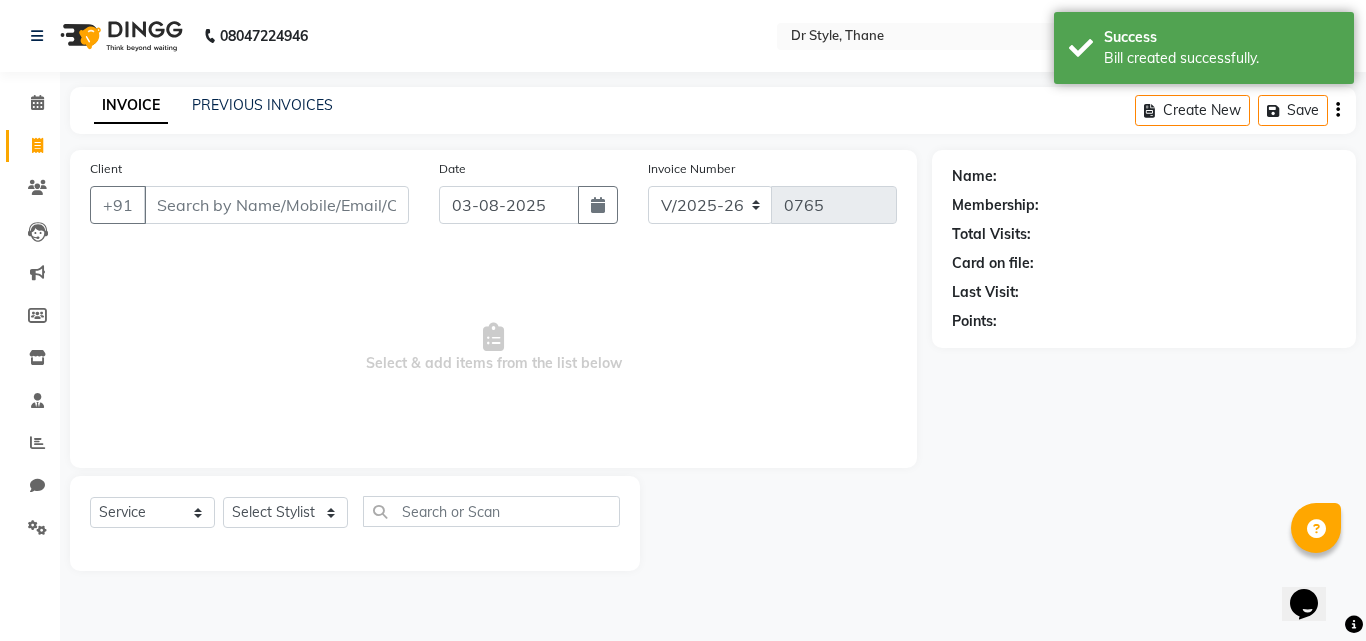 click on "Client" at bounding box center (276, 205) 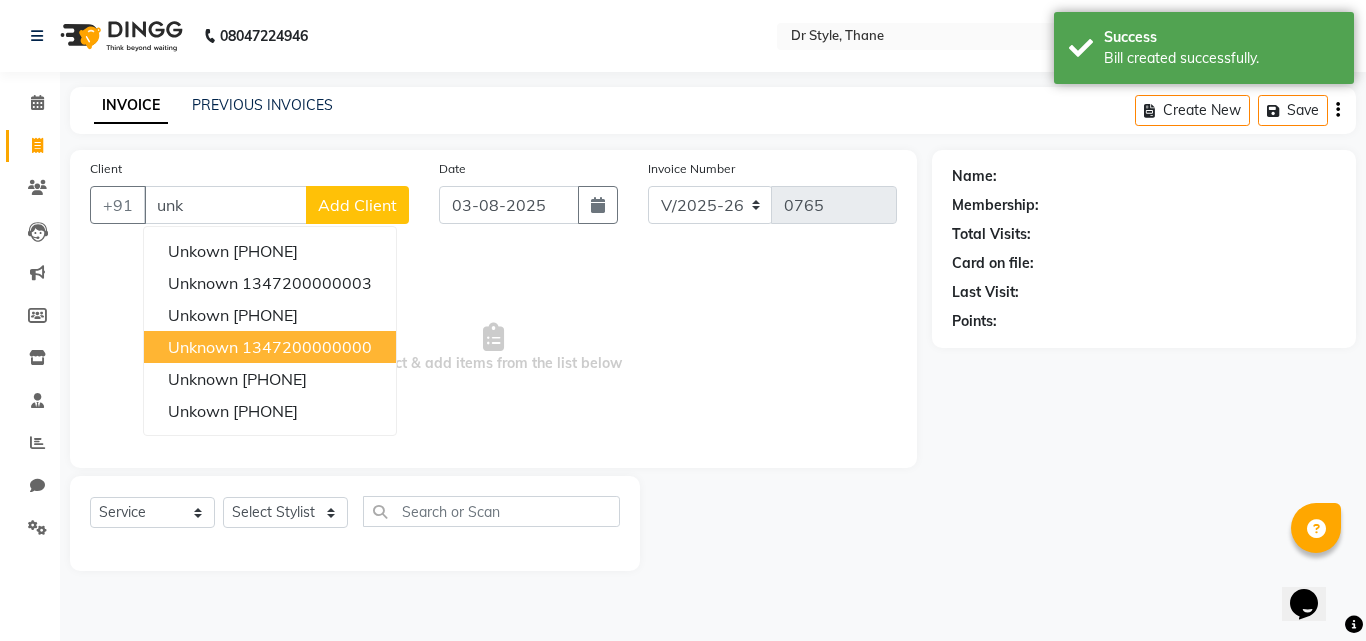 click on "1347200000000" at bounding box center [307, 347] 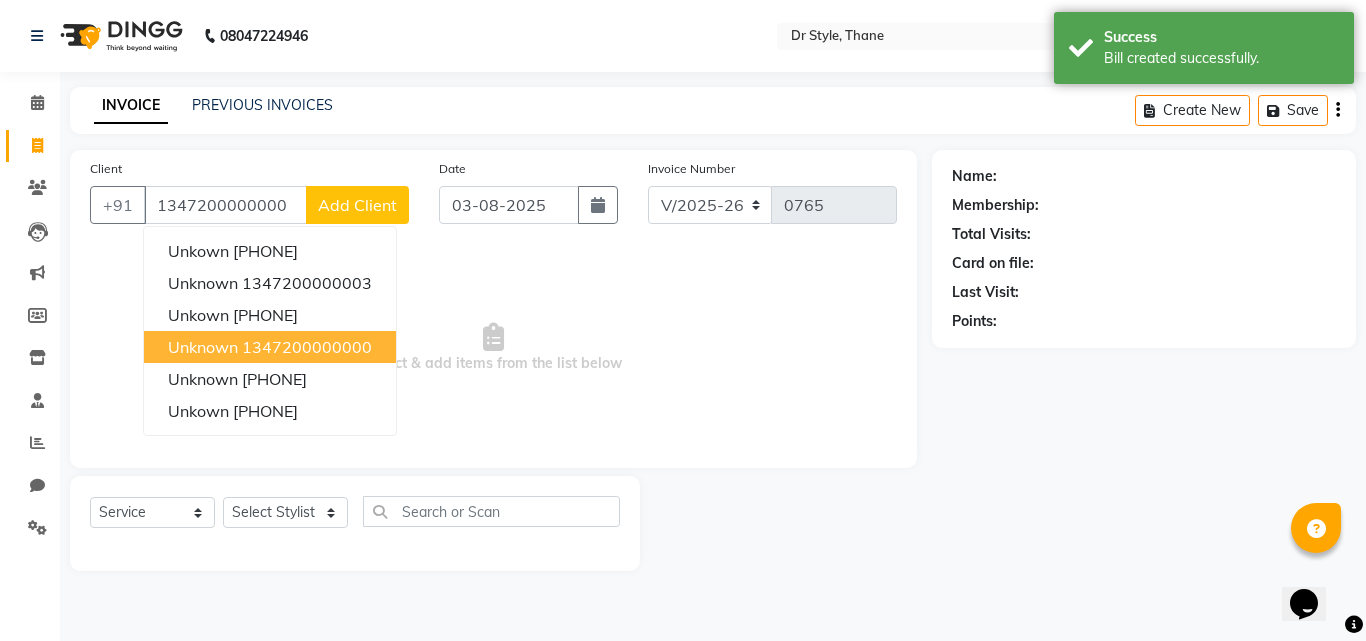 type on "1347200000000" 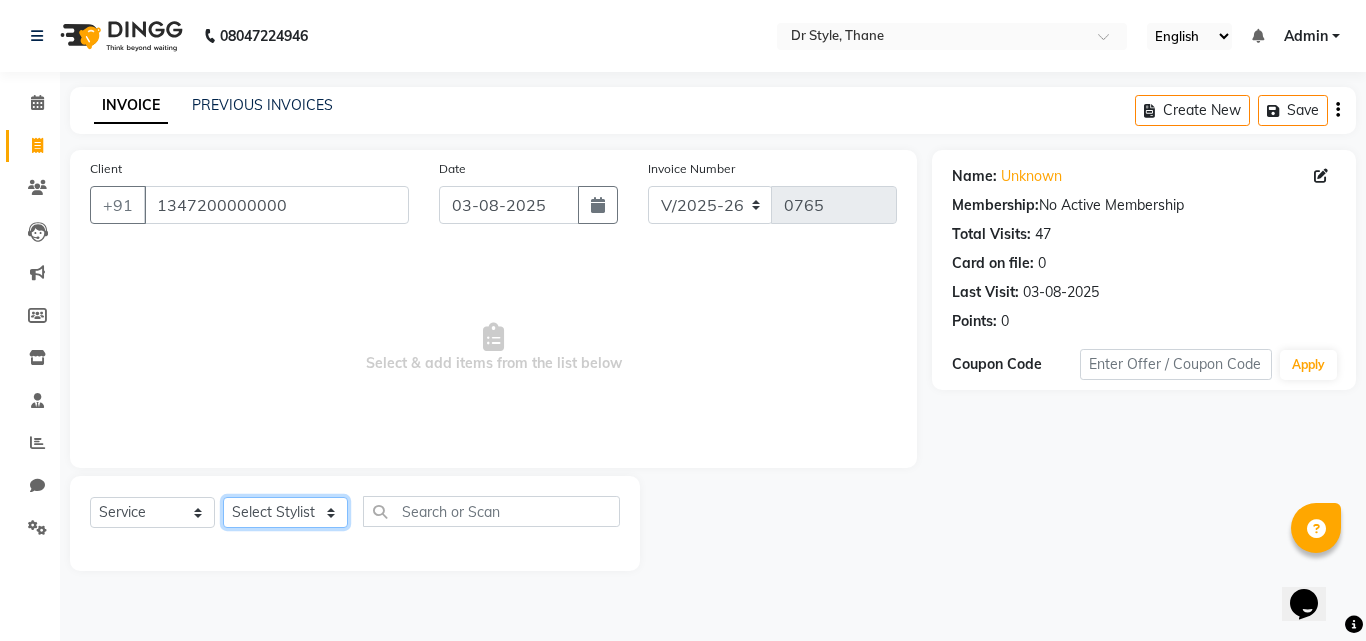 click on "Select Stylist Amir Apeksha Haider Salmani HASIM Salman Sheetal Panchal" 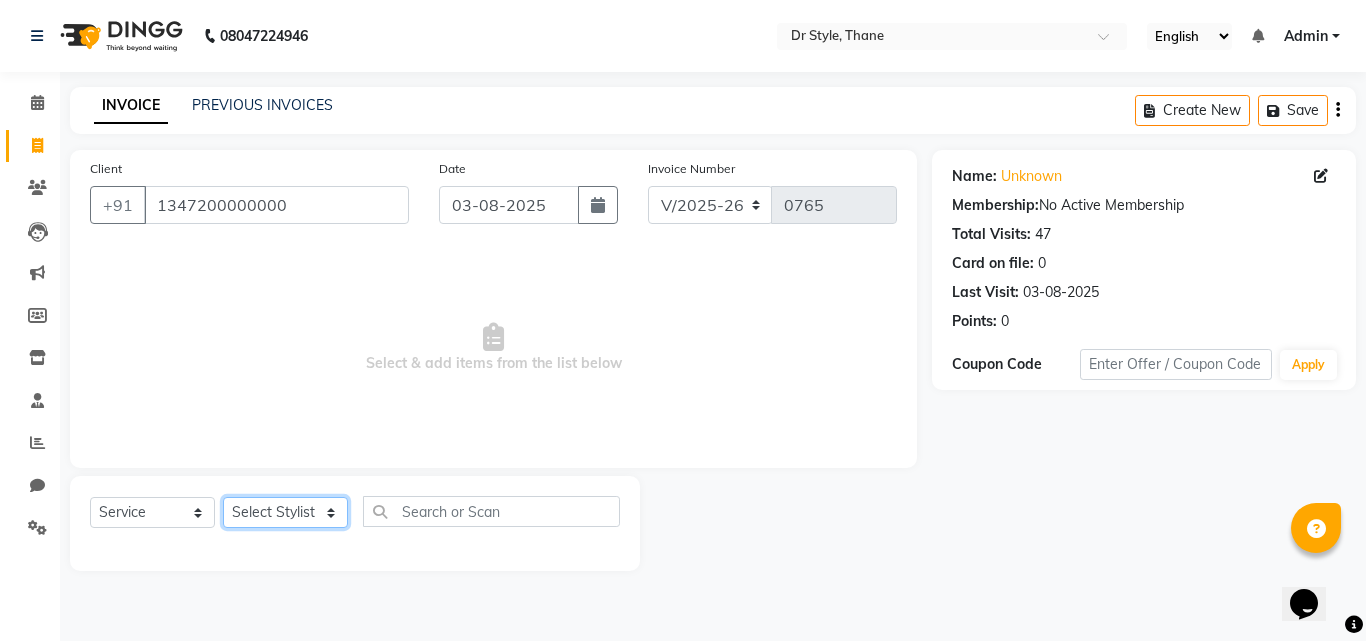 select on "87895" 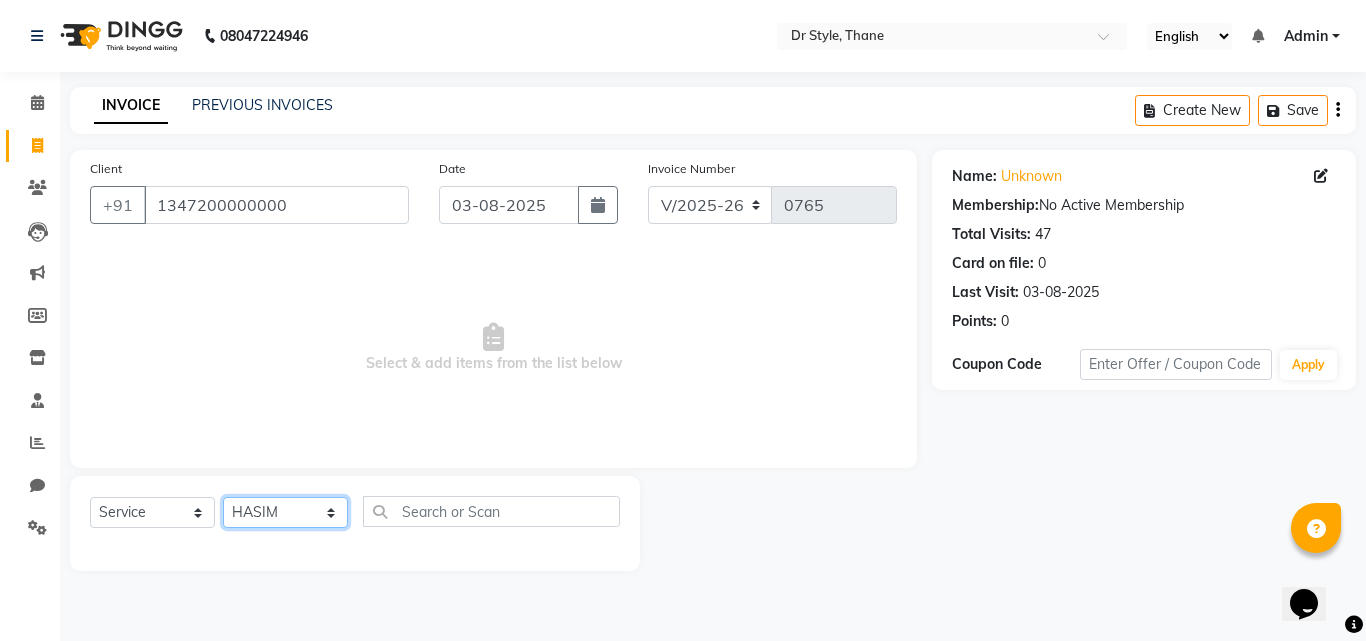 click on "Select Stylist Amir Apeksha Haider Salmani HASIM Salman Sheetal Panchal" 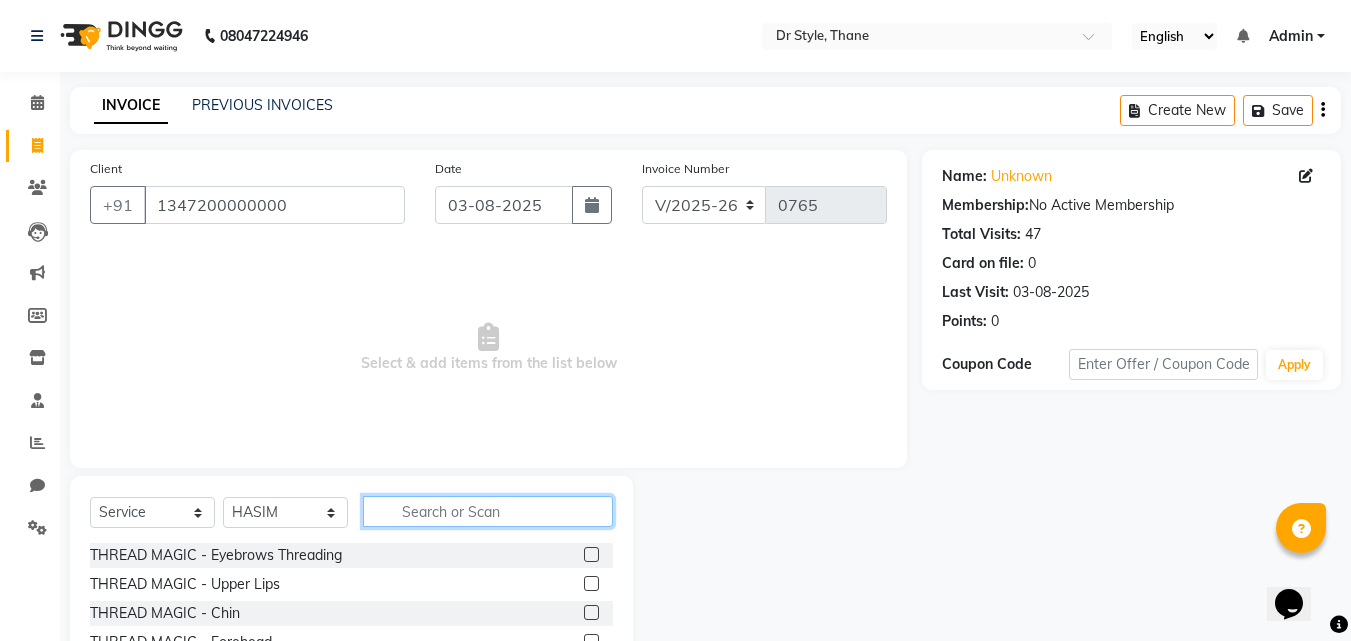 click 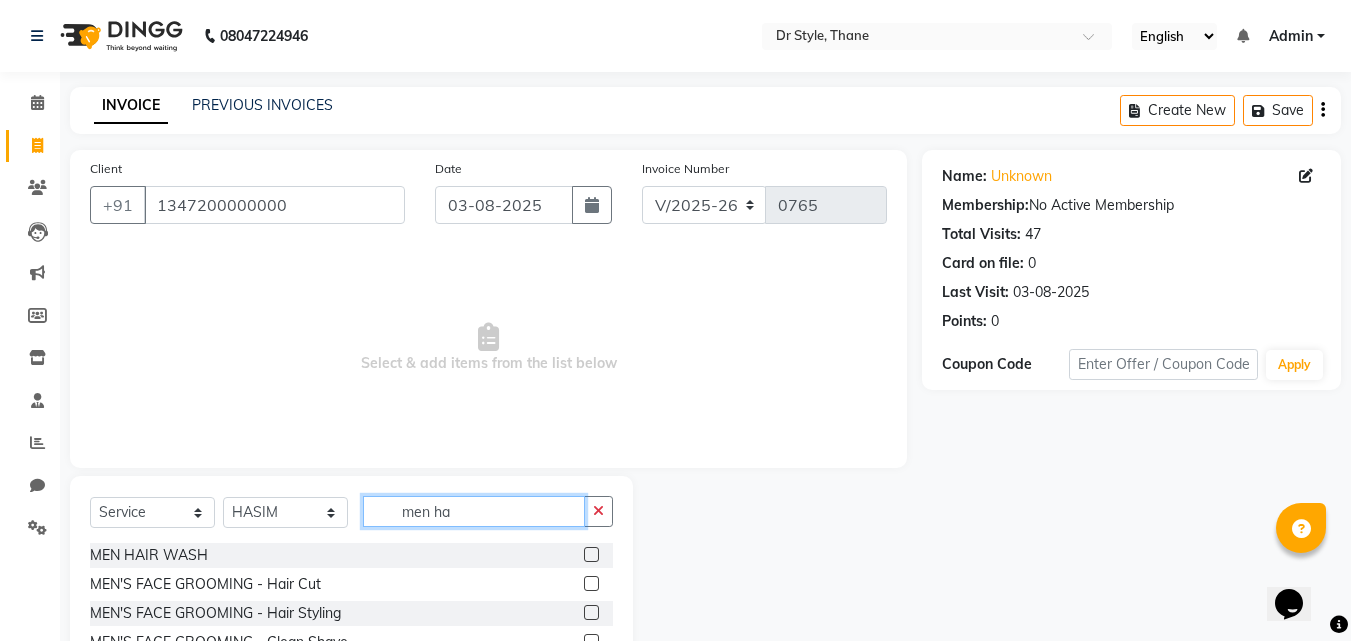 type on "men ha" 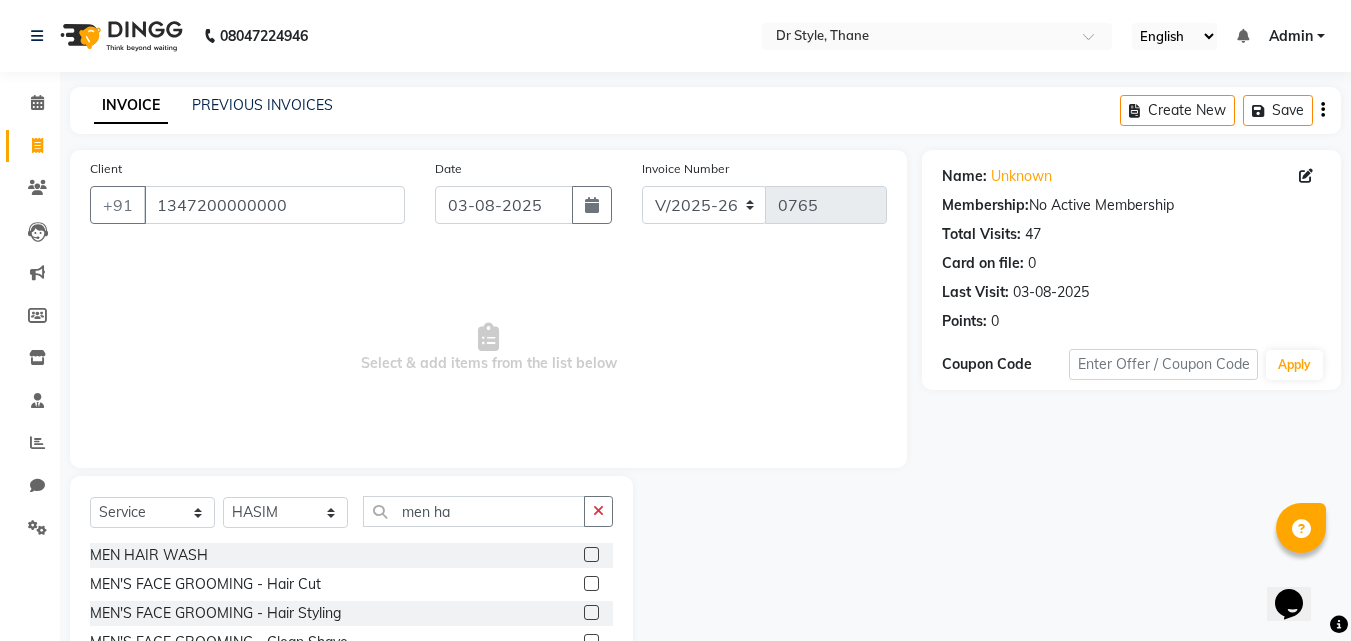 click 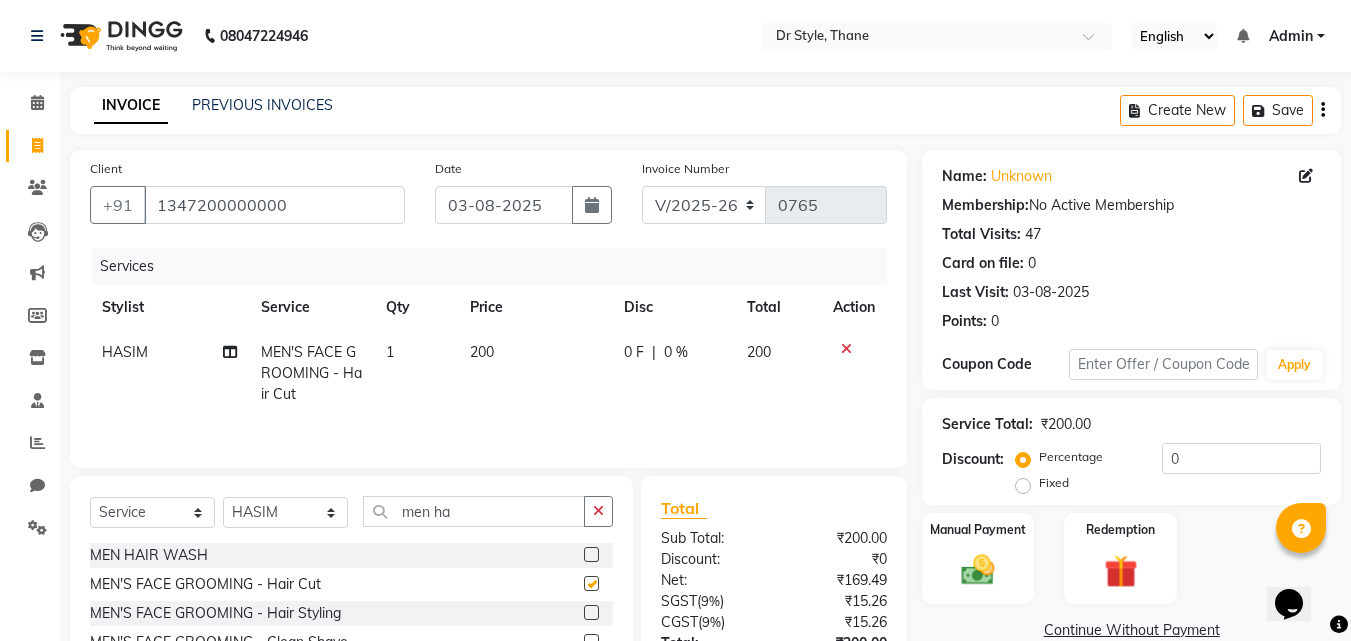 checkbox on "false" 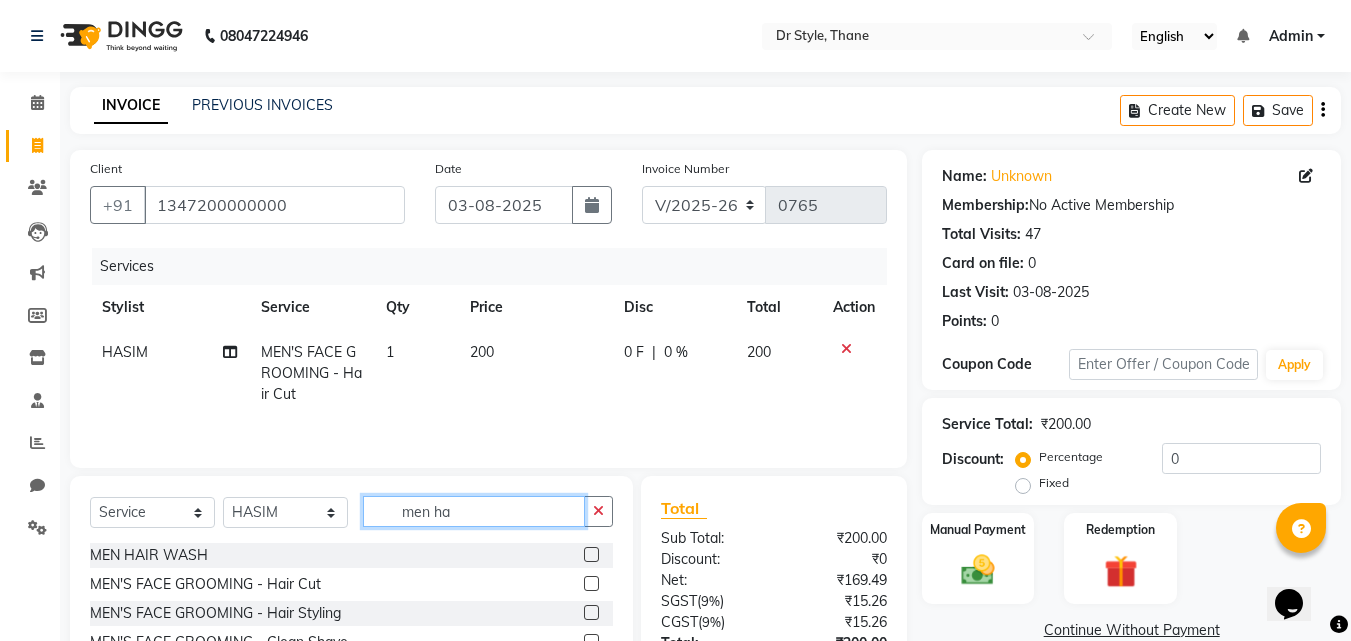click on "men ha" 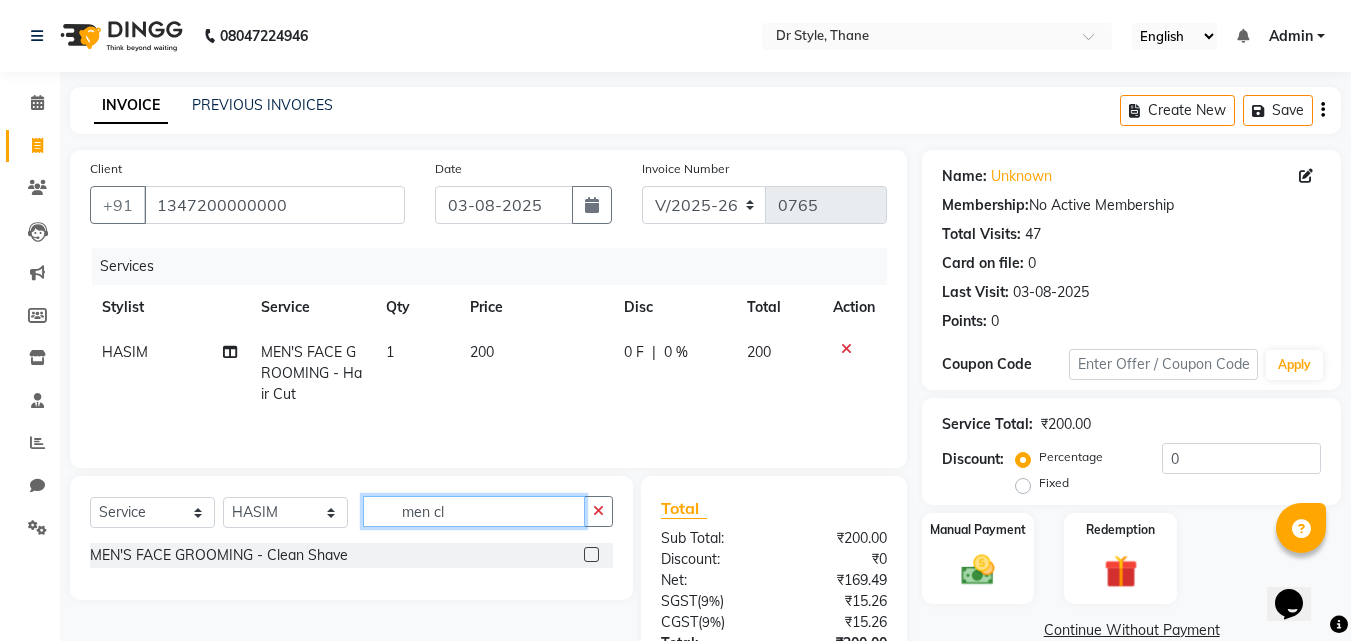 type on "men cl" 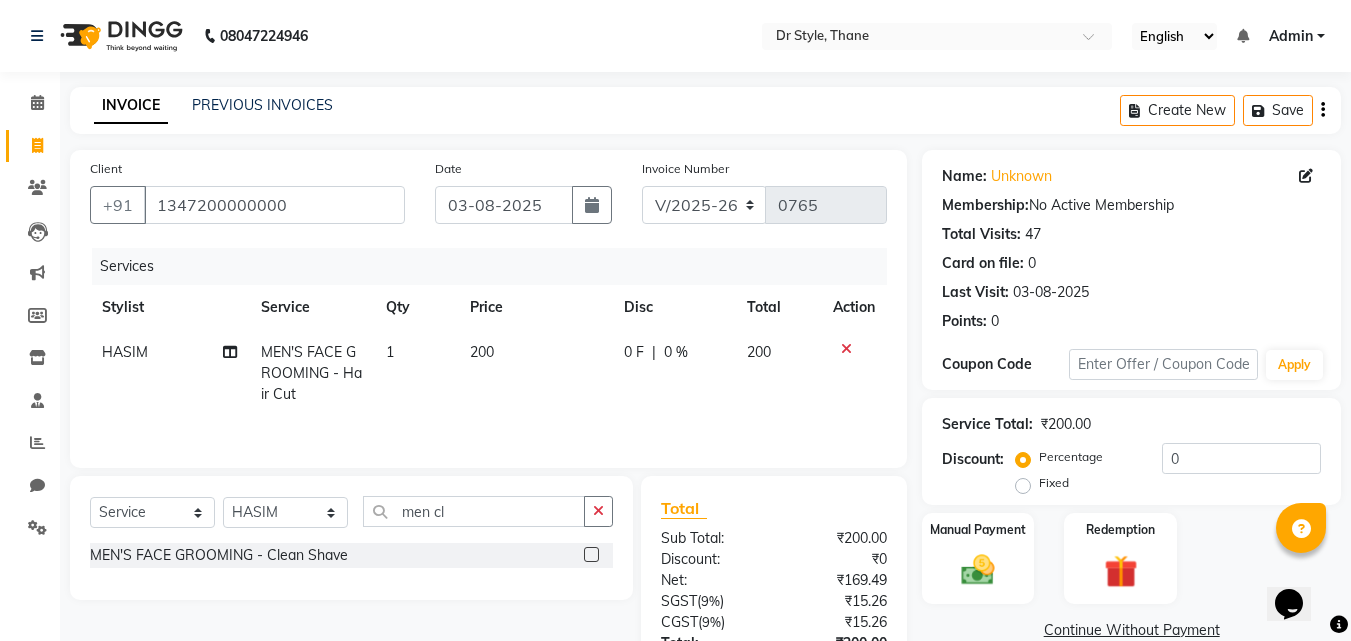 click 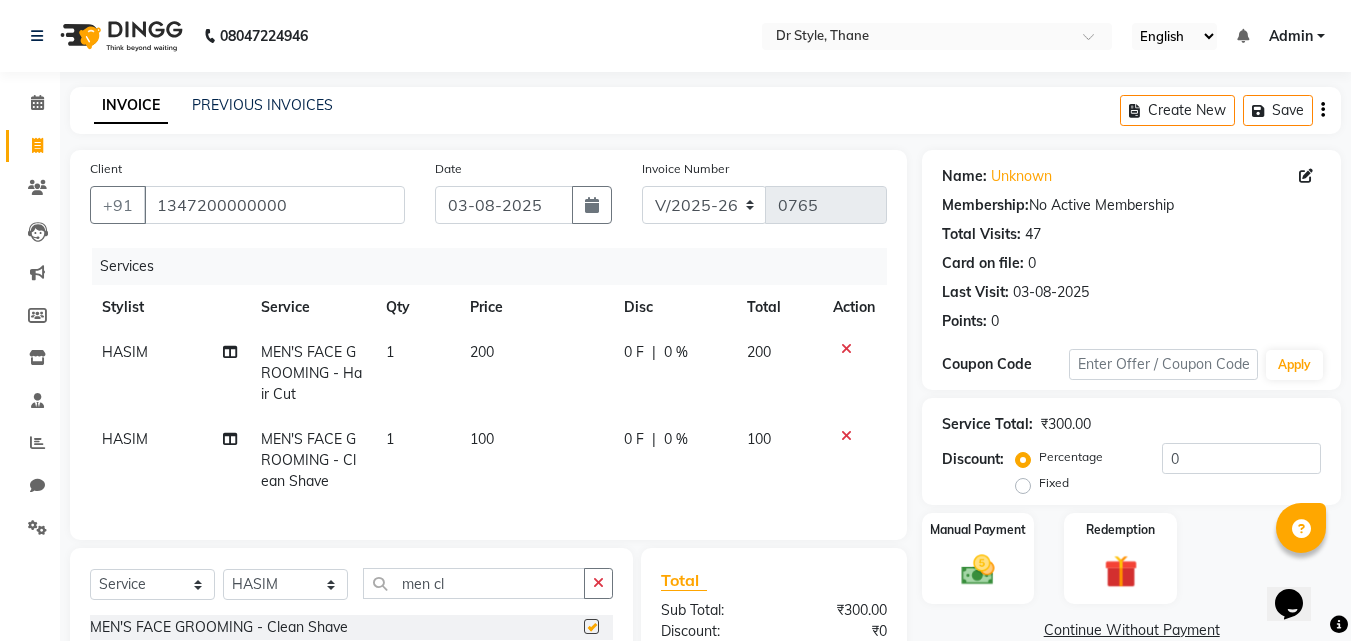 checkbox on "false" 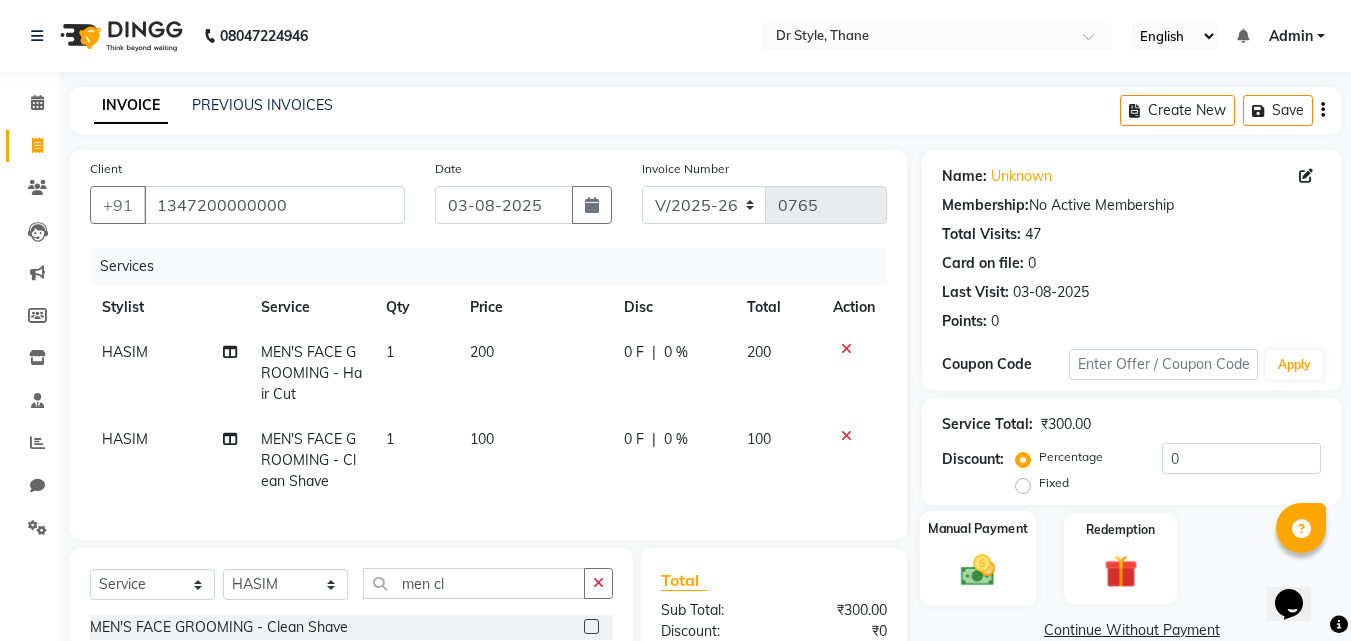 click 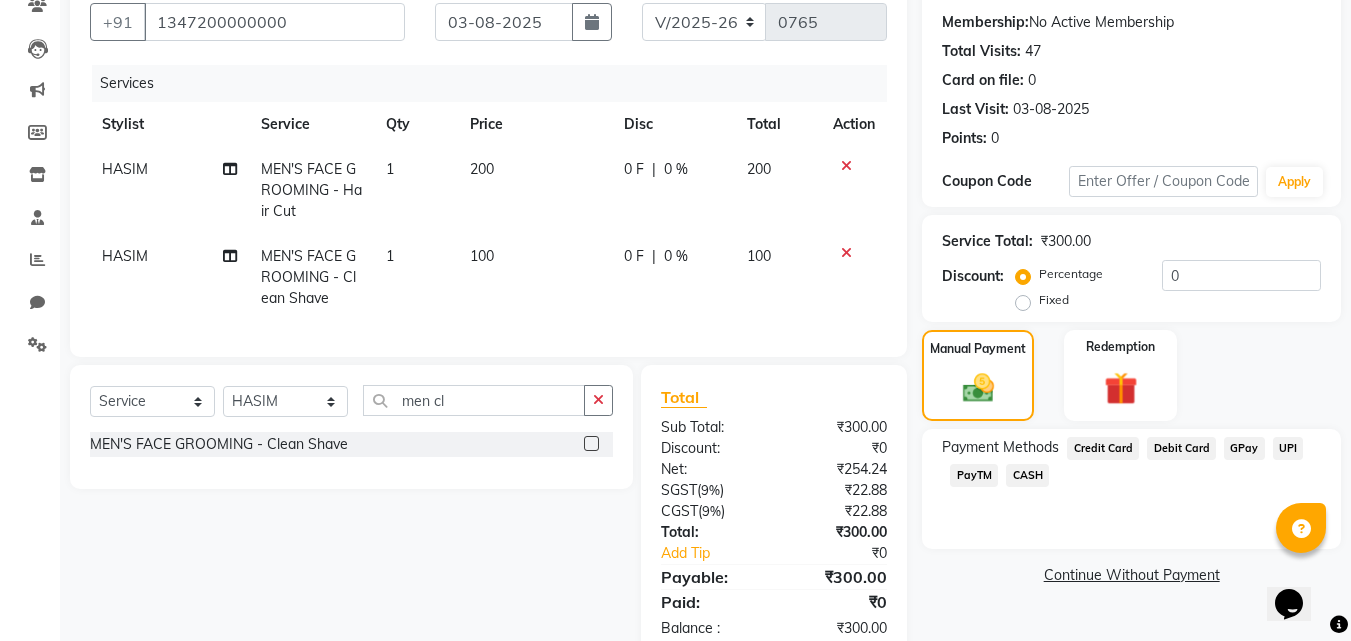 scroll, scrollTop: 246, scrollLeft: 0, axis: vertical 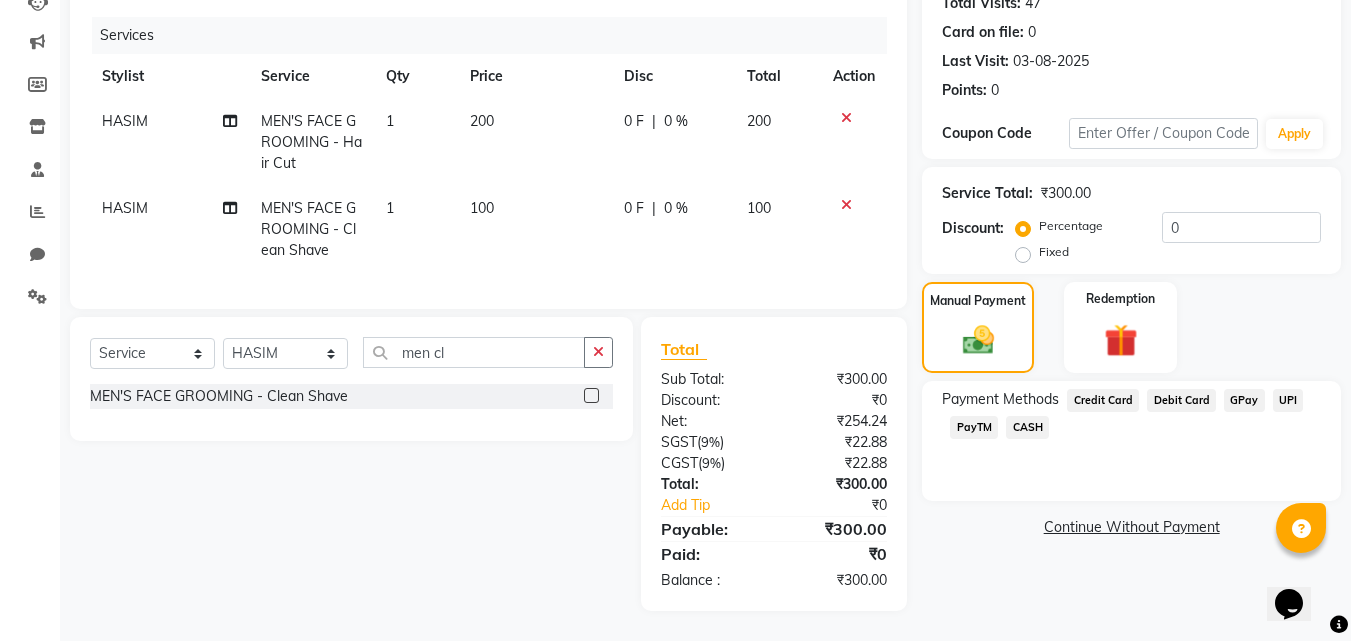 click on "GPay" 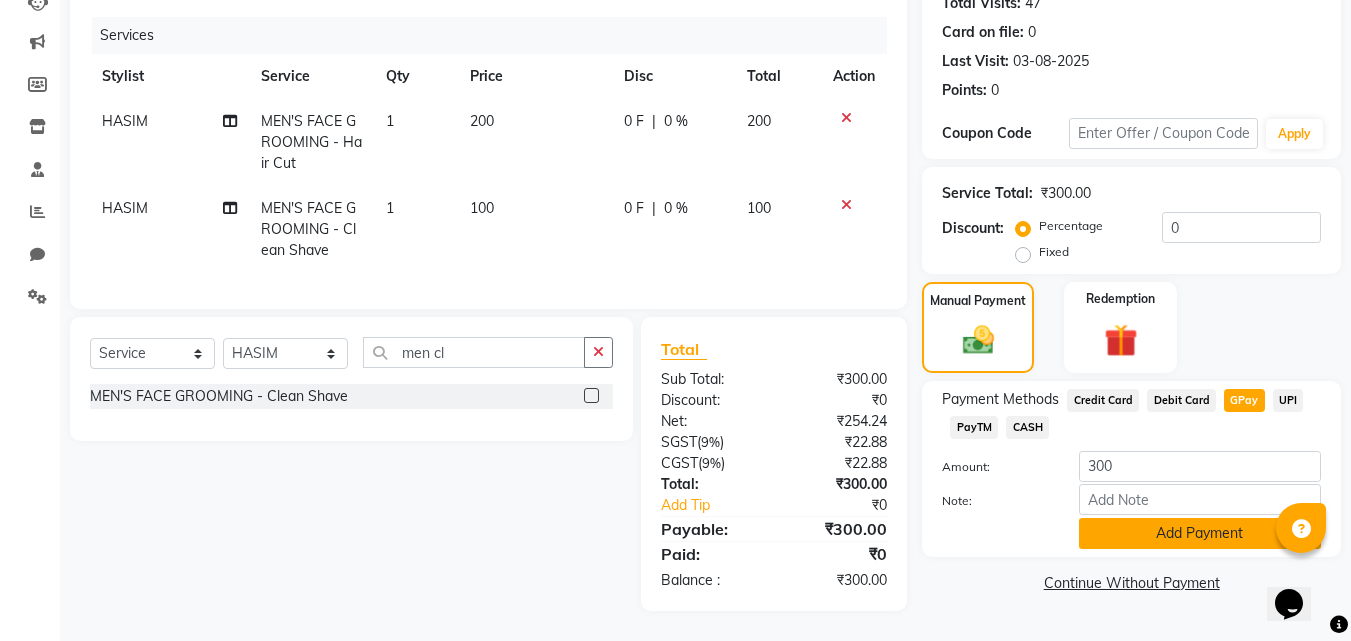 click on "Add Payment" 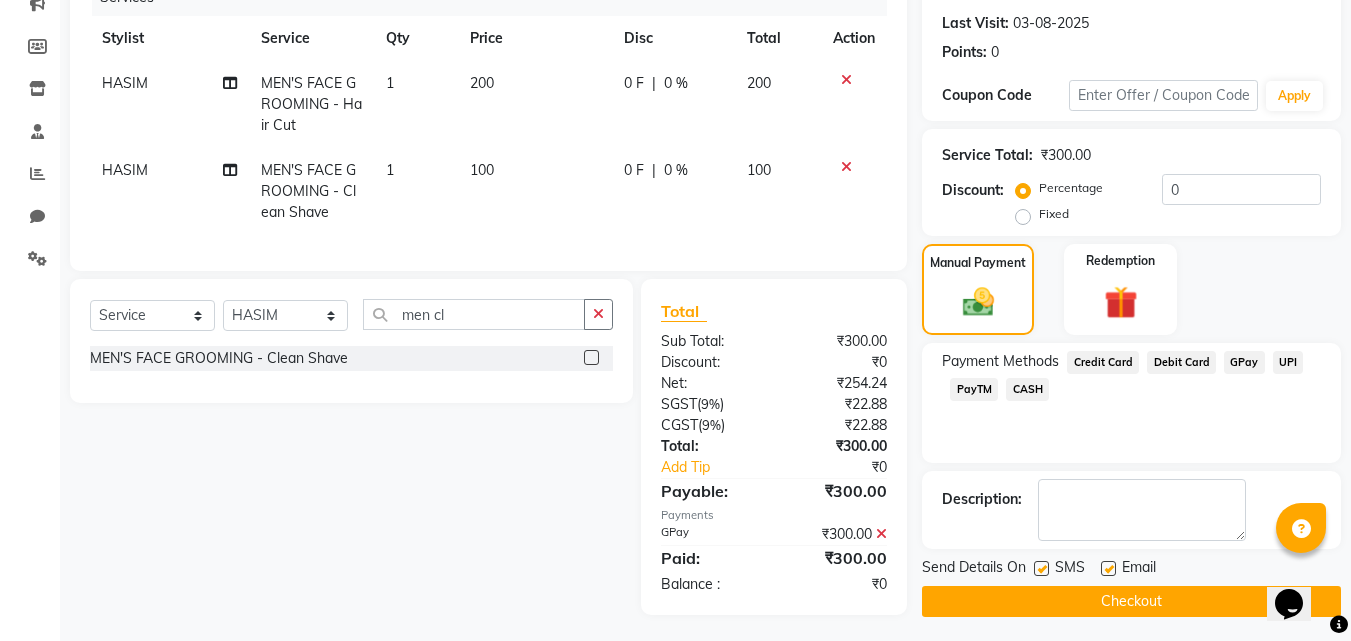 scroll, scrollTop: 288, scrollLeft: 0, axis: vertical 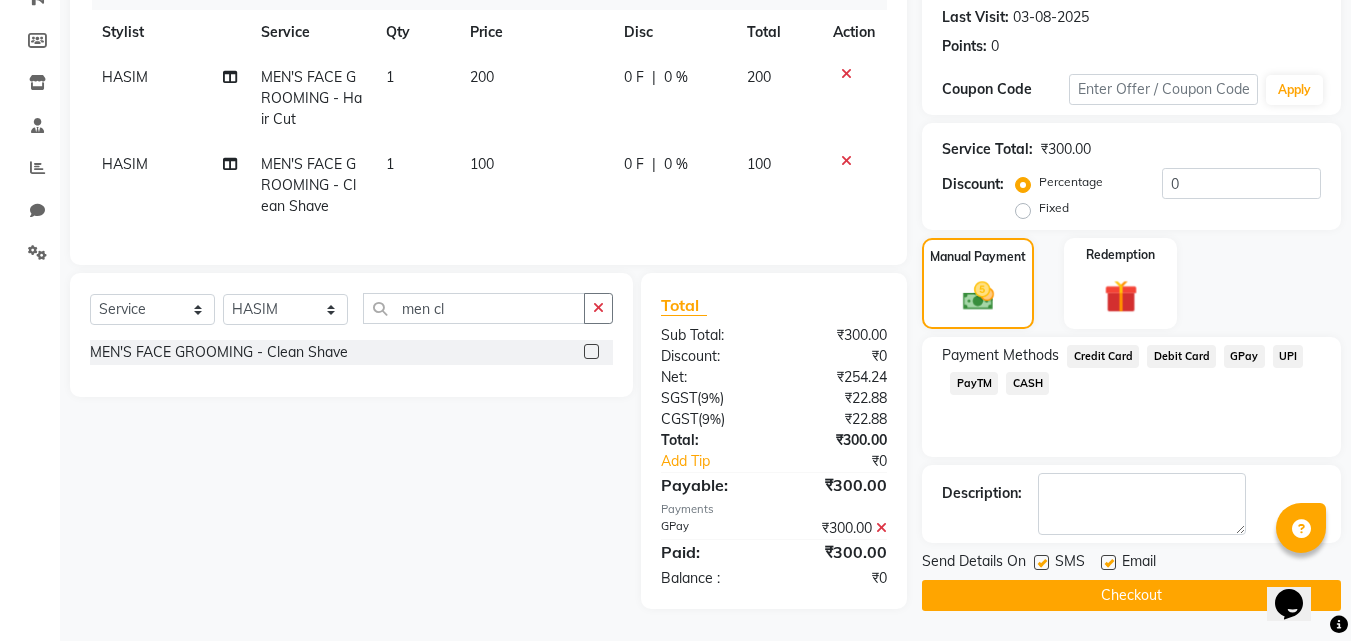click on "Checkout" 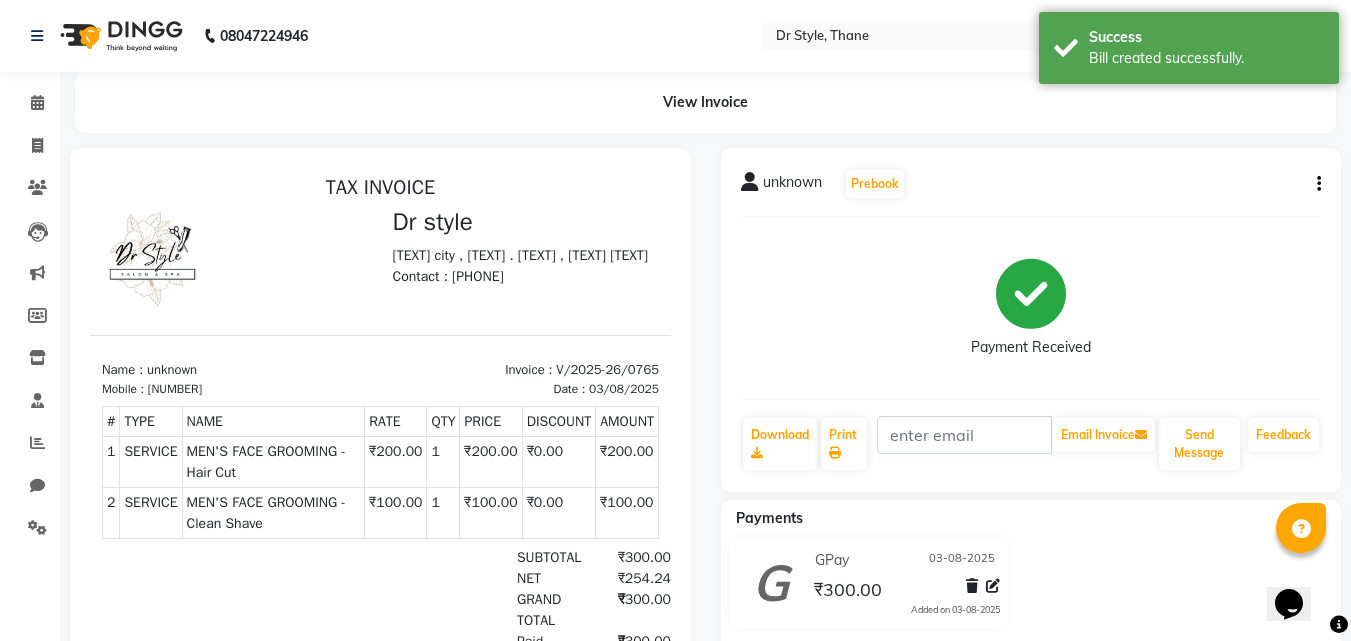 scroll, scrollTop: 0, scrollLeft: 0, axis: both 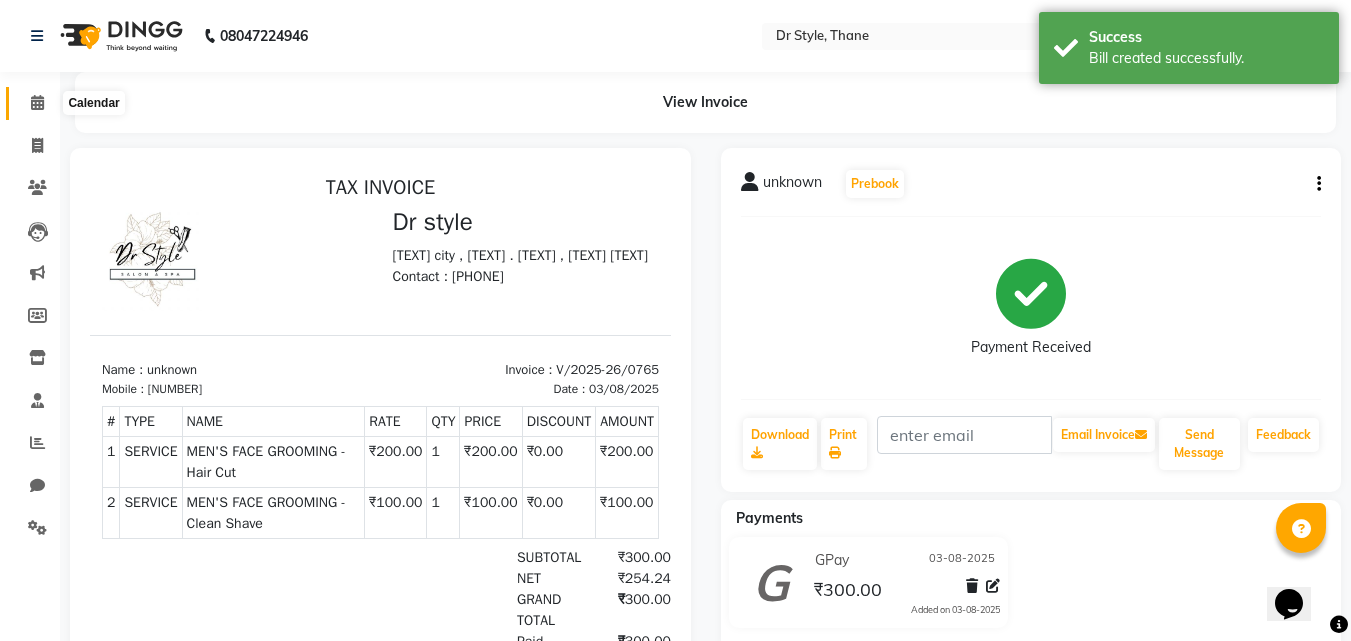 click 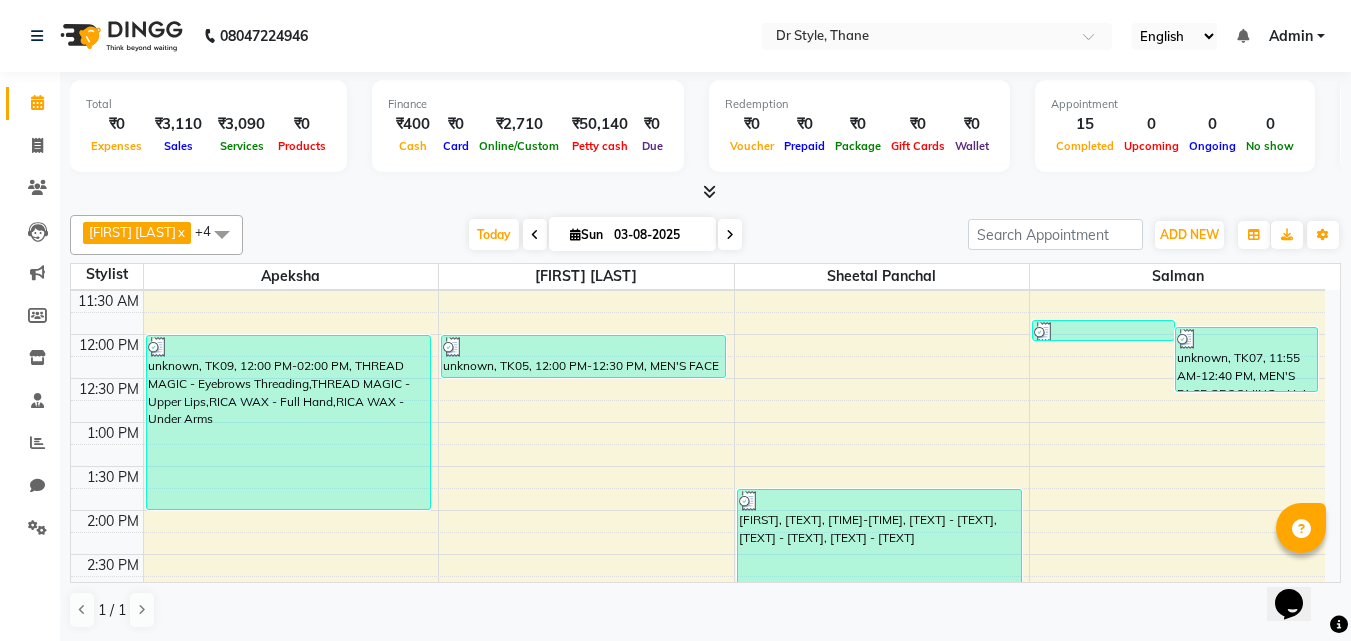 scroll, scrollTop: 200, scrollLeft: 0, axis: vertical 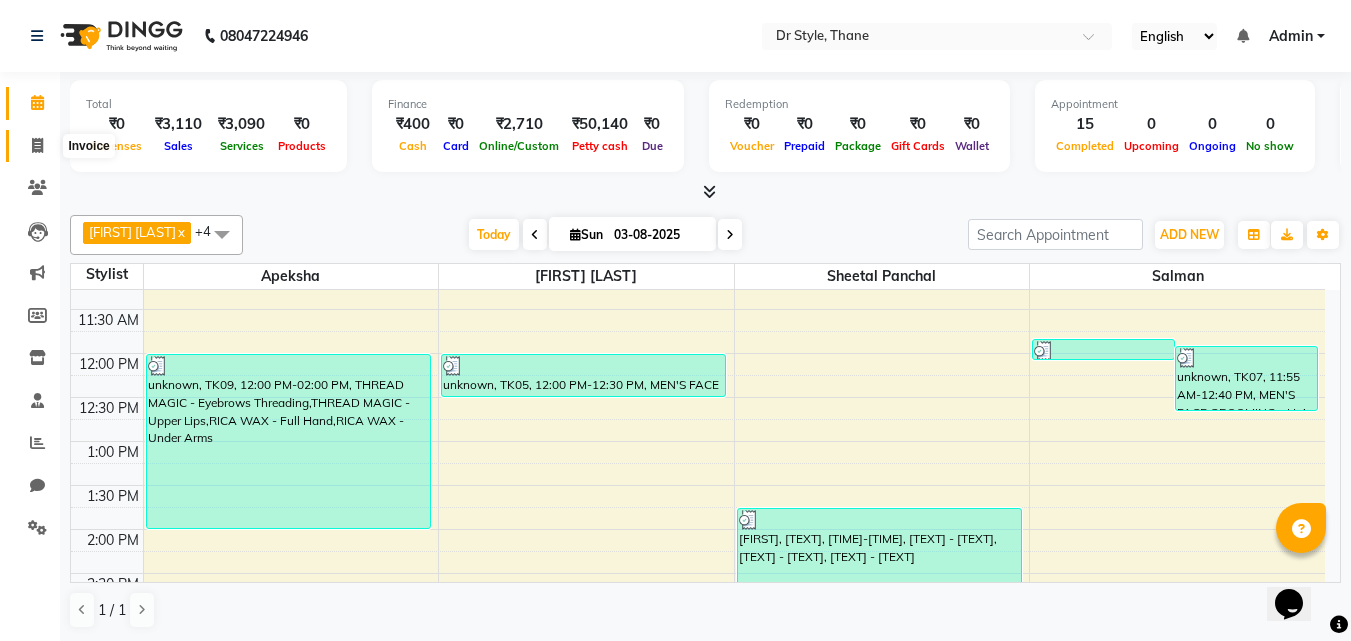 click 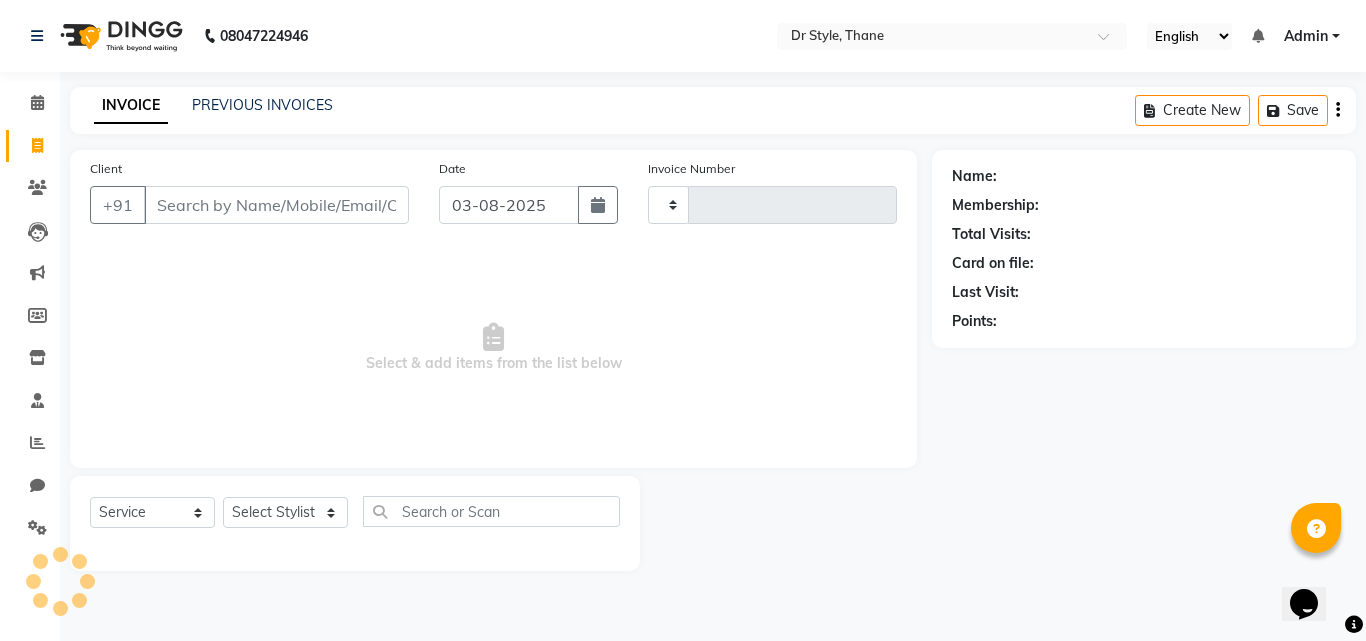 type on "0766" 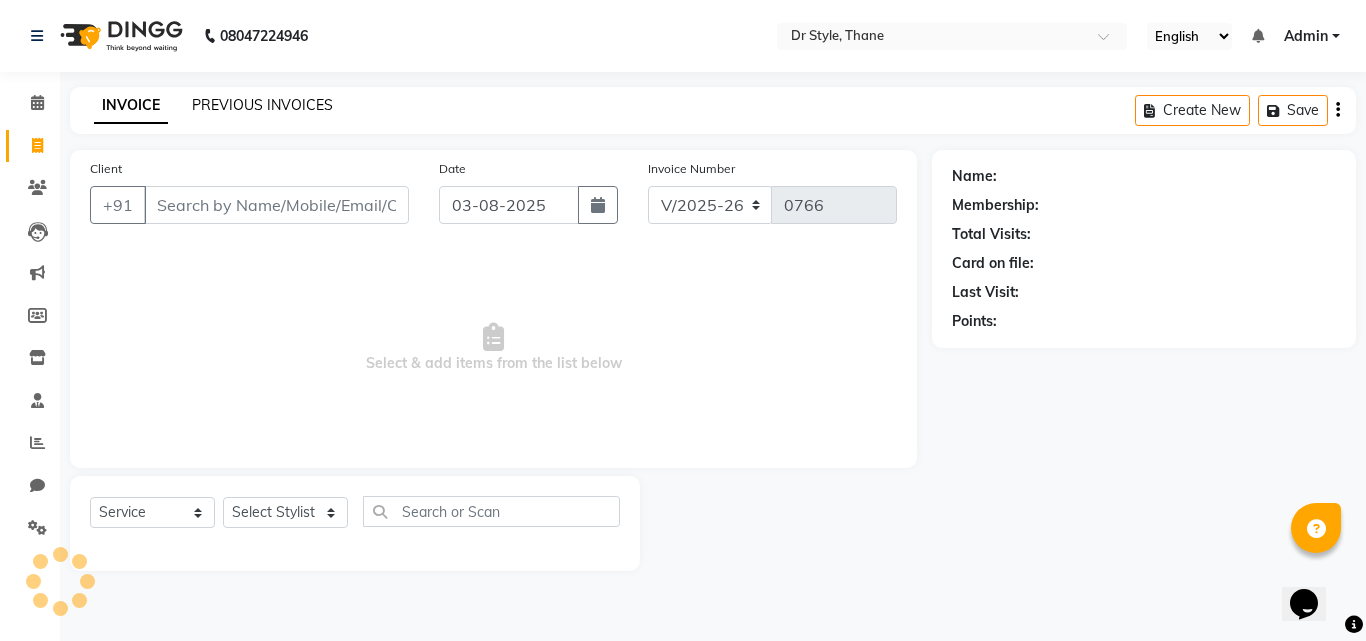 click on "PREVIOUS INVOICES" 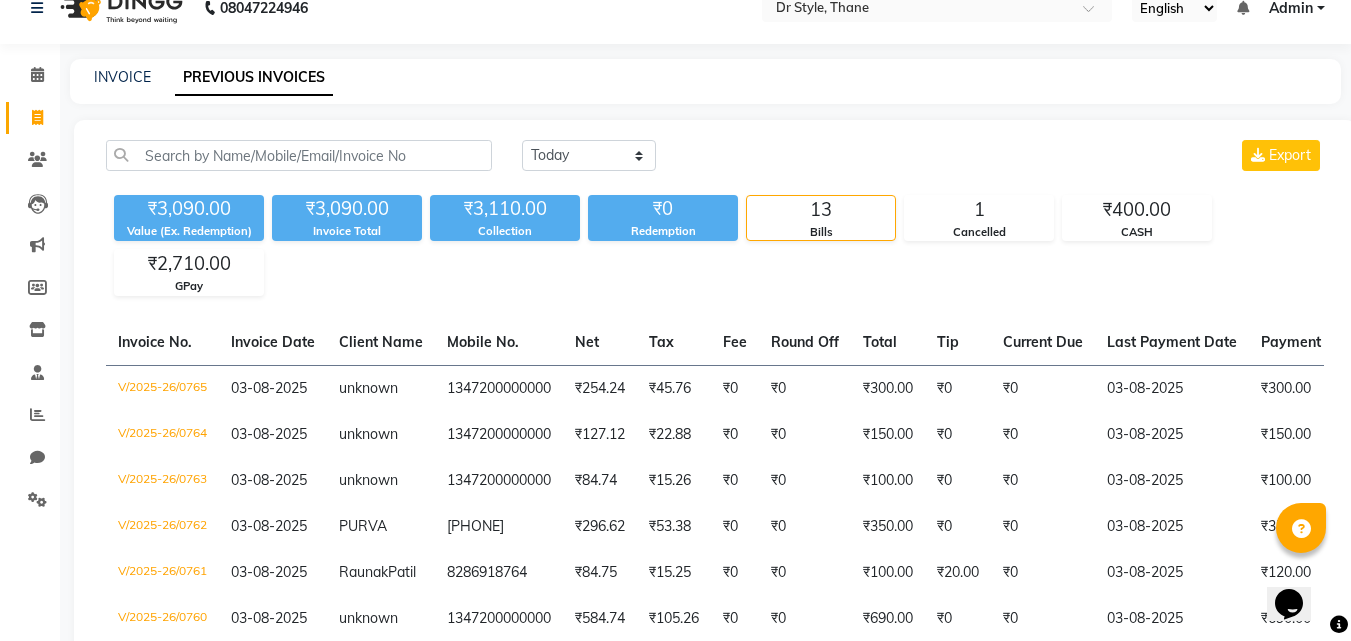 scroll, scrollTop: 0, scrollLeft: 0, axis: both 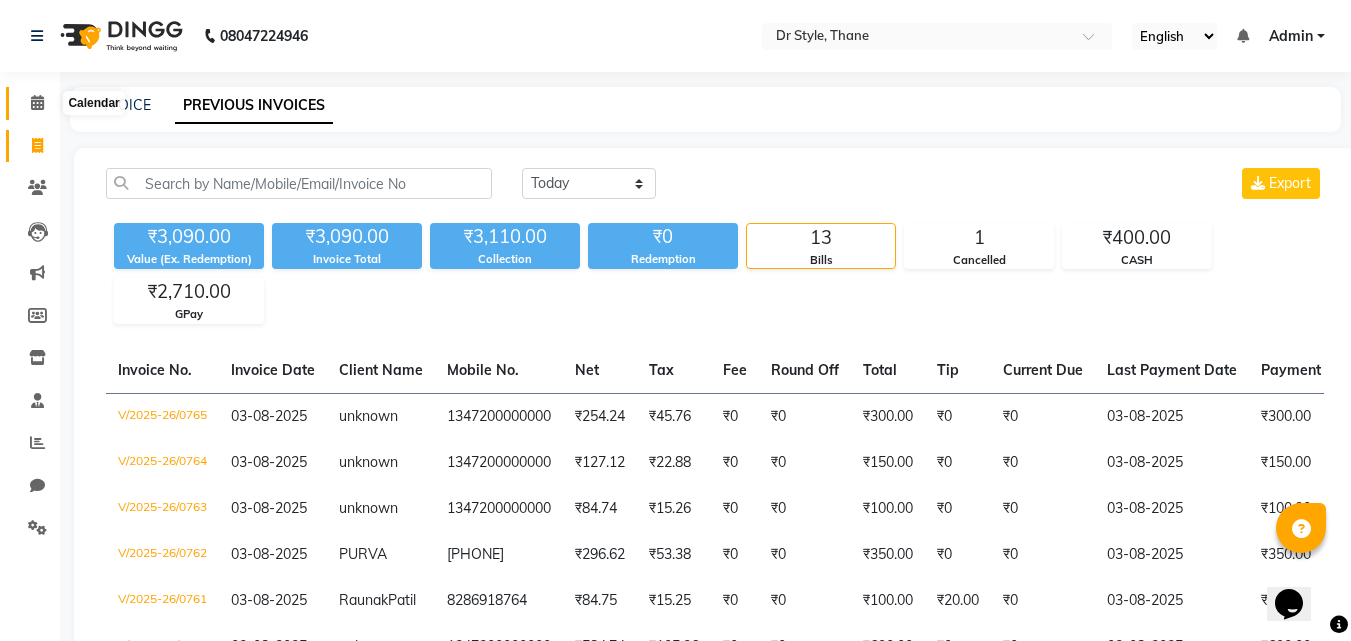 click 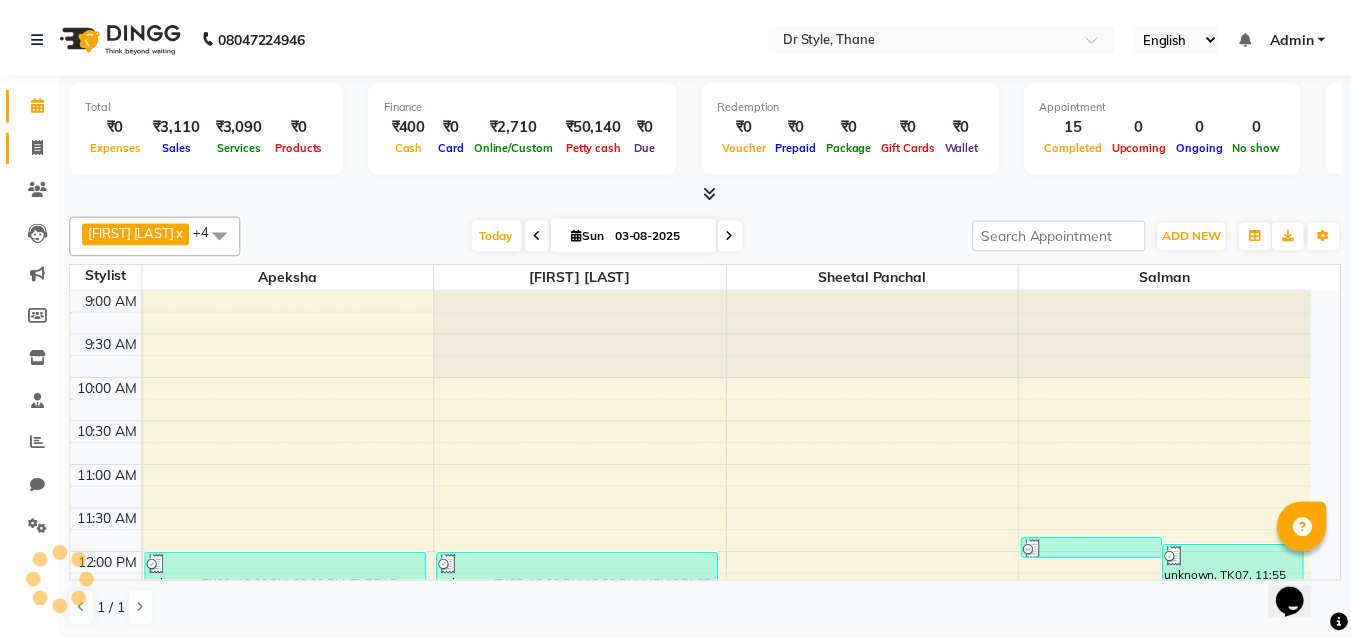 scroll, scrollTop: 0, scrollLeft: 0, axis: both 